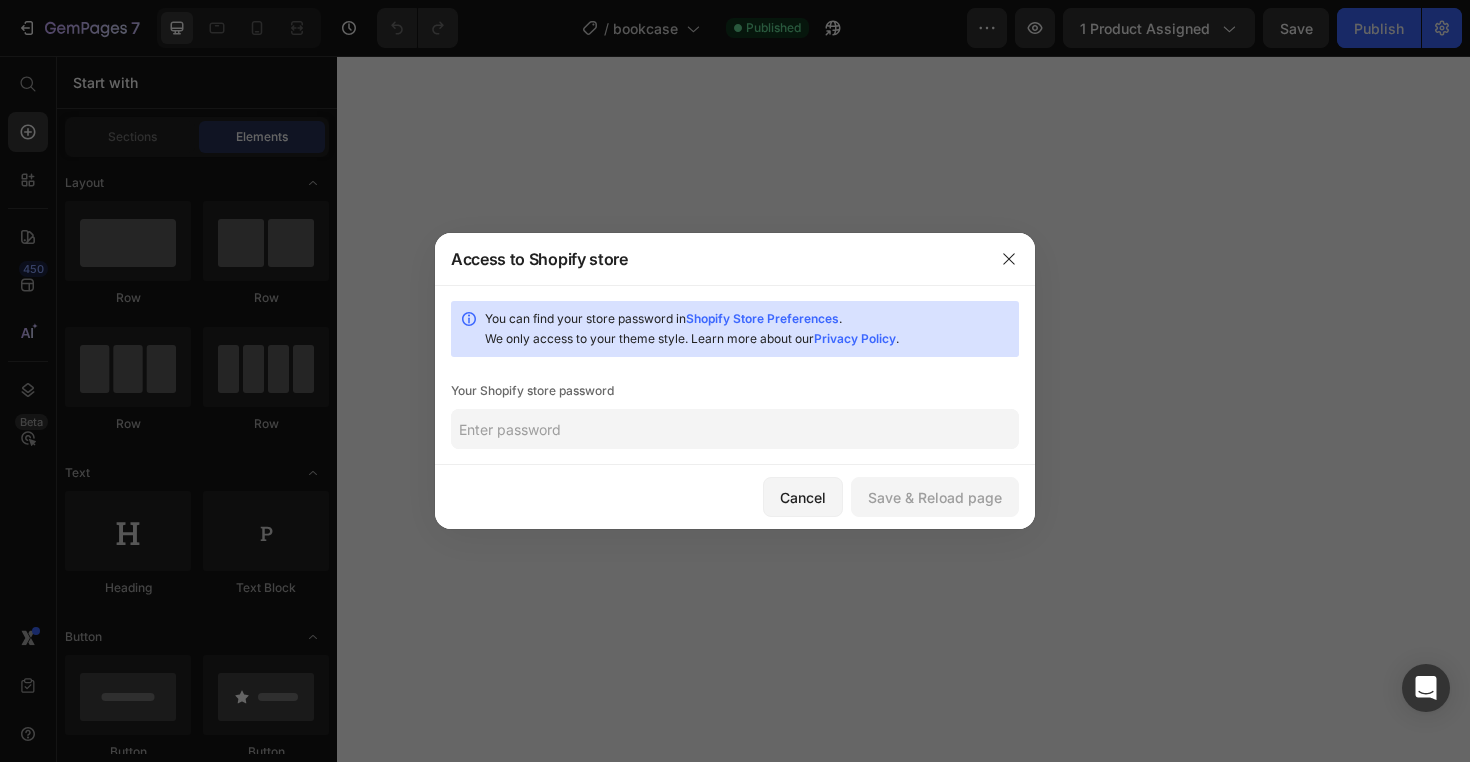 scroll, scrollTop: 0, scrollLeft: 0, axis: both 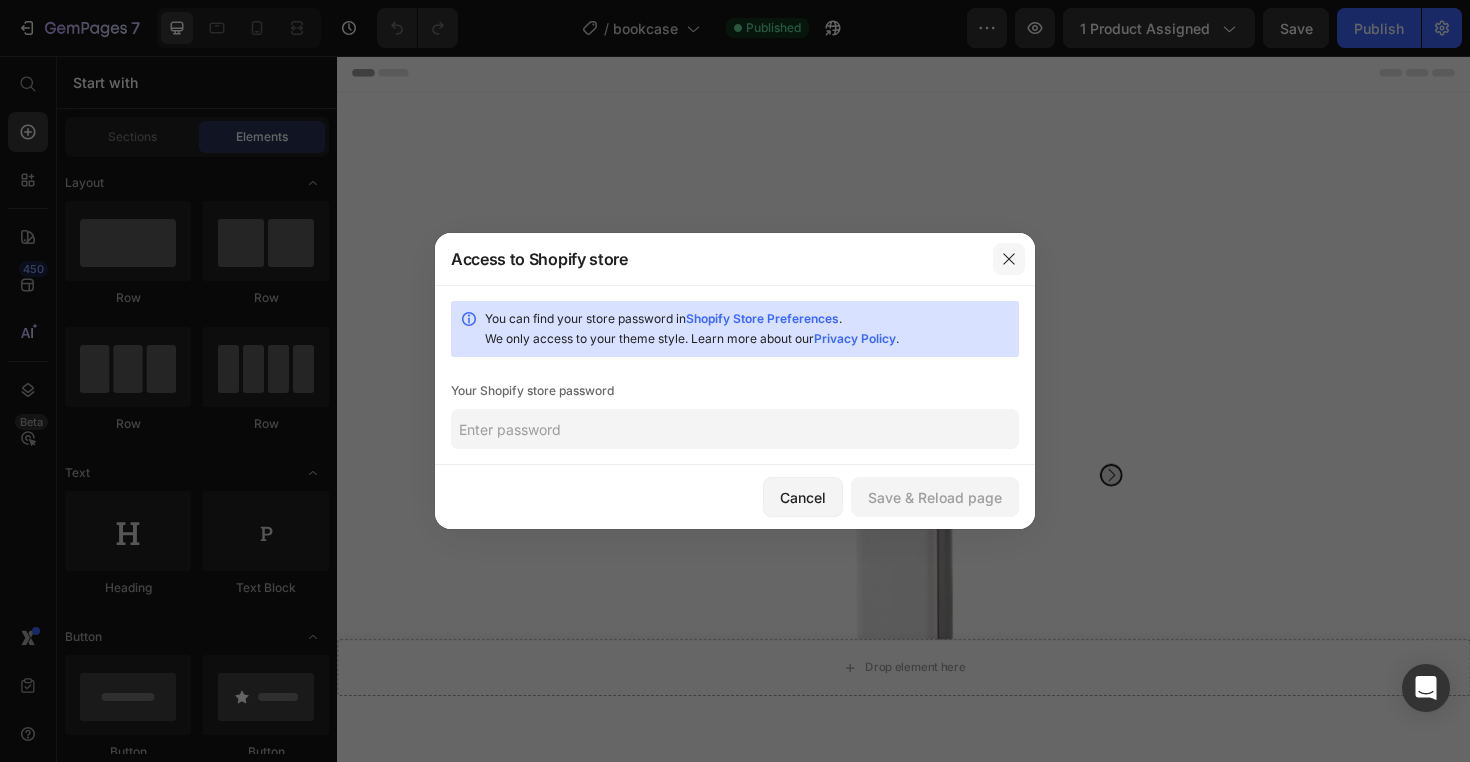 click at bounding box center [1009, 259] 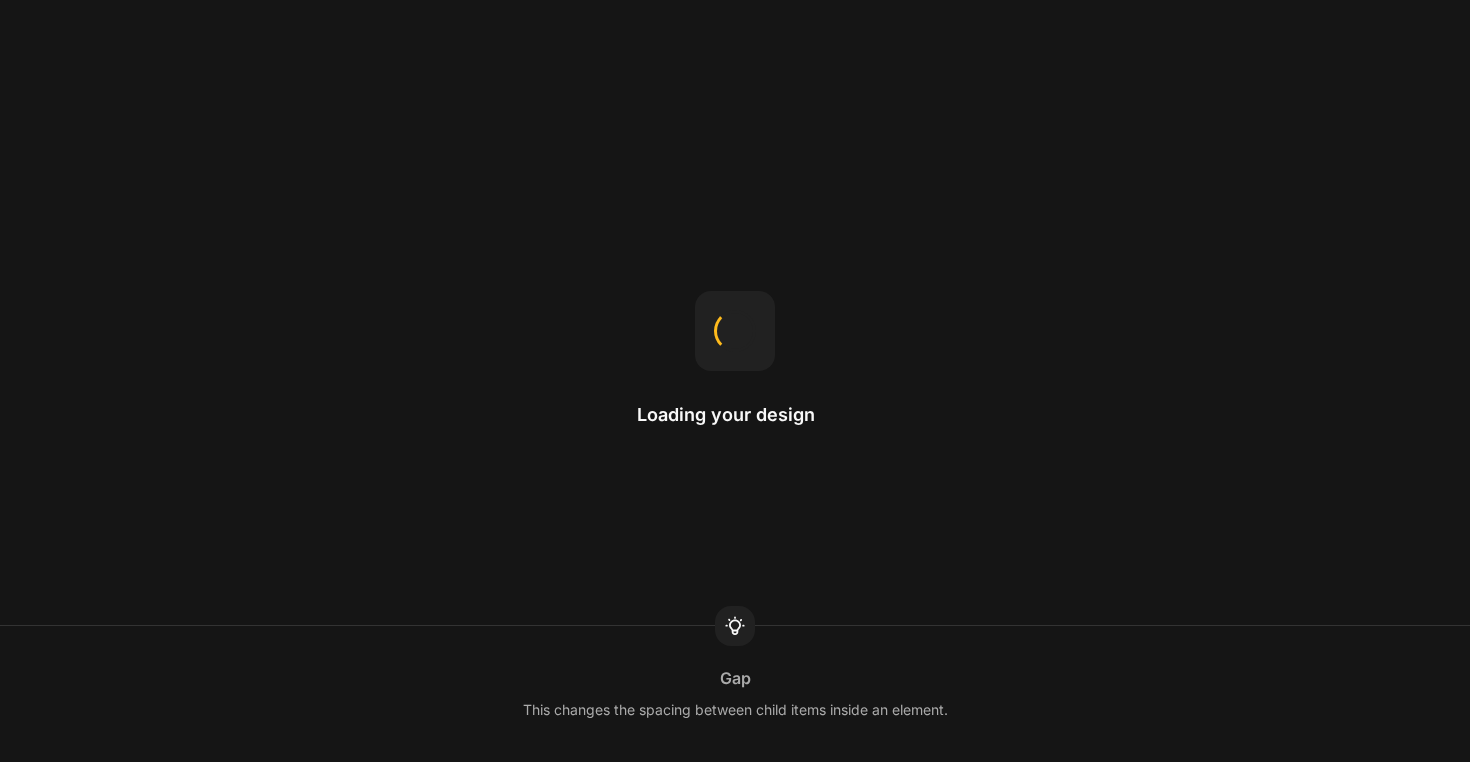 scroll, scrollTop: 0, scrollLeft: 0, axis: both 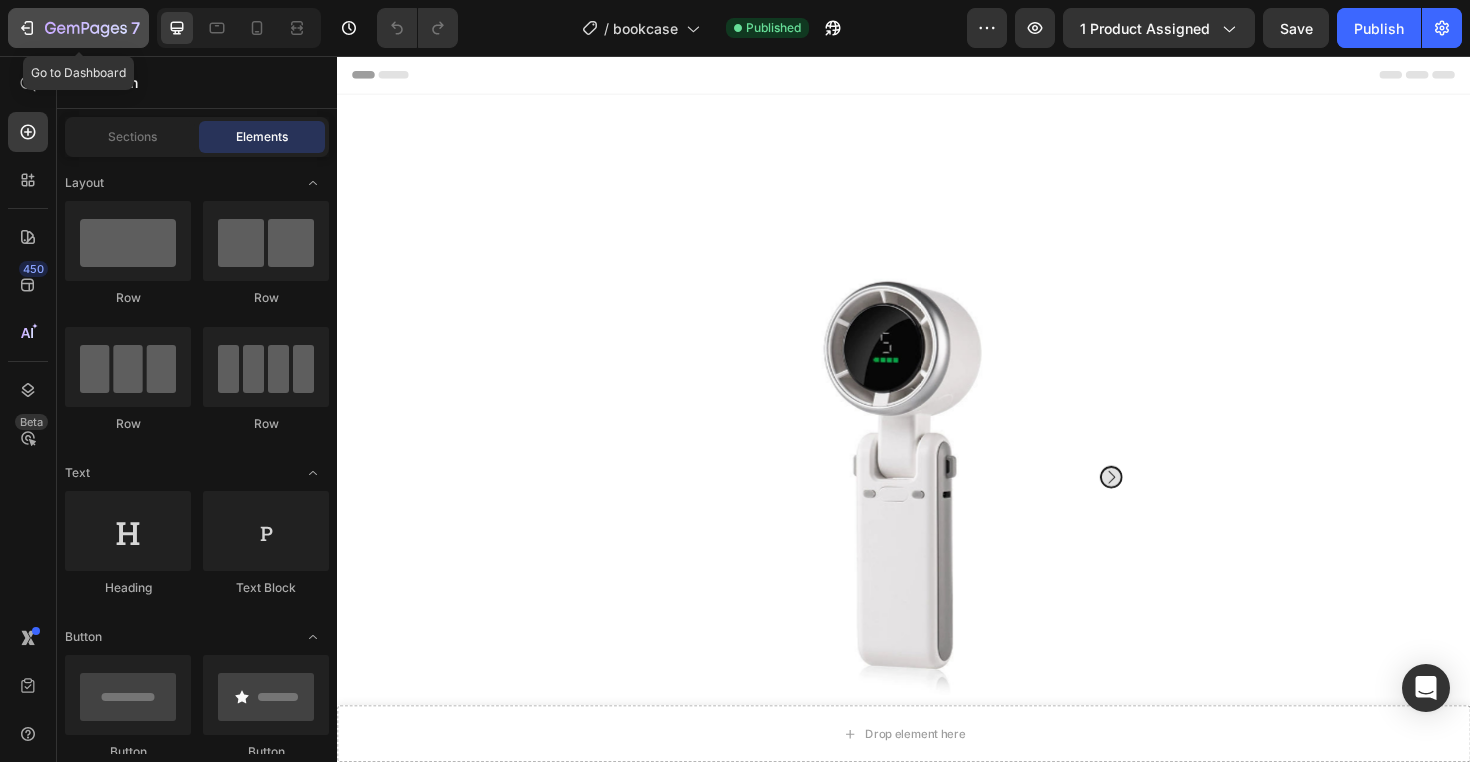click 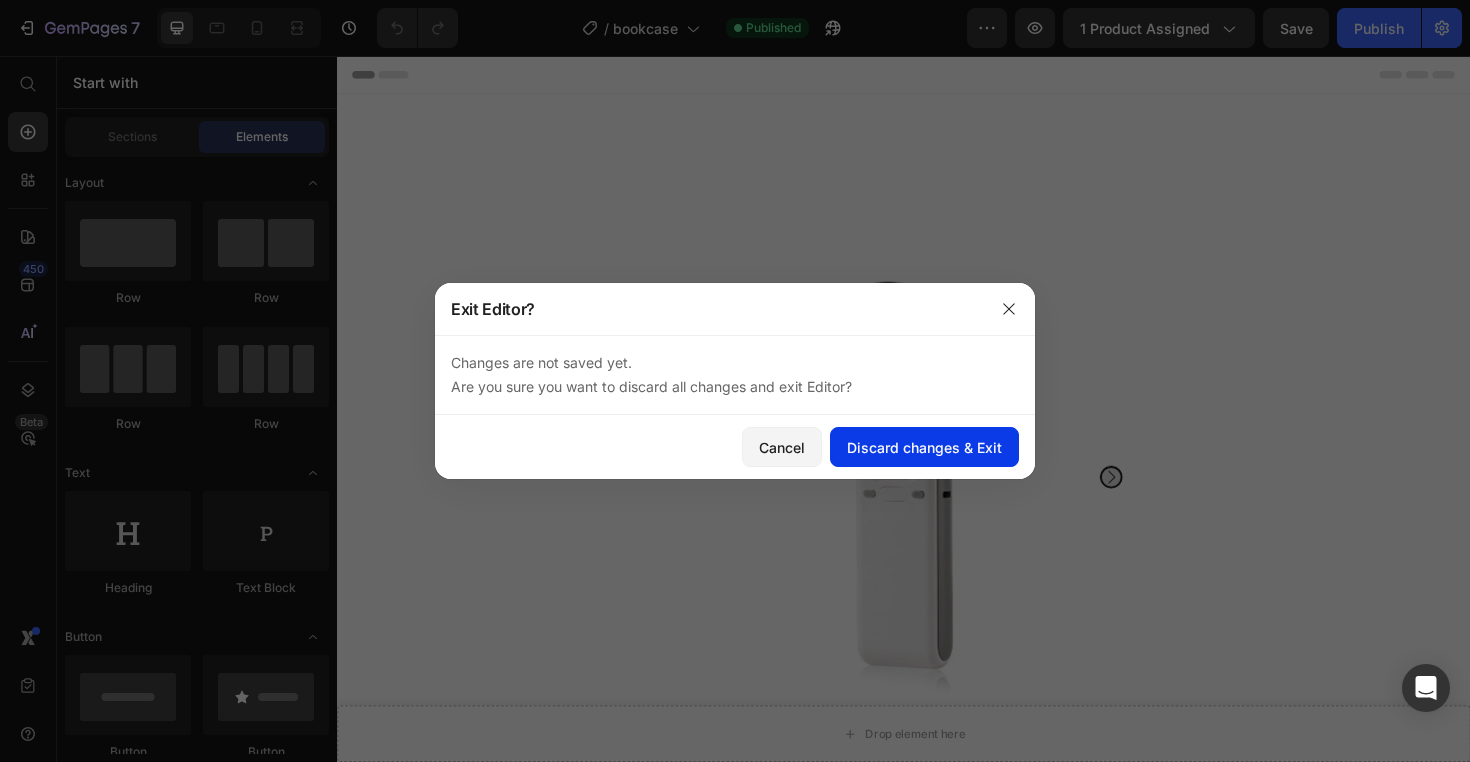 click on "Discard changes & Exit" 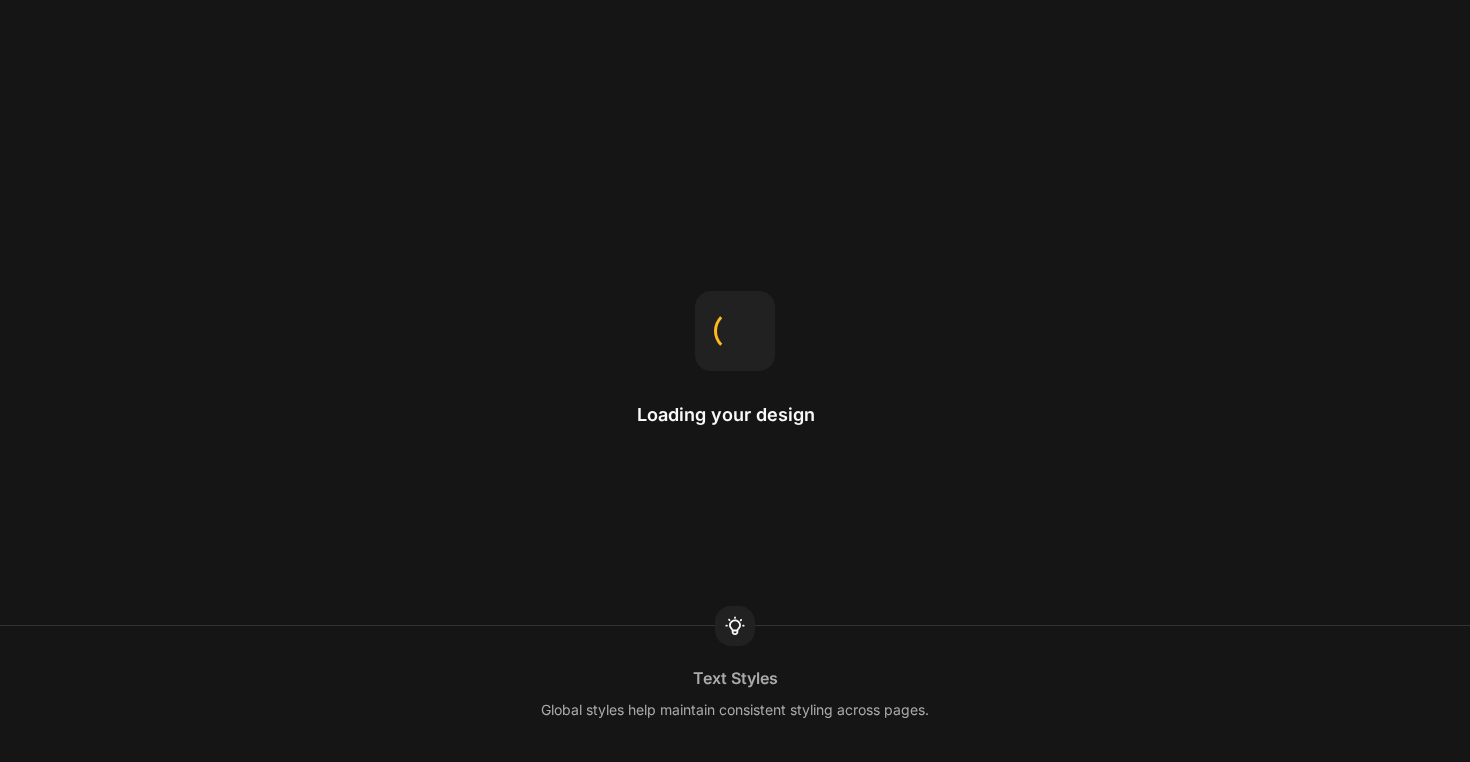 scroll, scrollTop: 0, scrollLeft: 0, axis: both 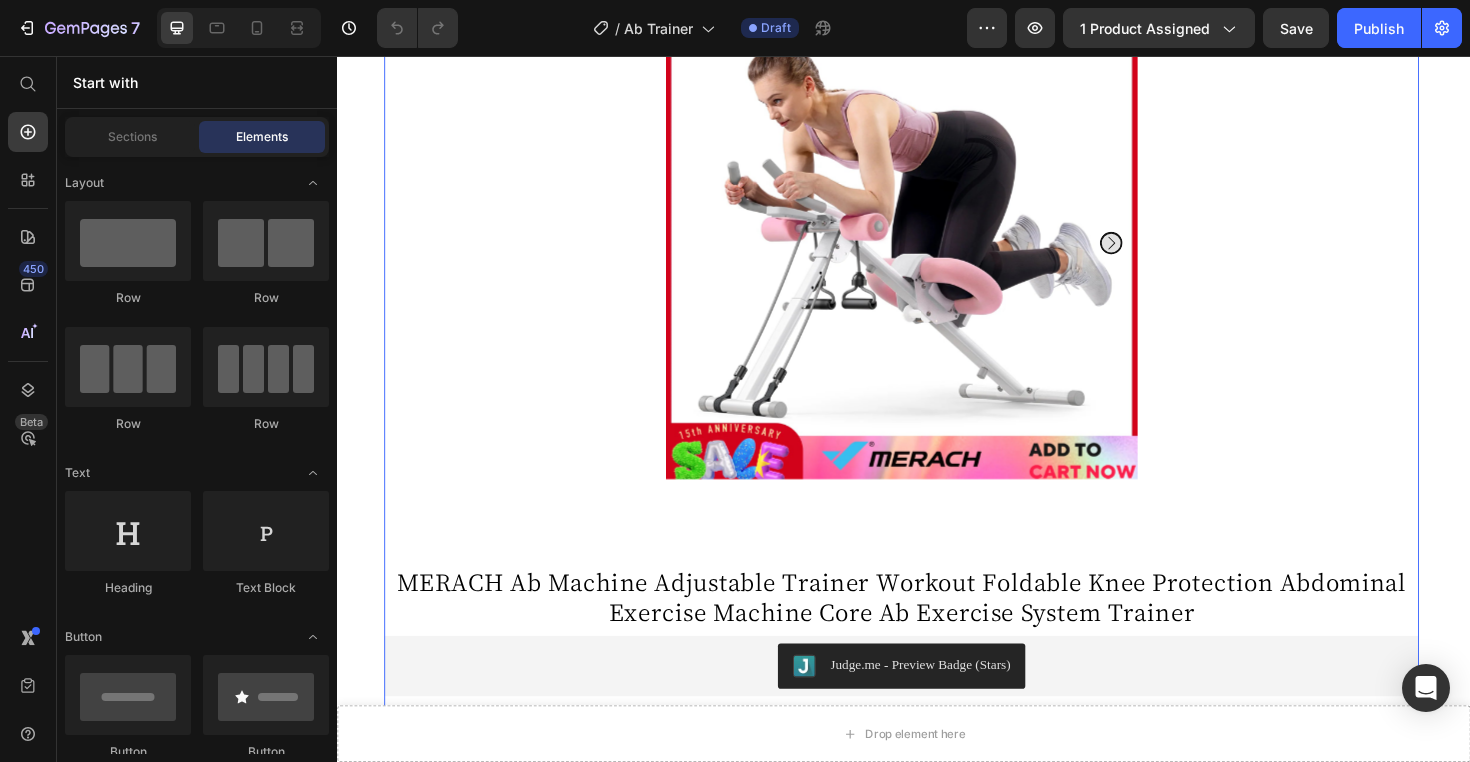 click 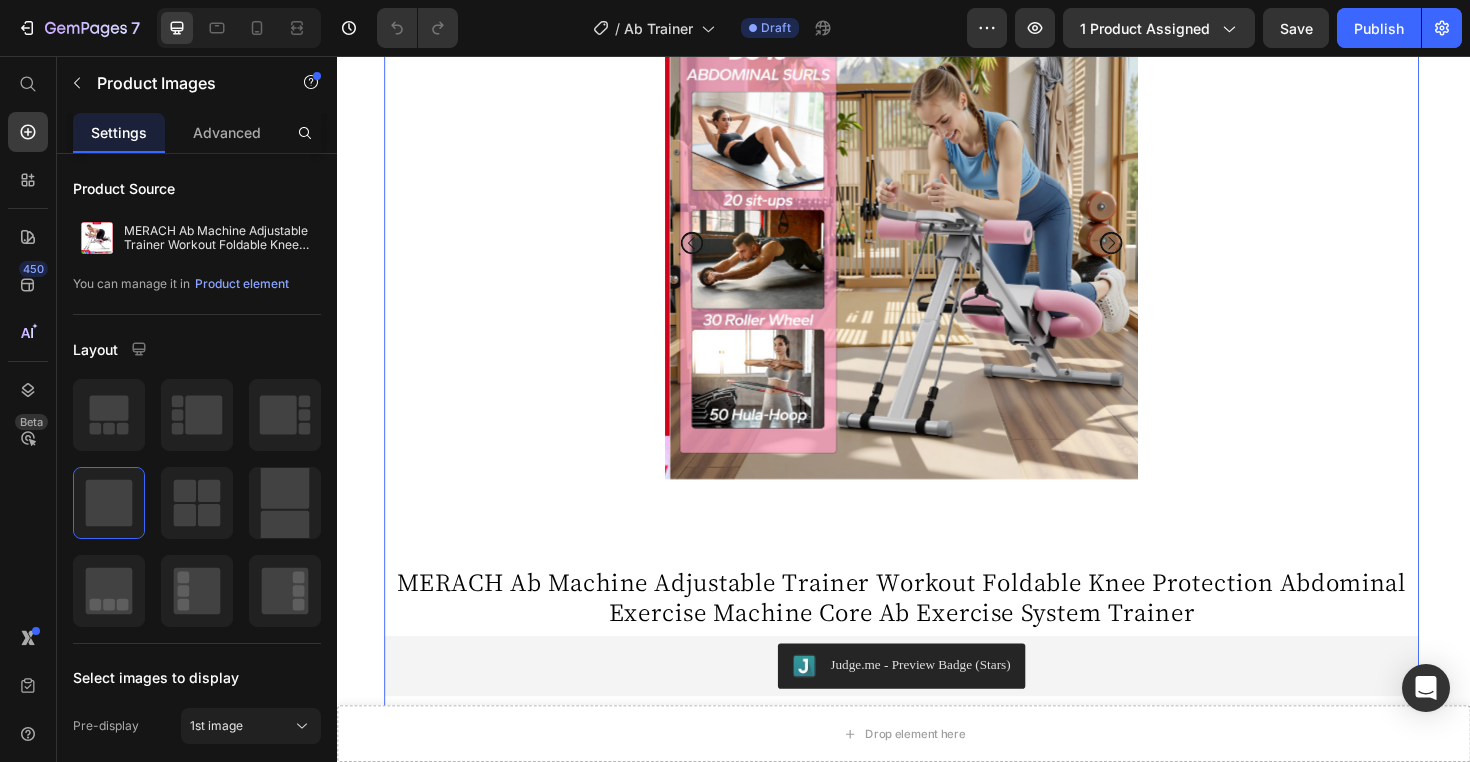 click 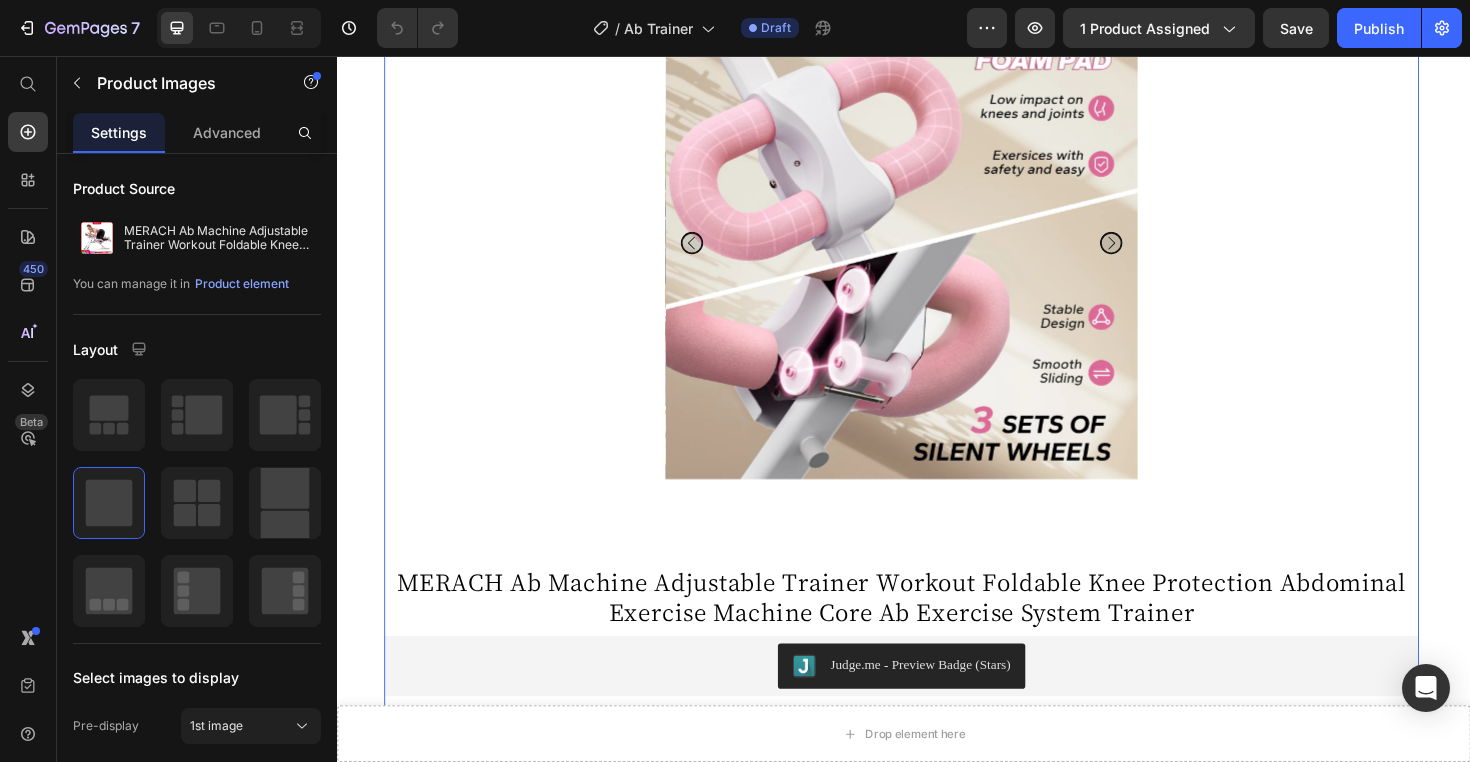 click 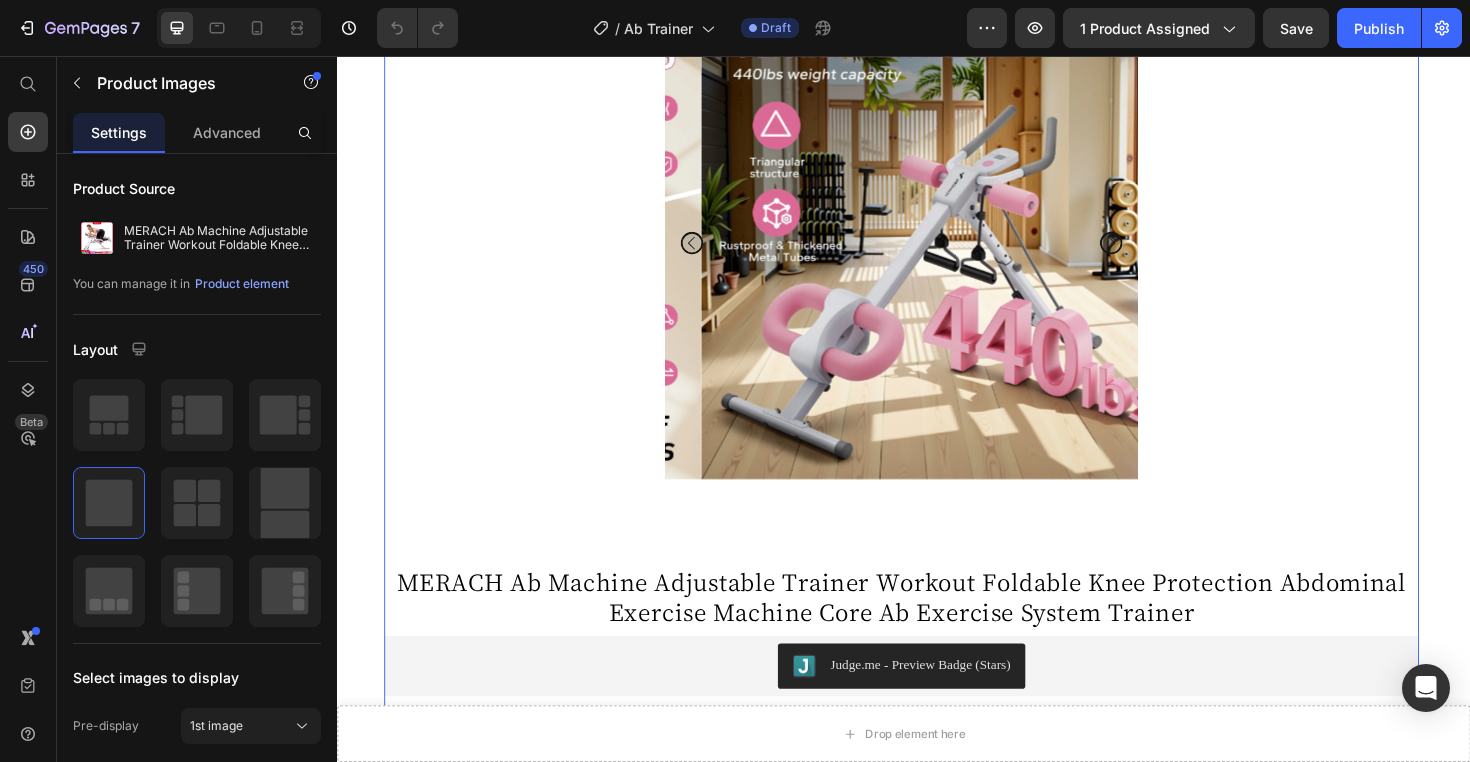 click 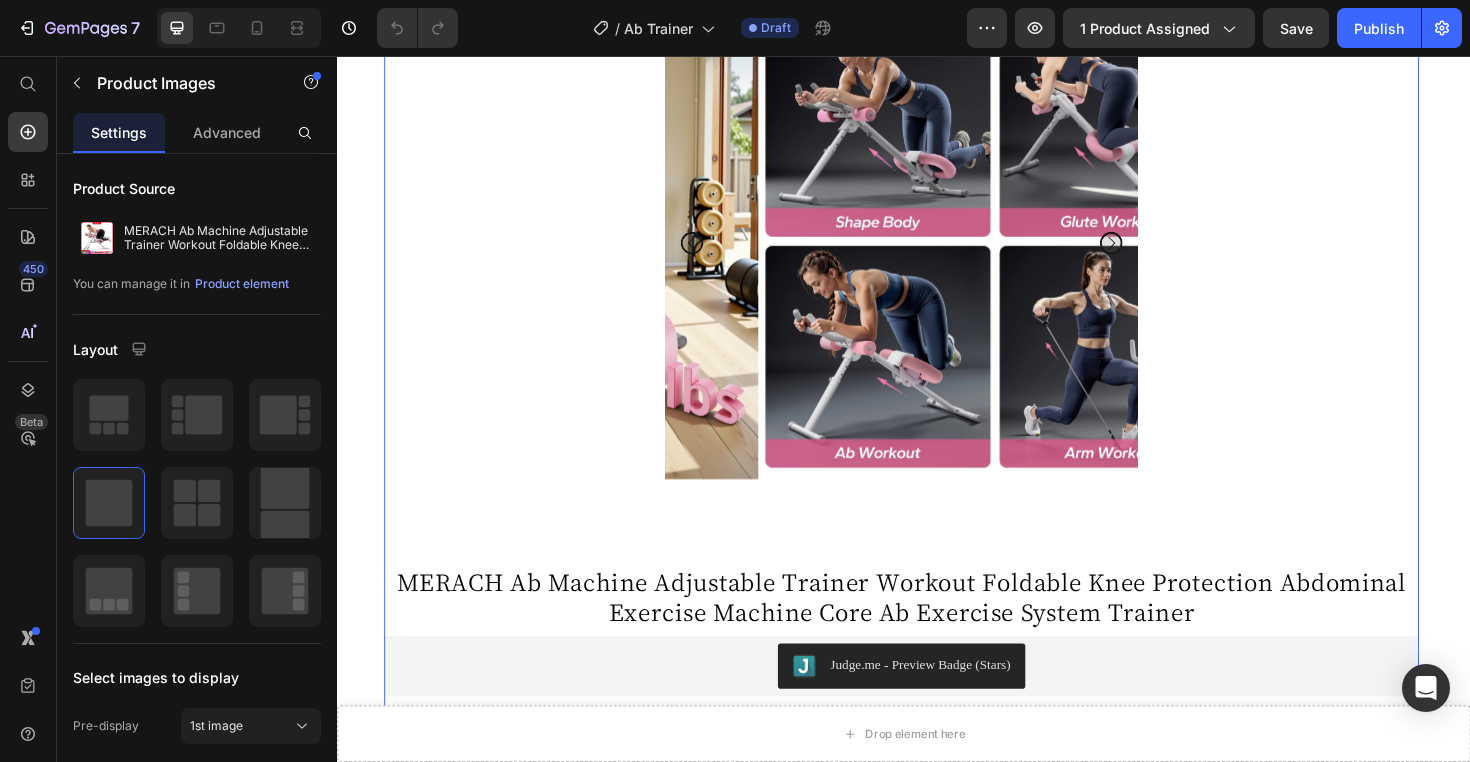 click 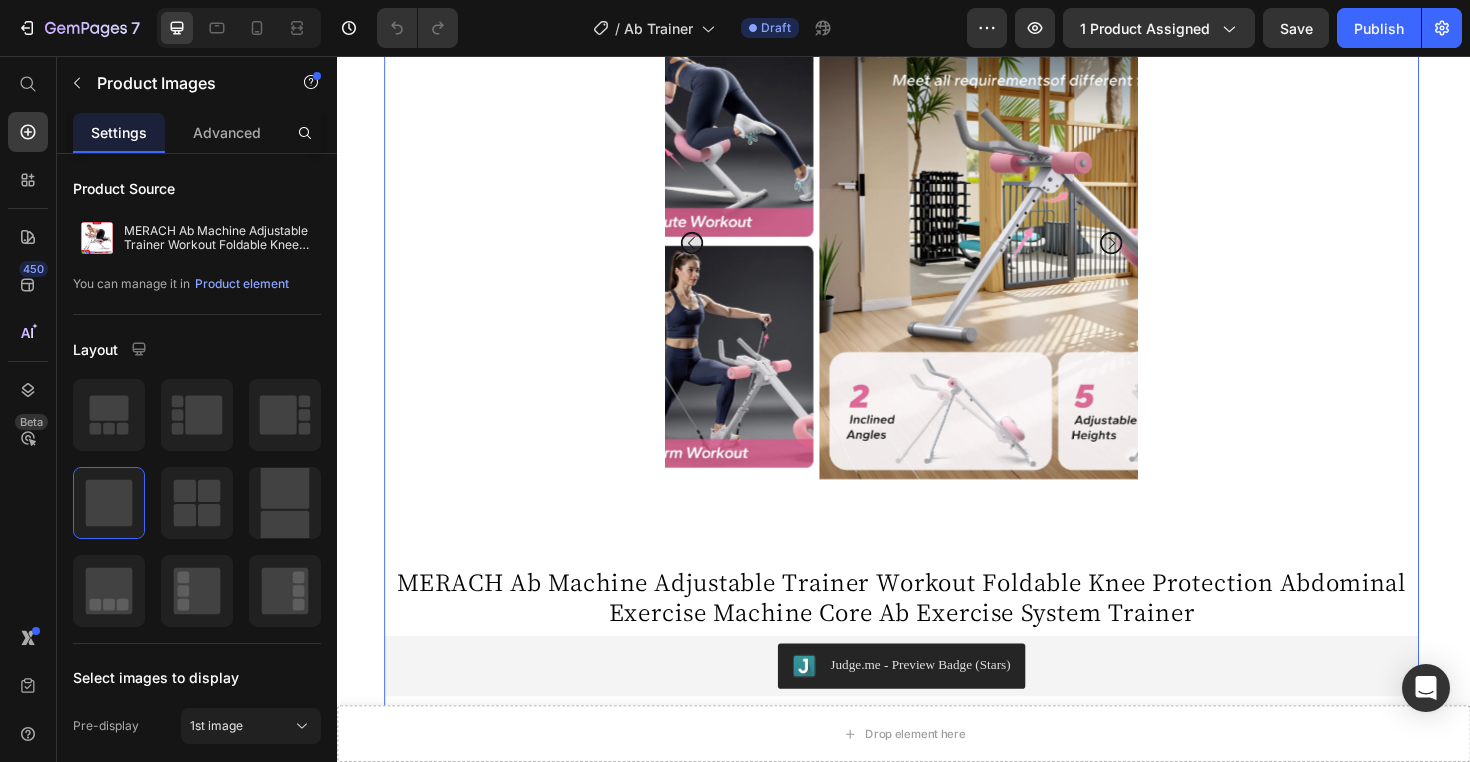 click 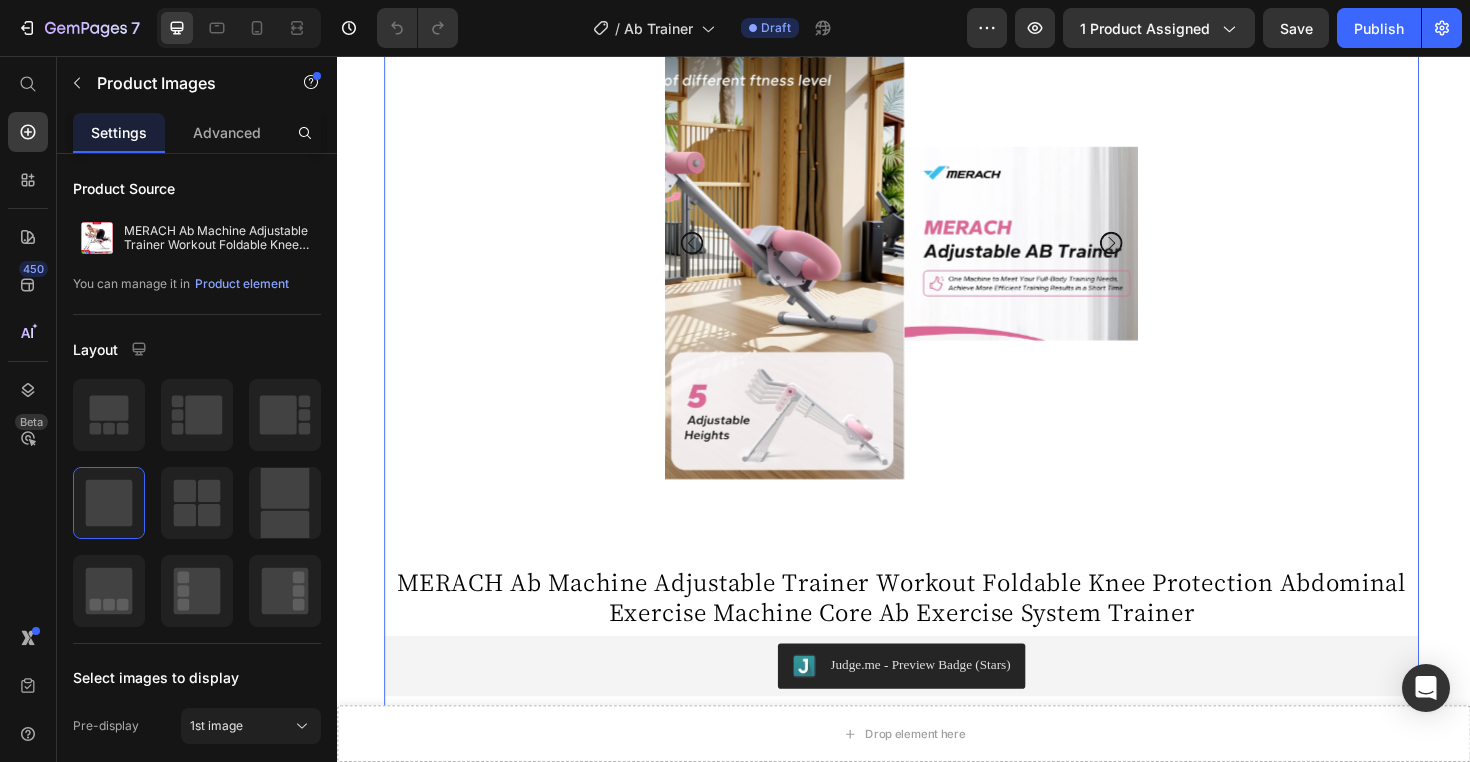 click 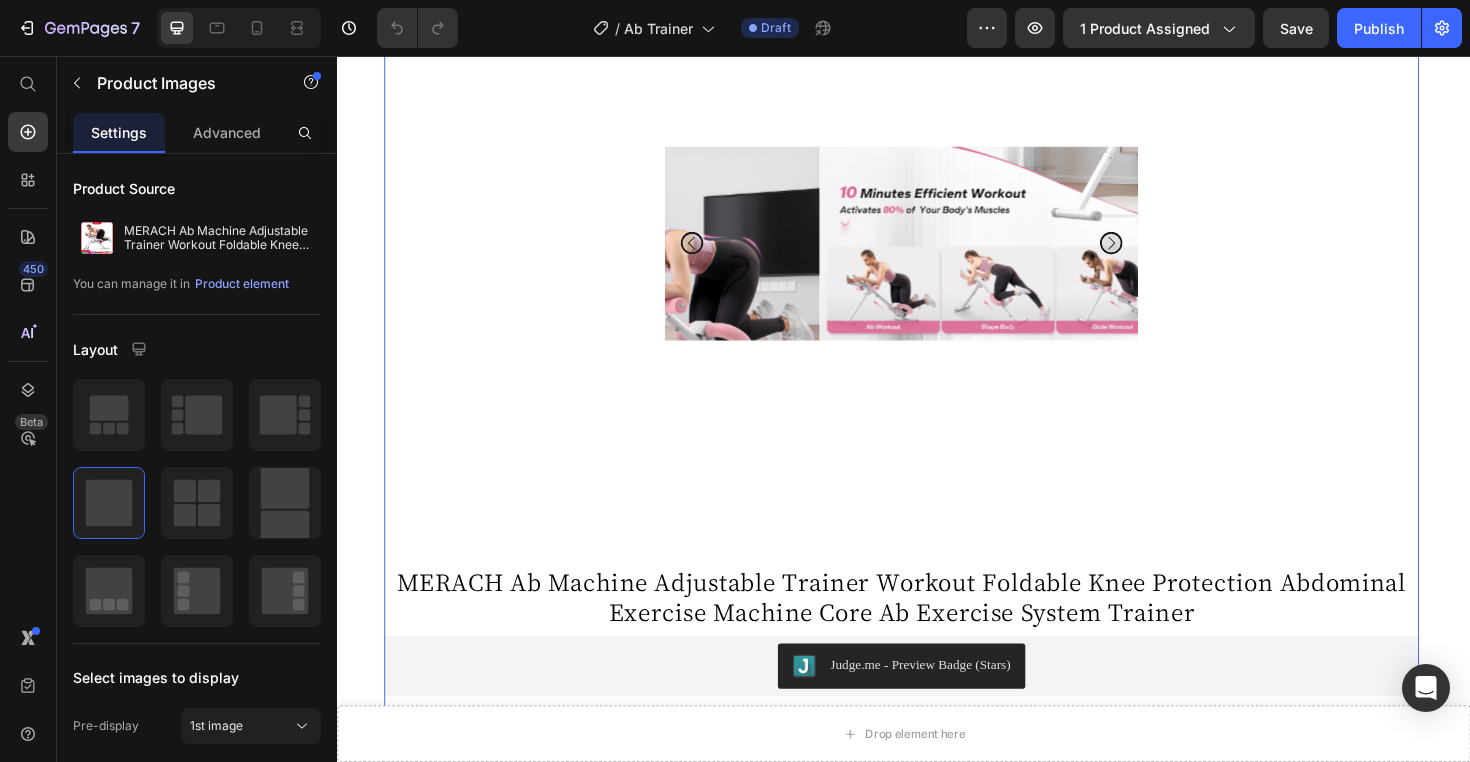 click 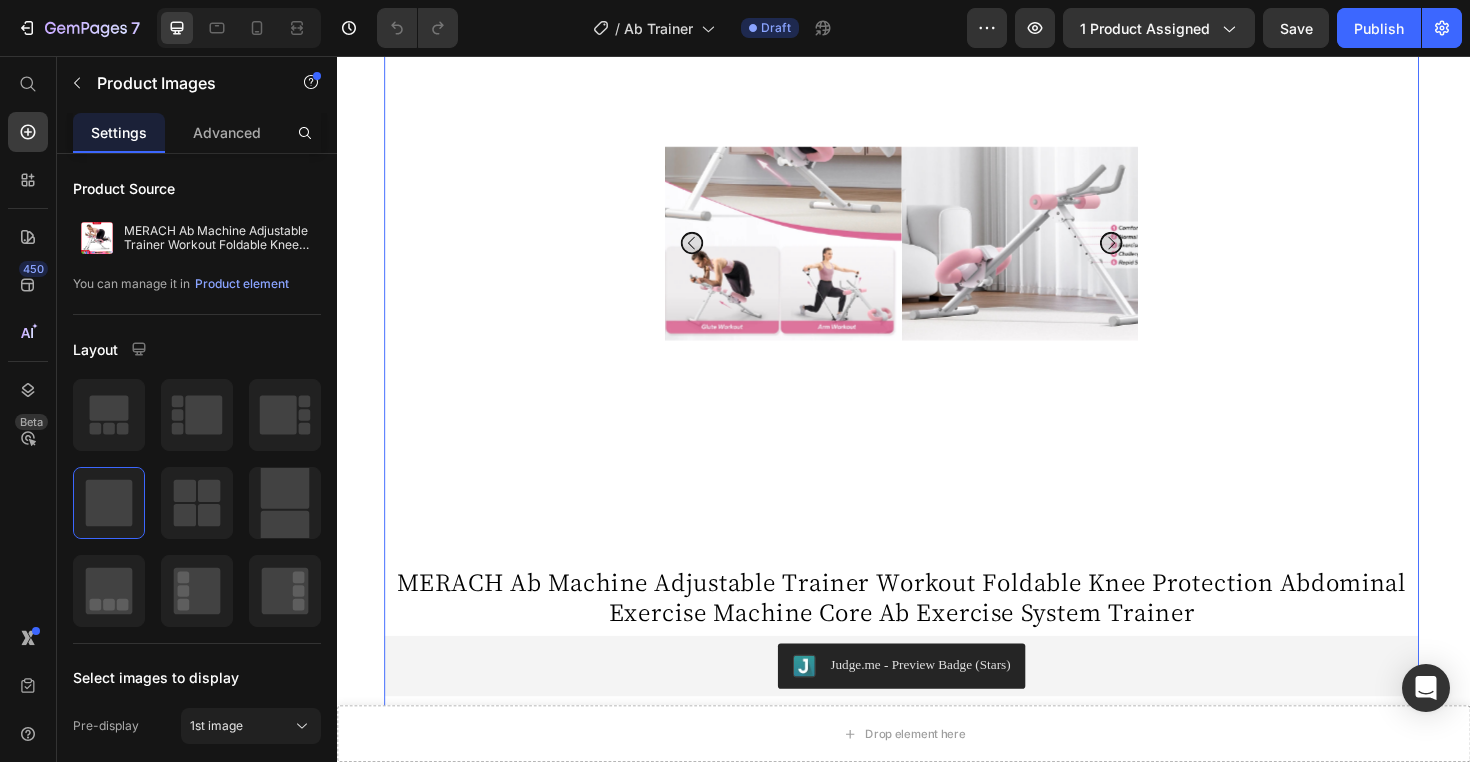 click 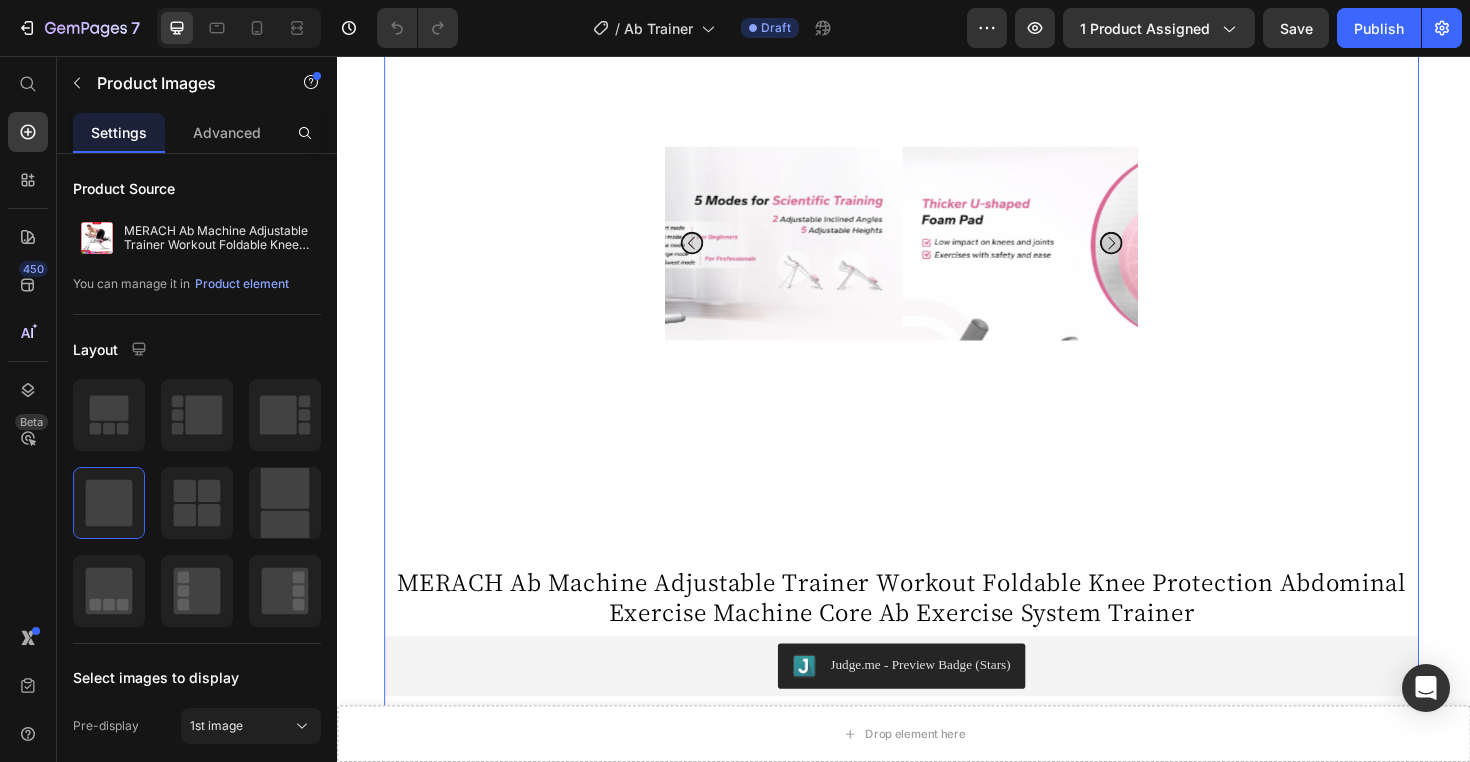 click 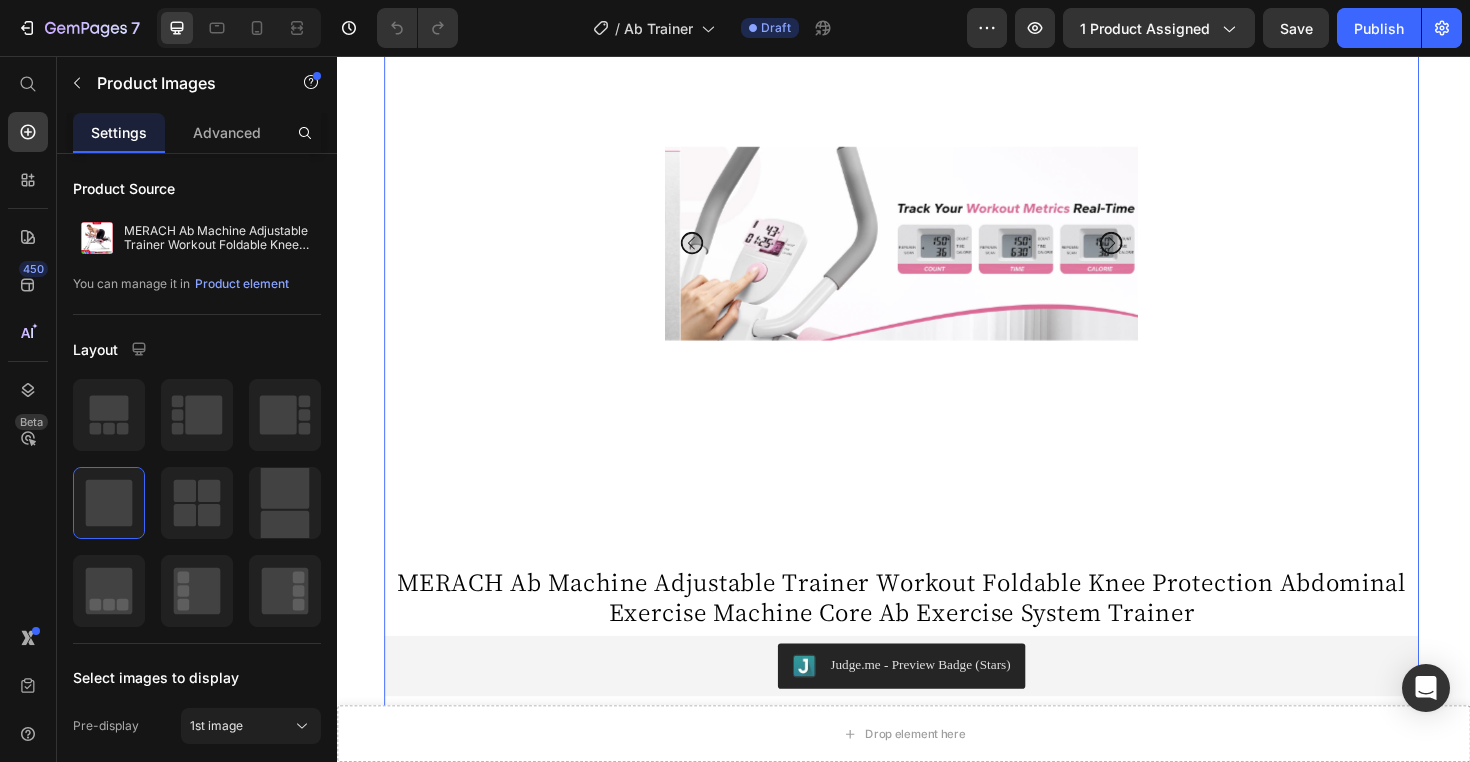 click 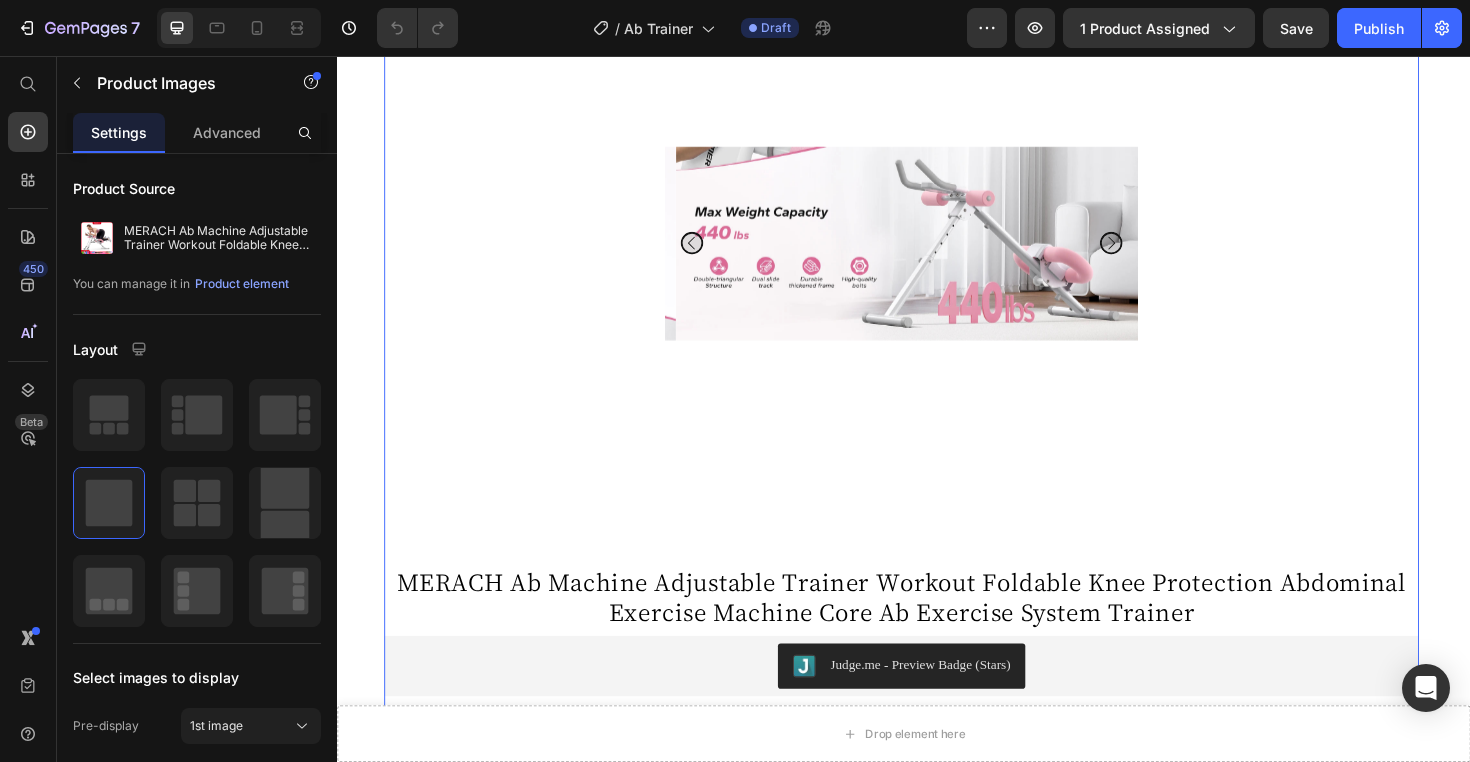 click 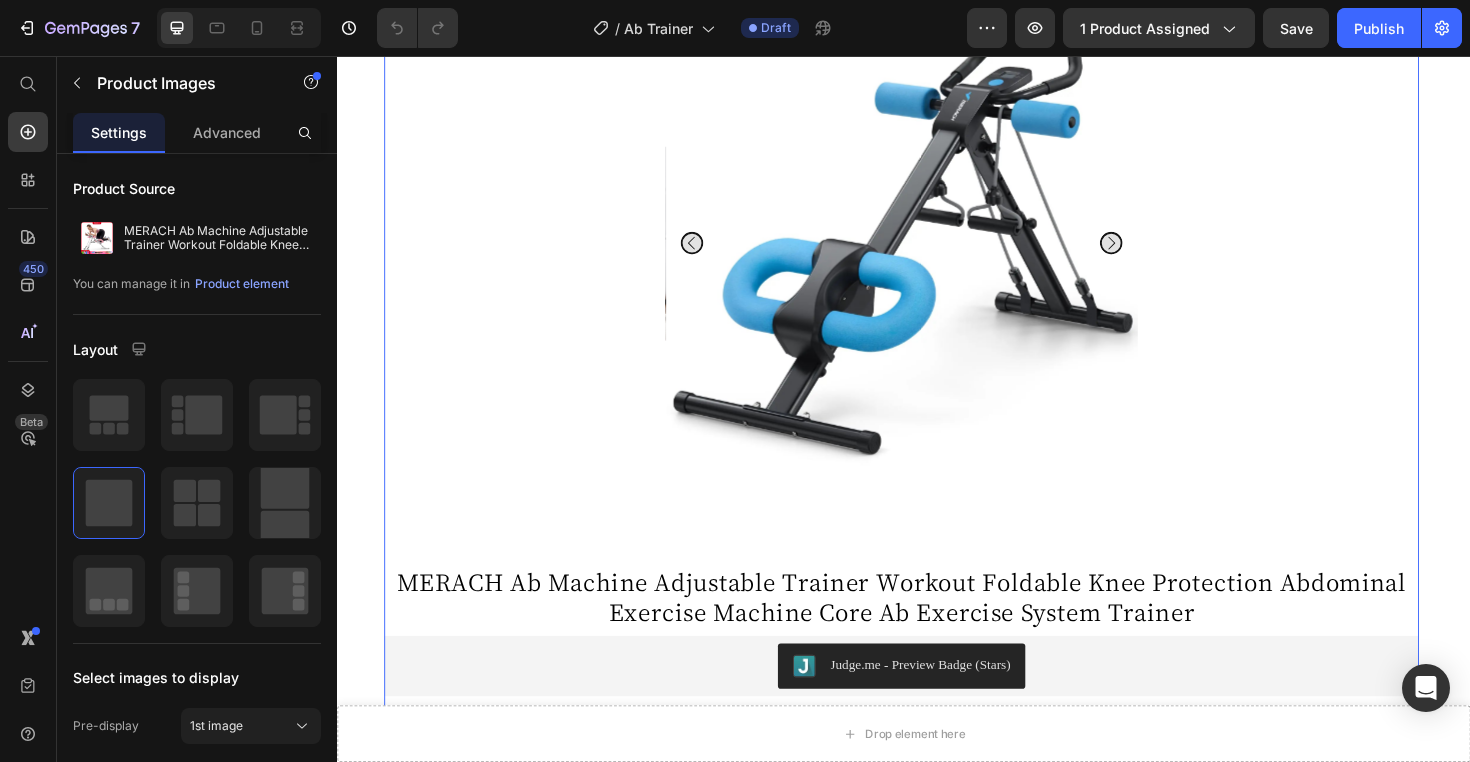 click 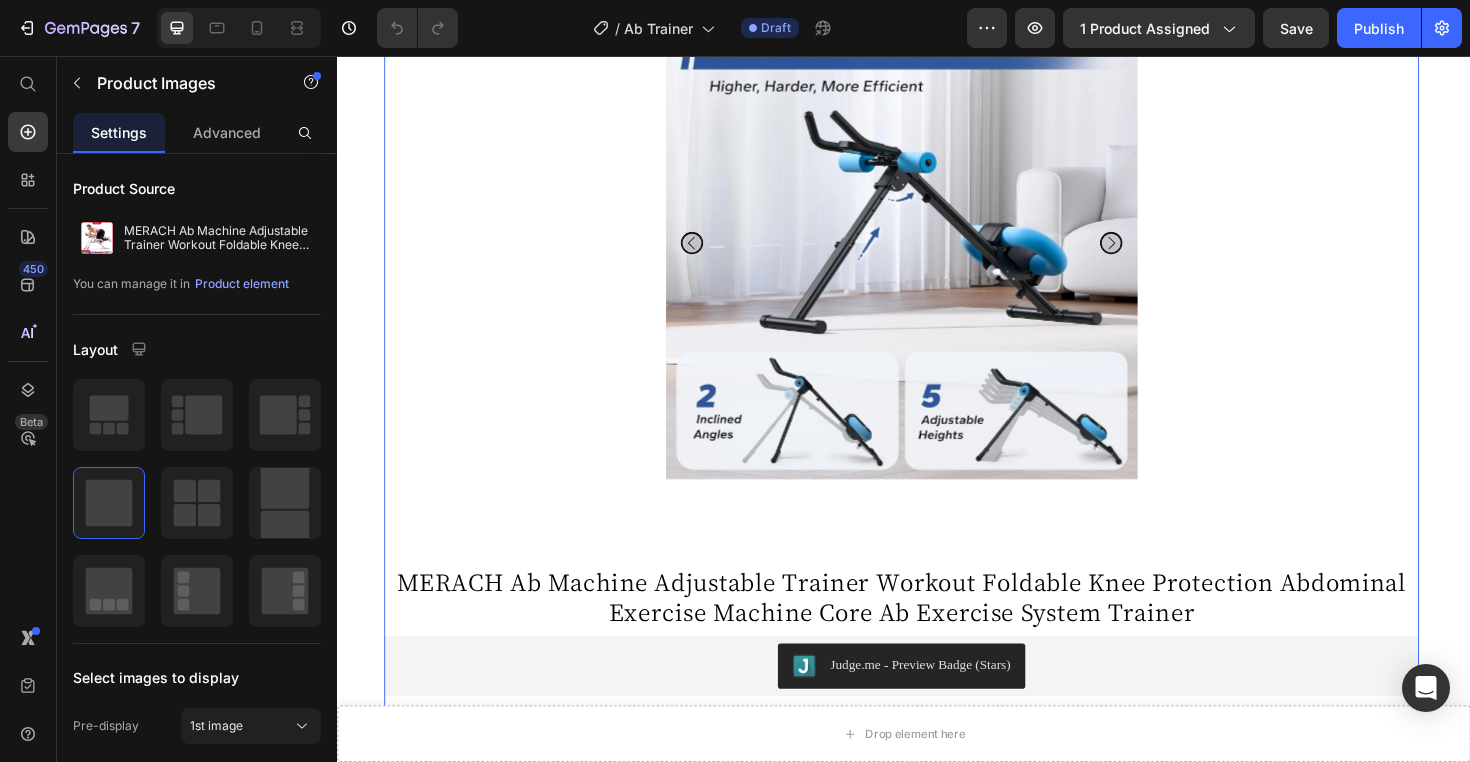 click 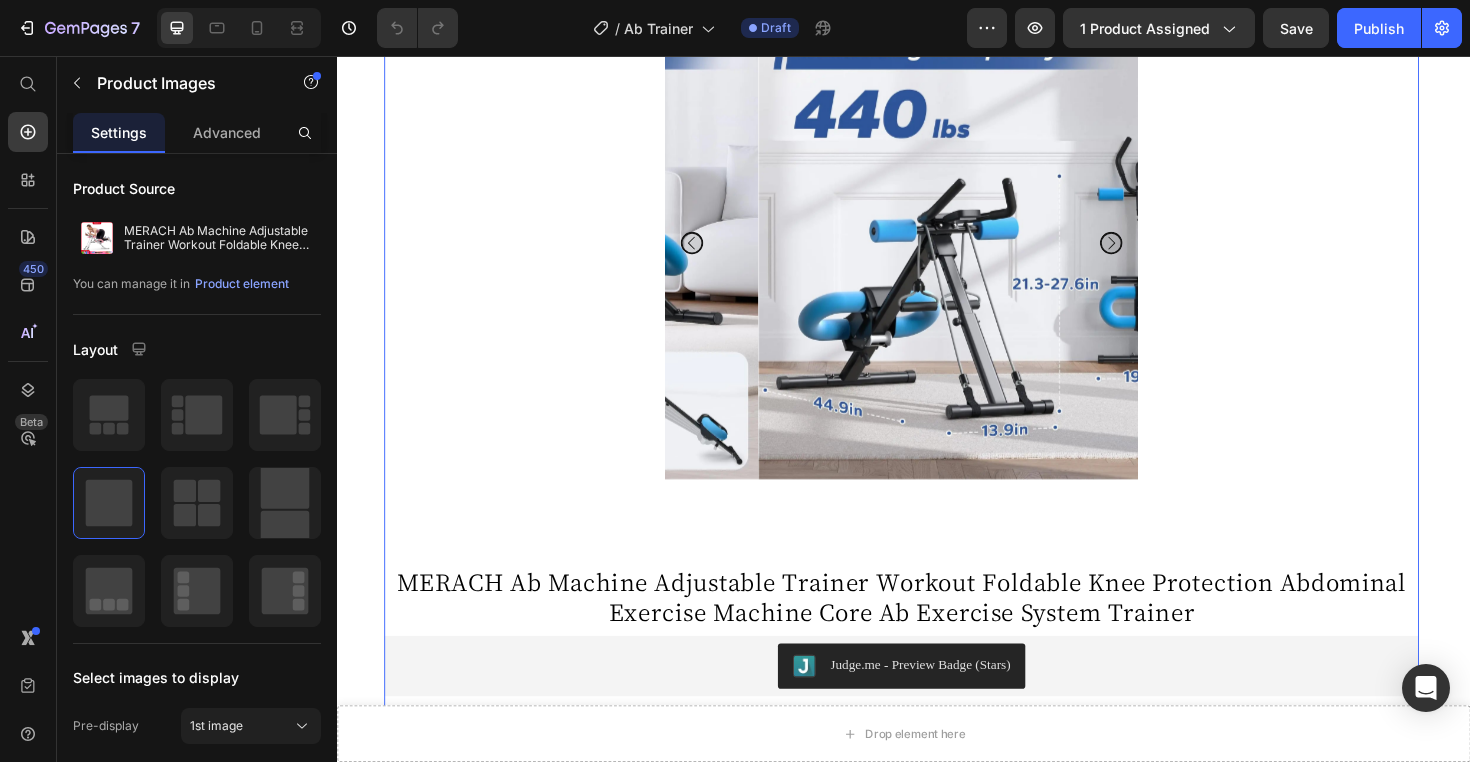 click 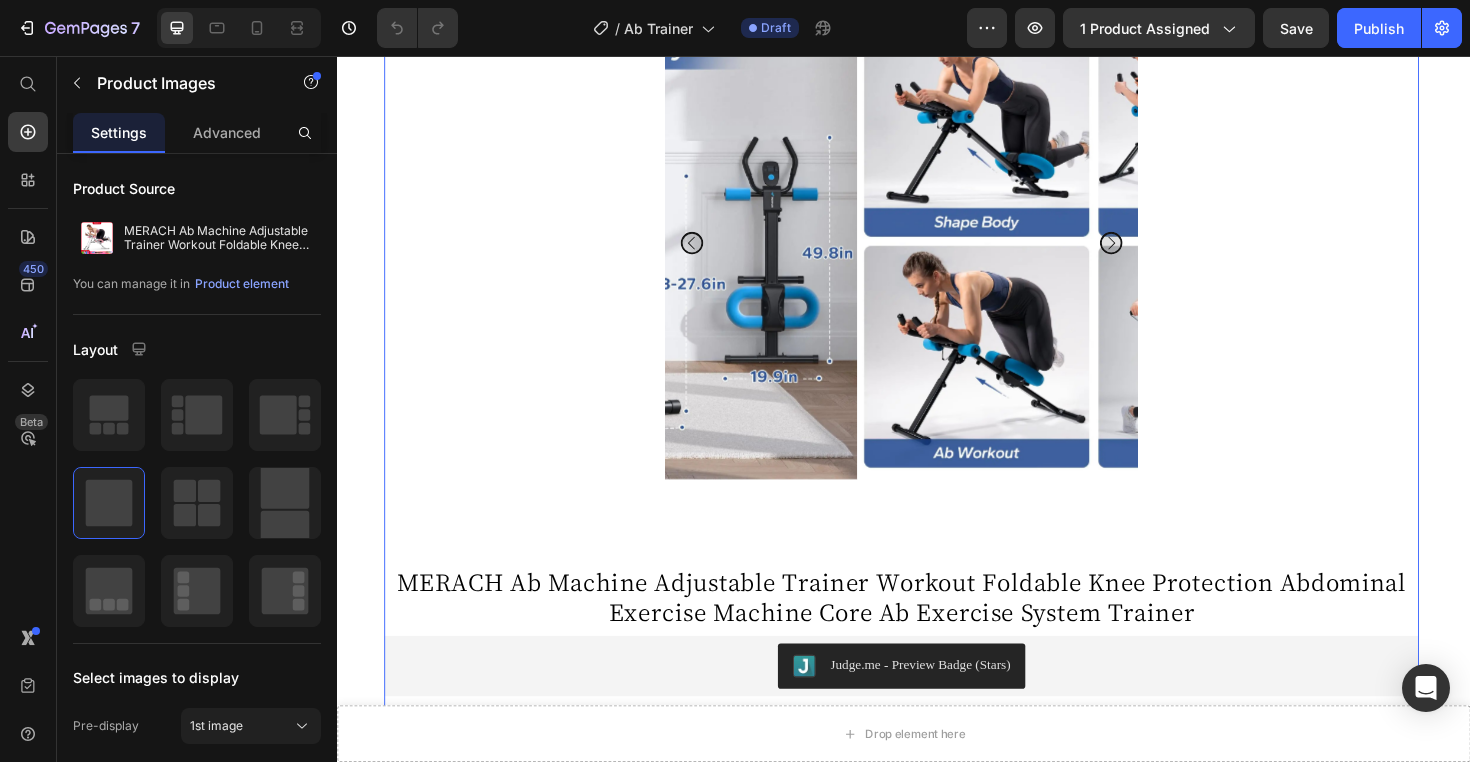 click 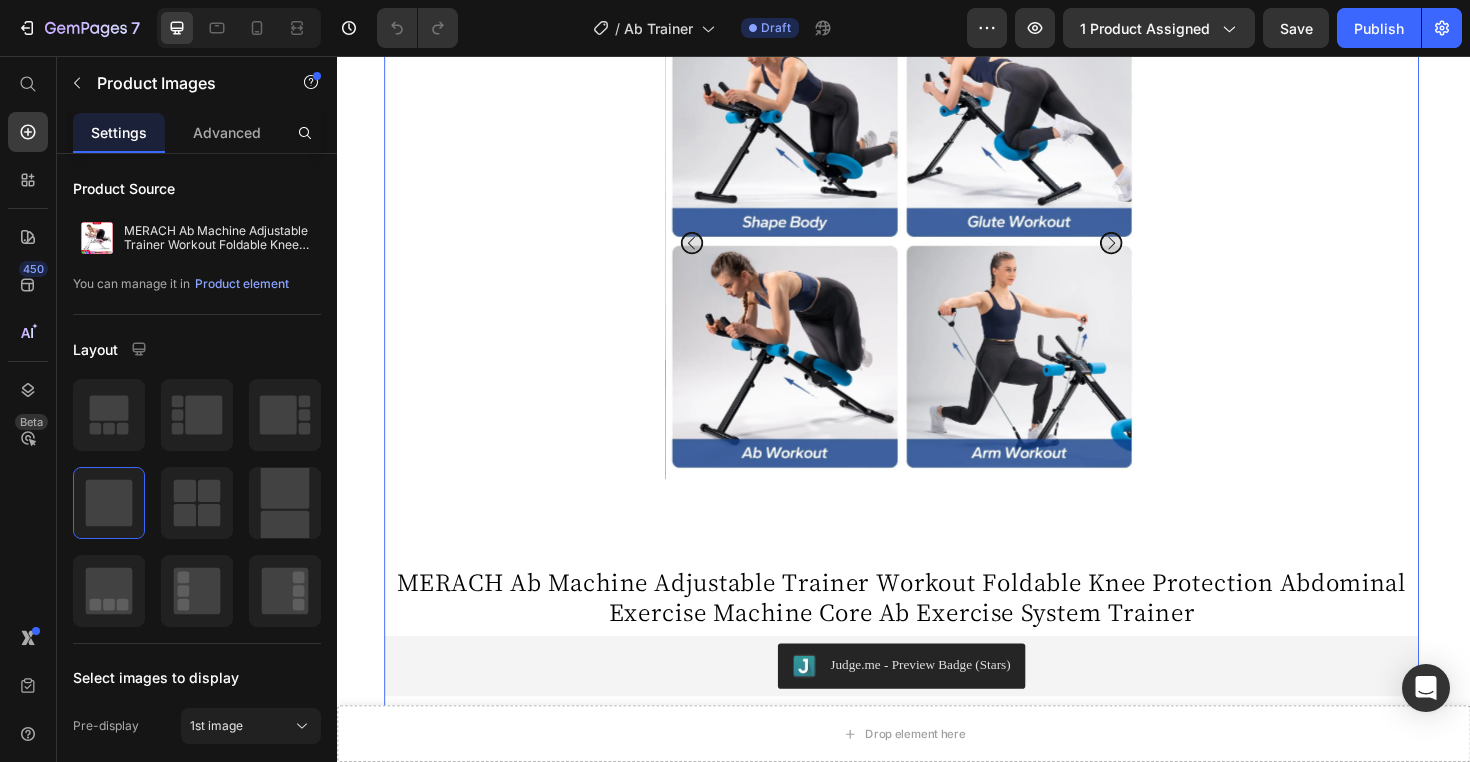 click 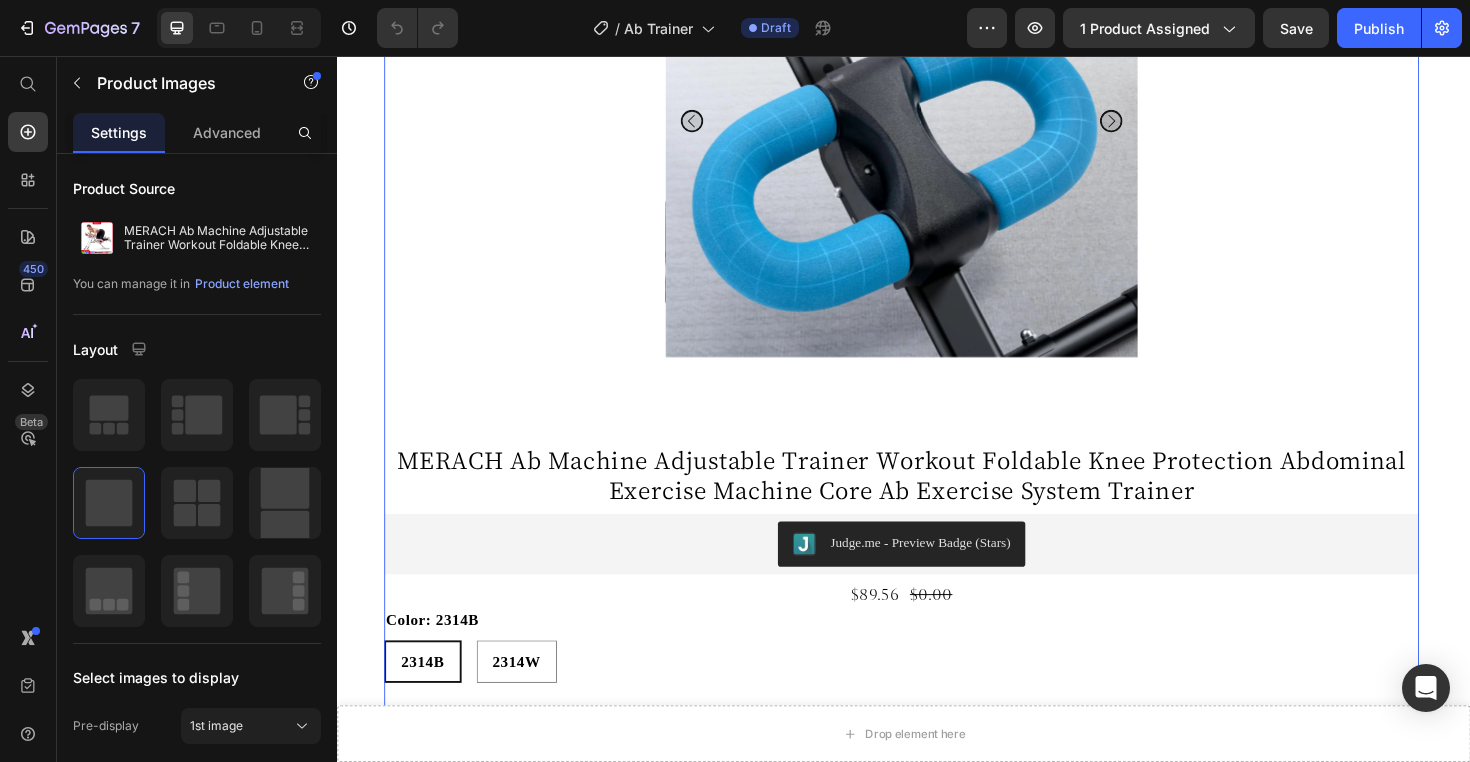 scroll, scrollTop: 498, scrollLeft: 0, axis: vertical 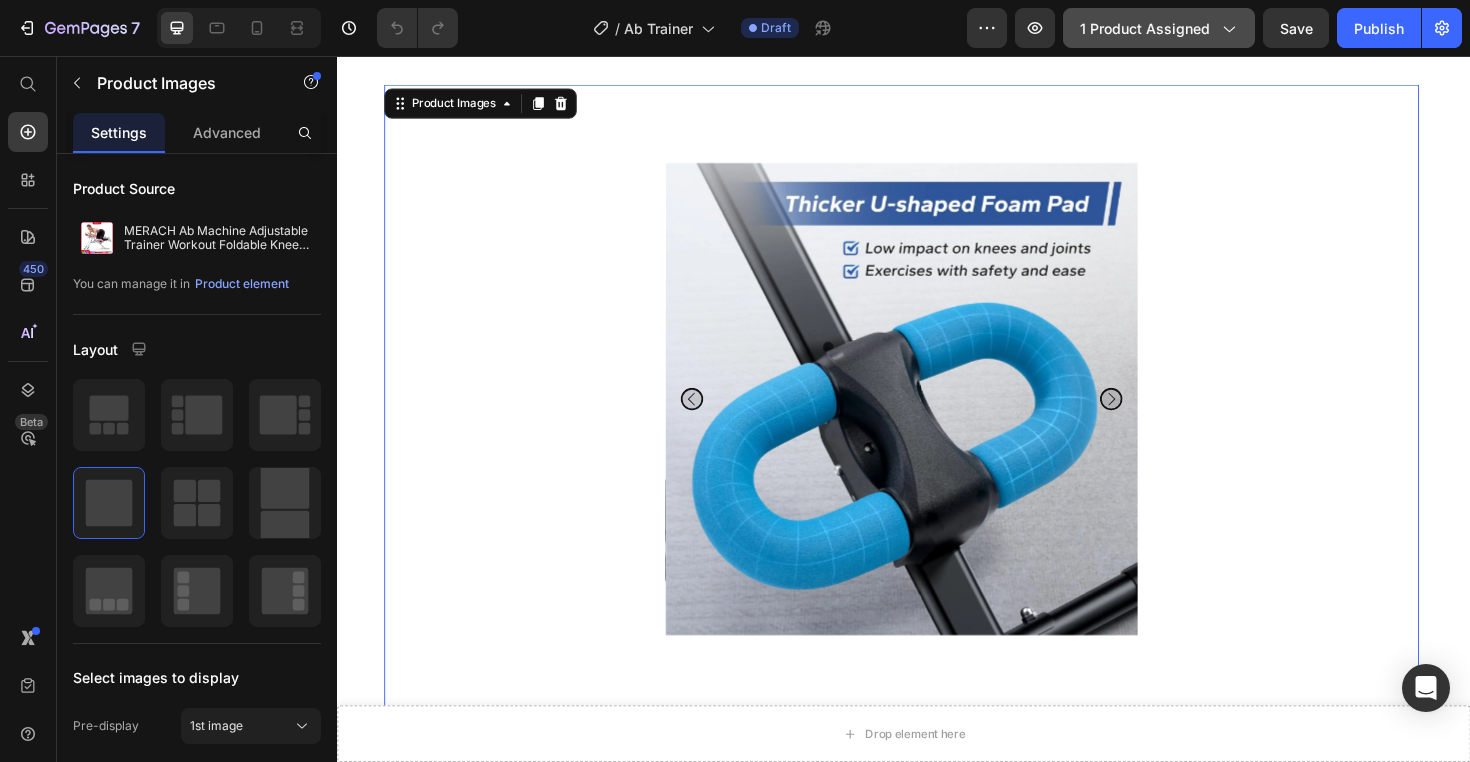 click on "1 product assigned" 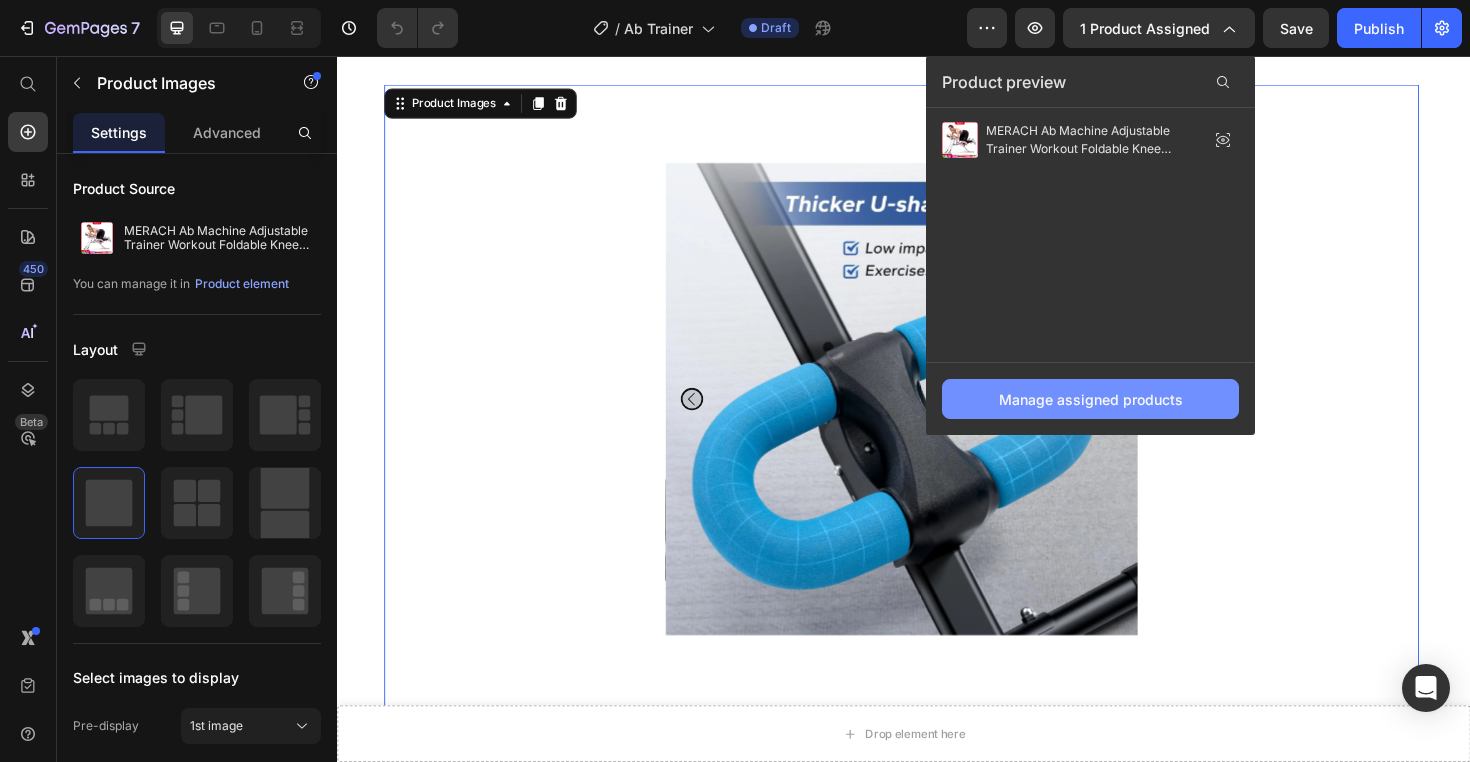 click on "Manage assigned products" at bounding box center [1090, 399] 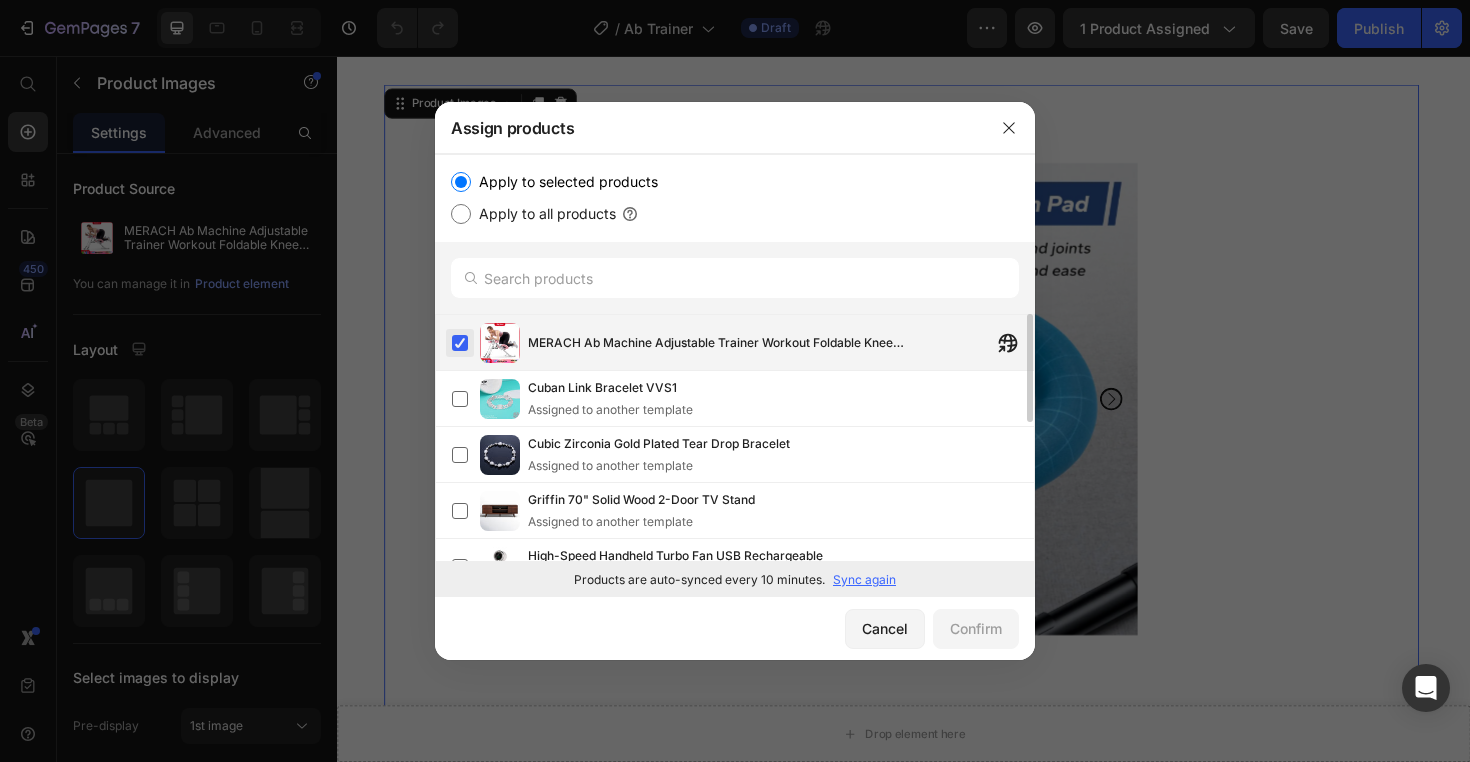 click at bounding box center [460, 343] 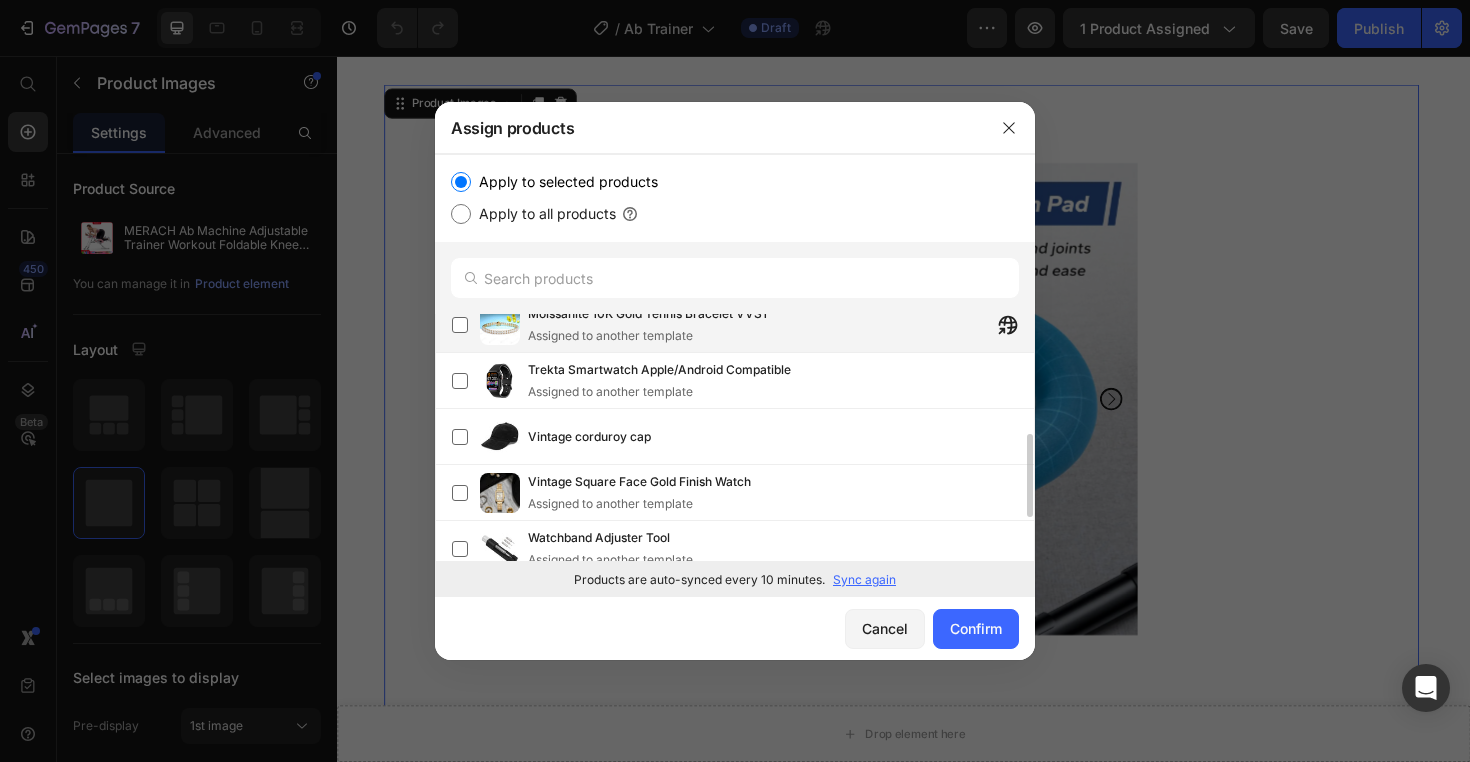 scroll, scrollTop: 481, scrollLeft: 0, axis: vertical 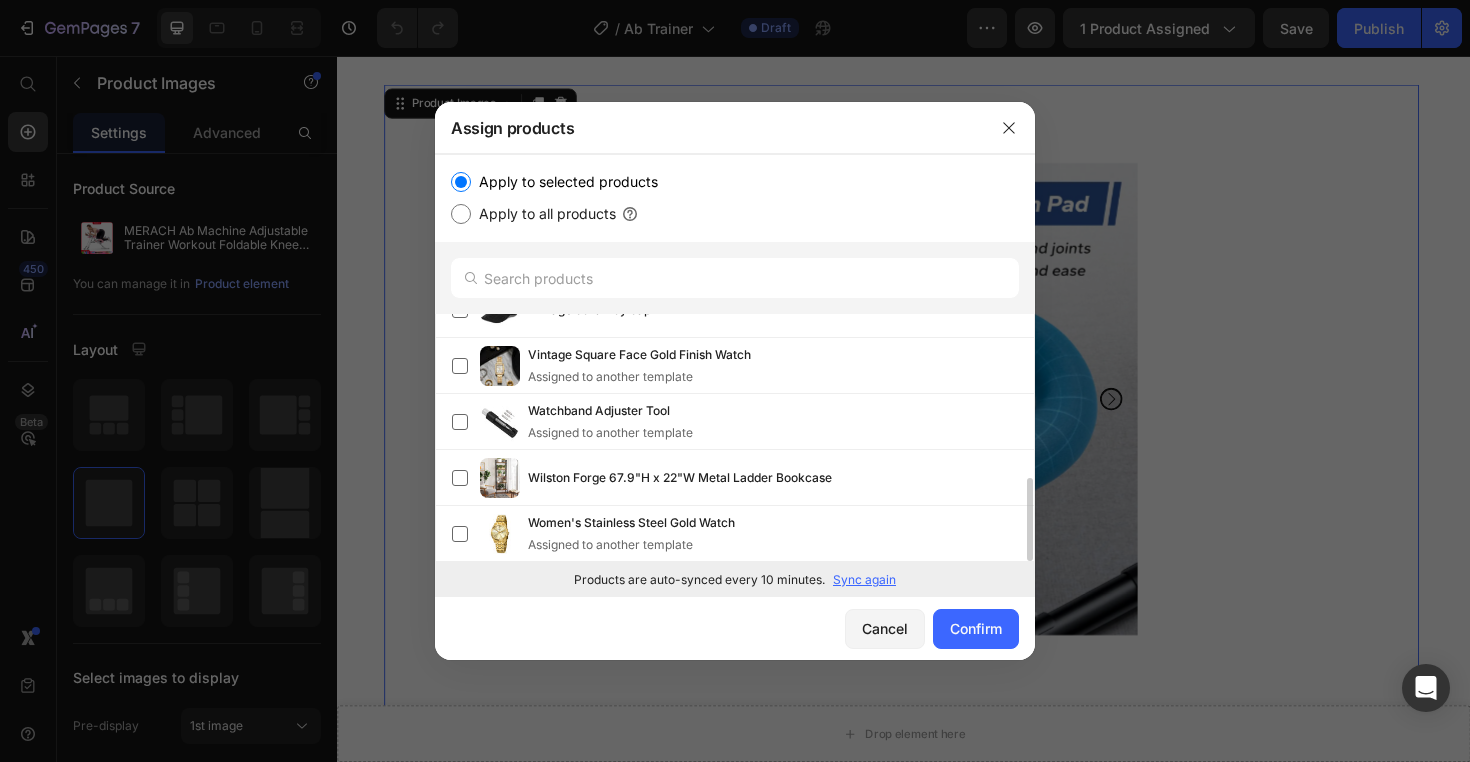 click on "Sync again" at bounding box center (864, 580) 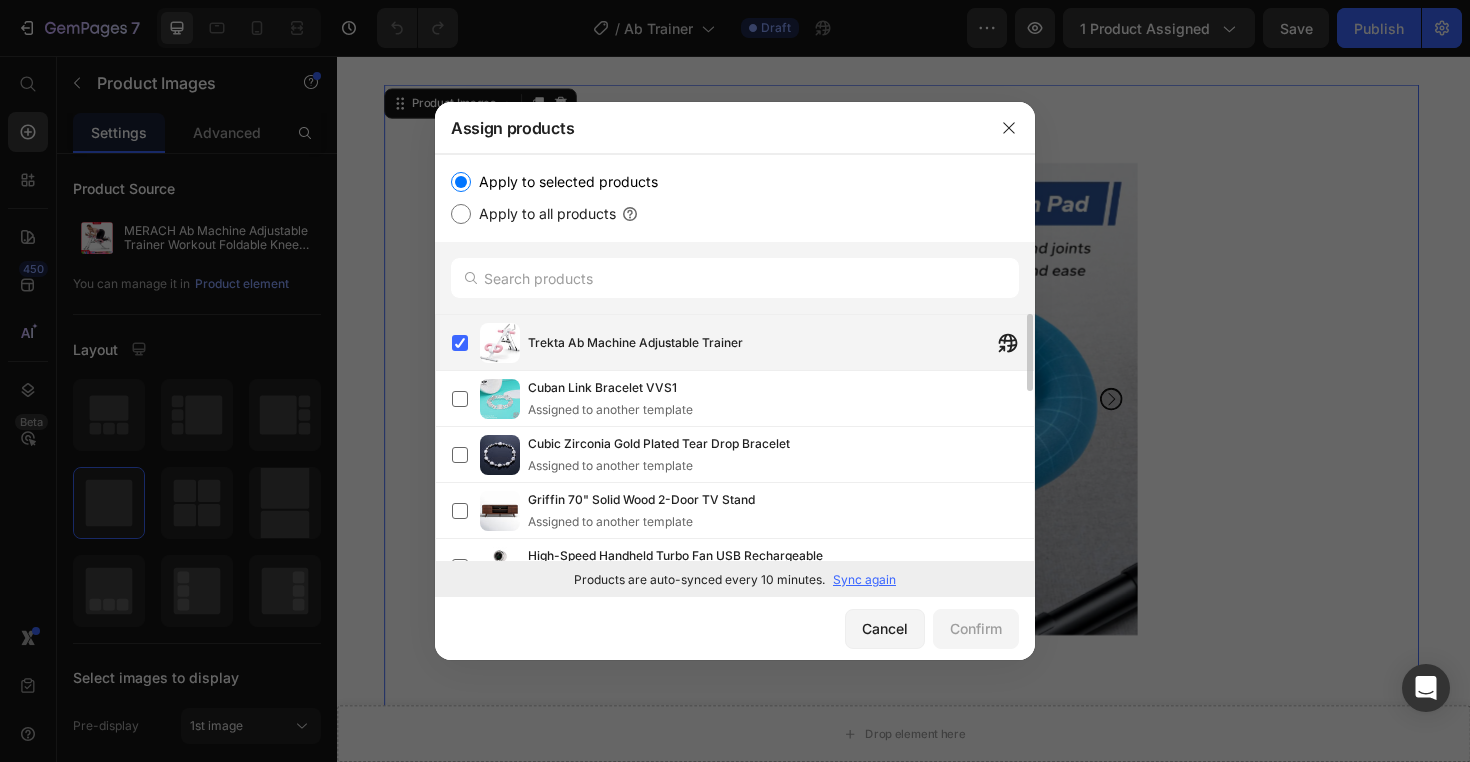 click on "Trekta Ab Machine Adjustable Trainer" at bounding box center (635, 343) 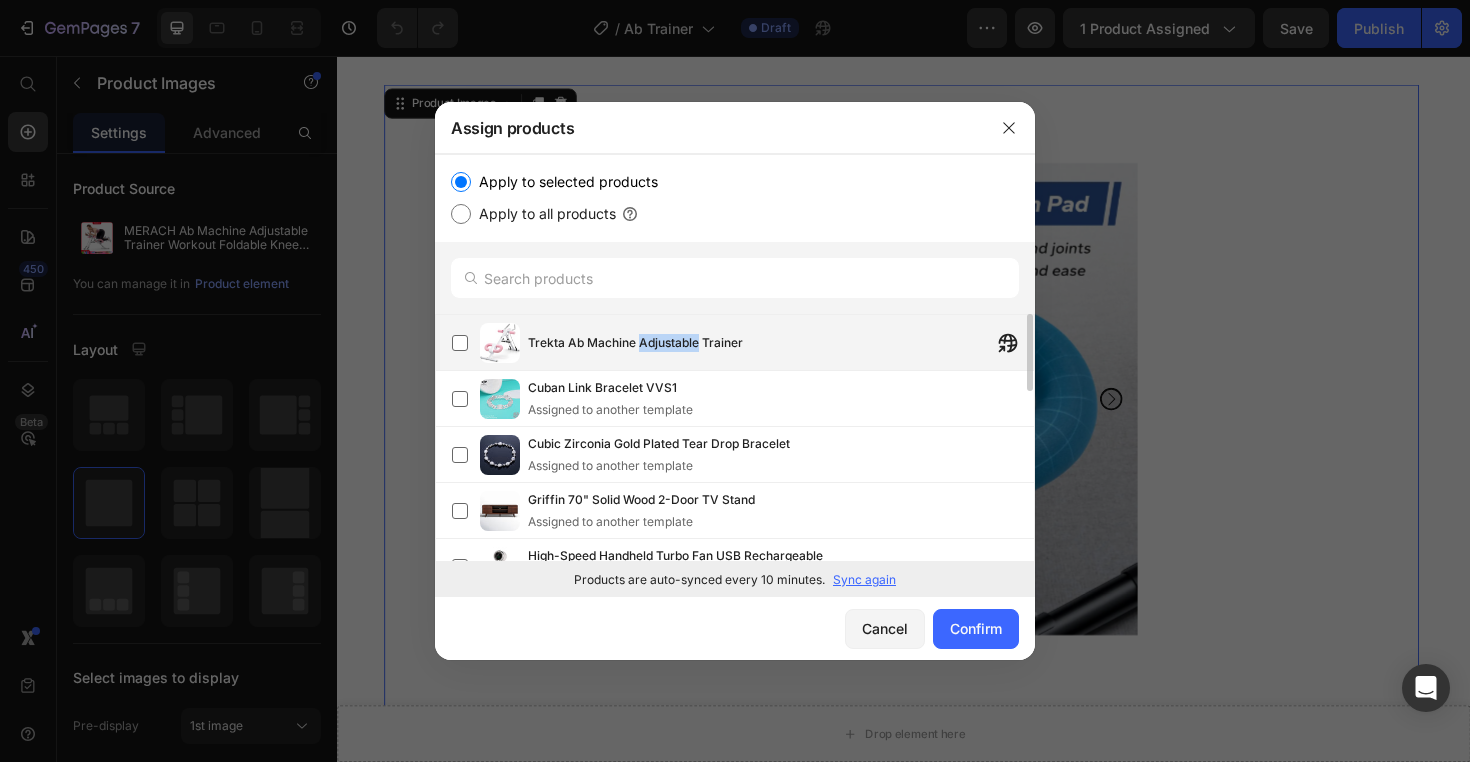 click on "Trekta Ab Machine Adjustable Trainer" at bounding box center [635, 343] 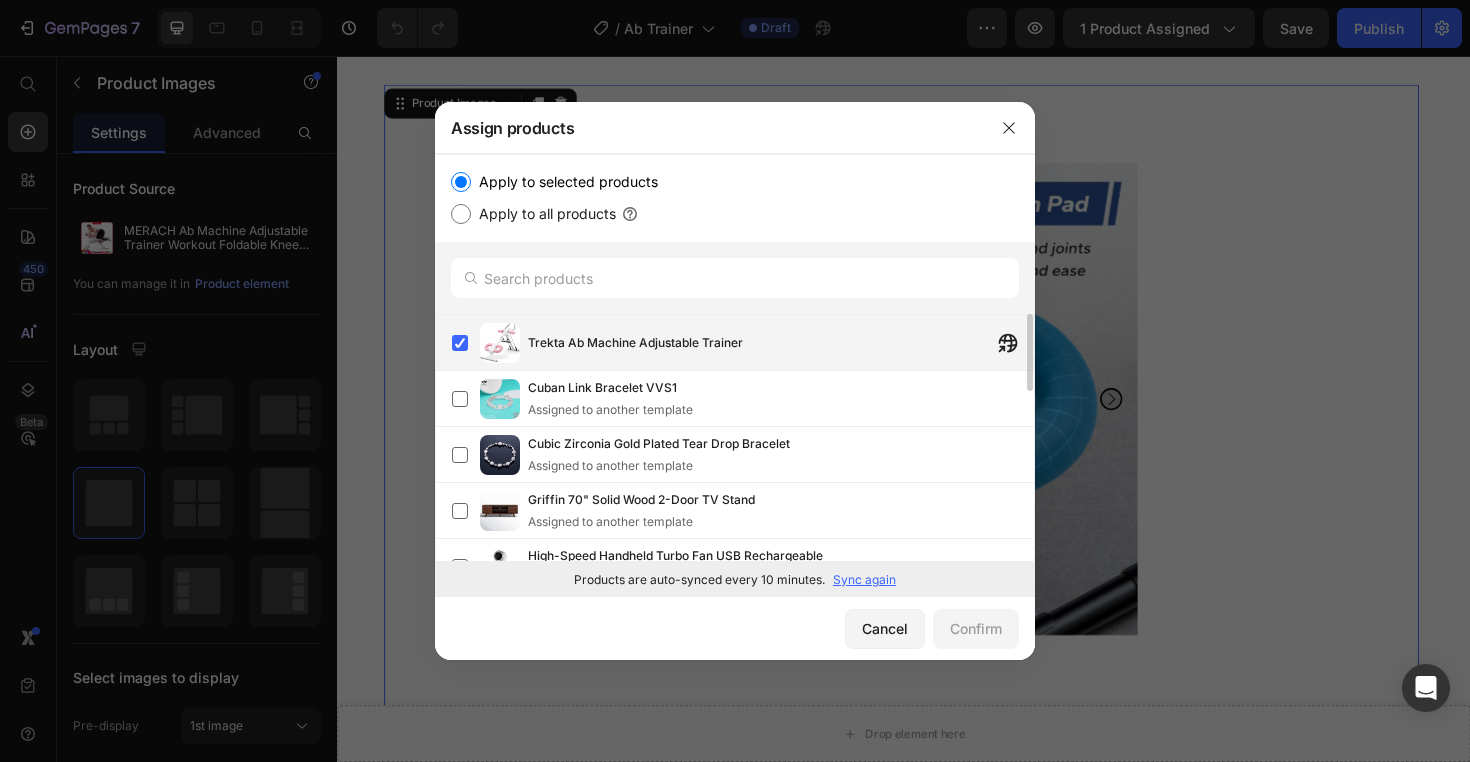 click on "Trekta Ab Machine Adjustable Trainer" at bounding box center [781, 343] 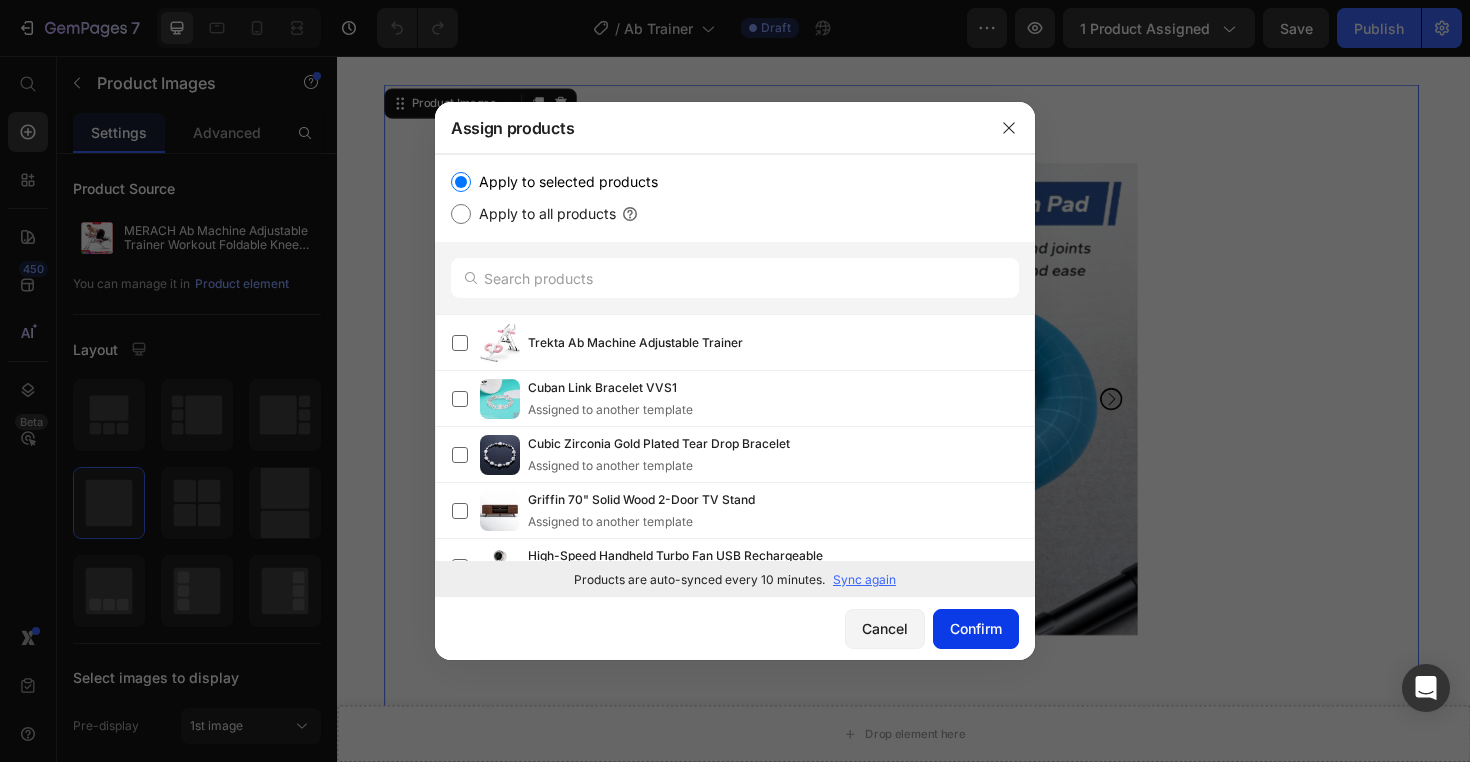 click on "Confirm" at bounding box center (976, 628) 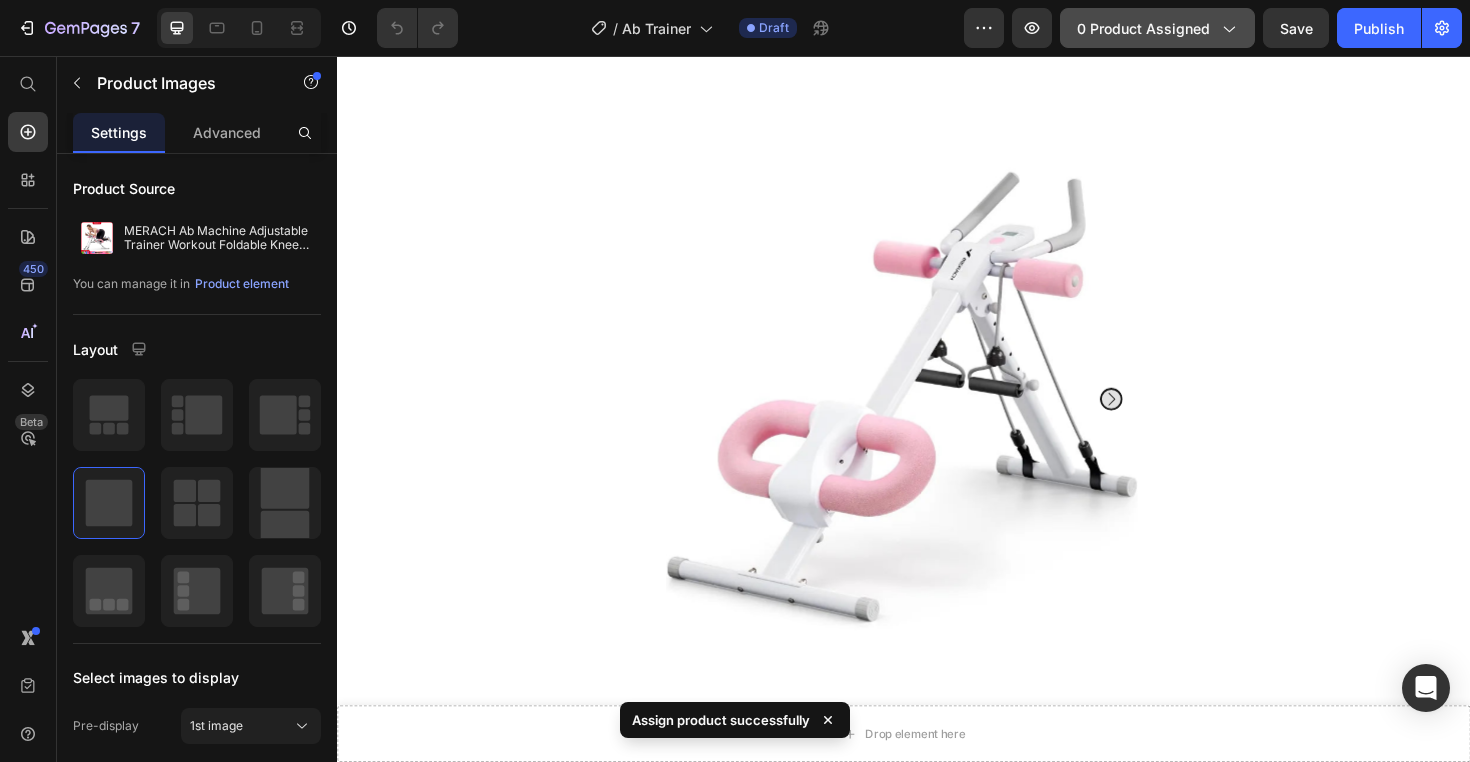 click on "0 product assigned" 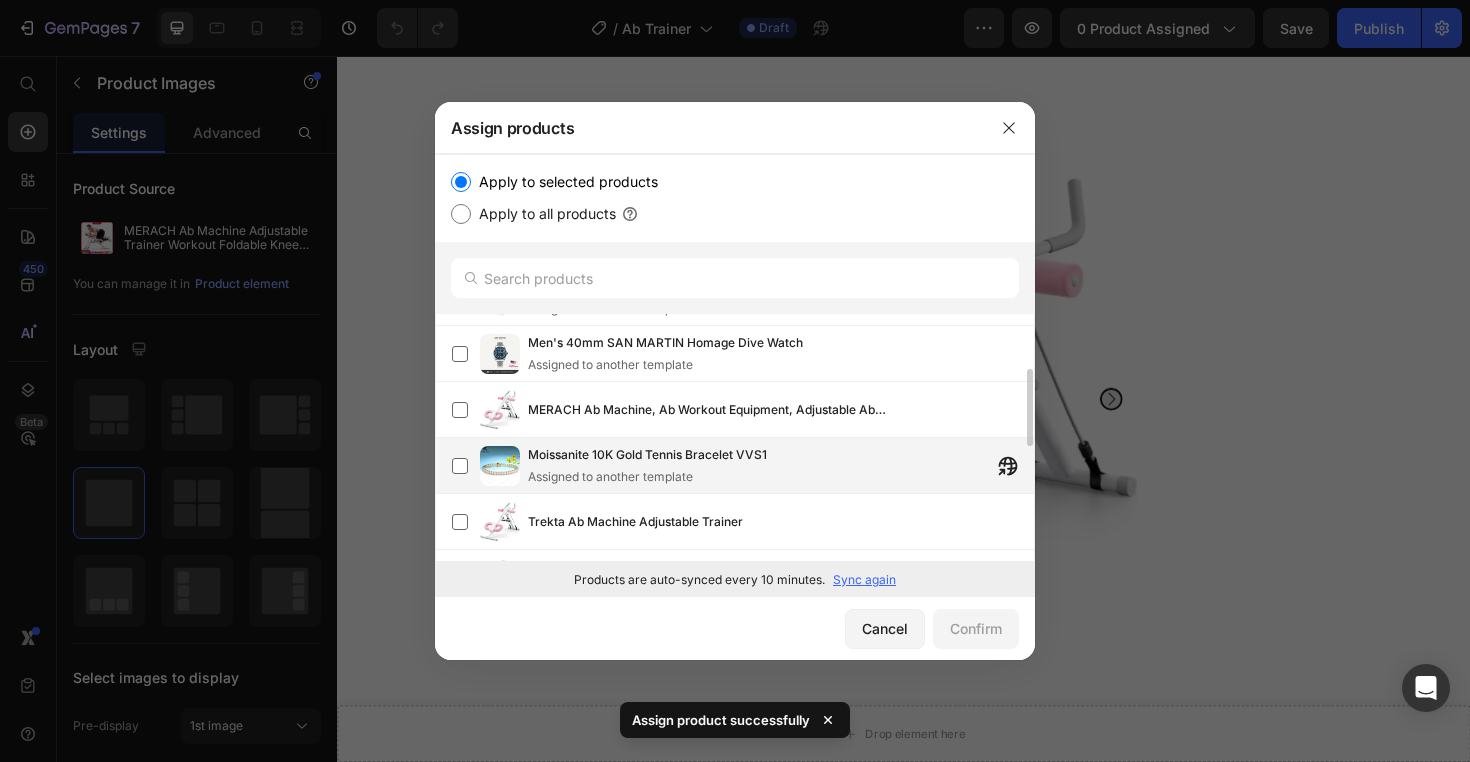 scroll, scrollTop: 188, scrollLeft: 0, axis: vertical 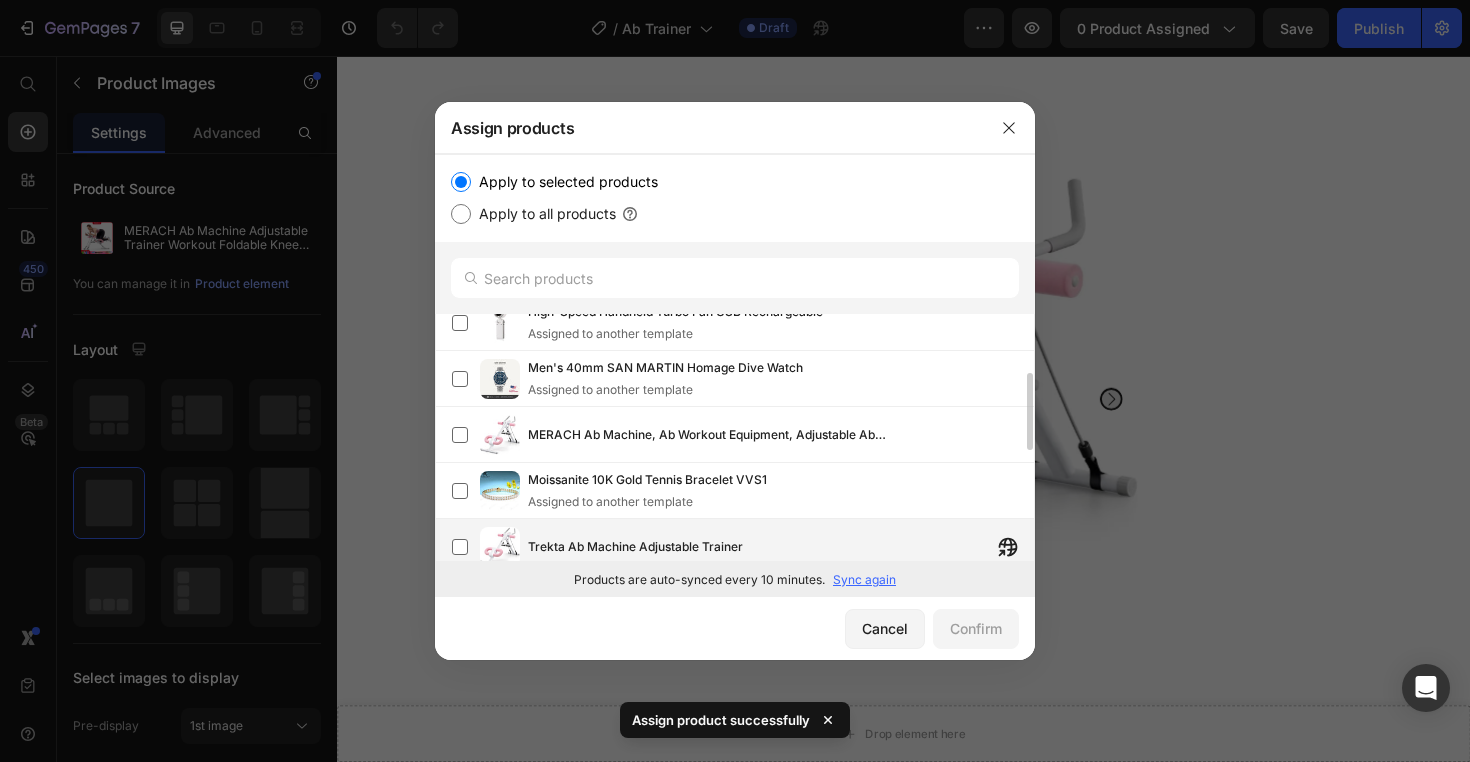 click on "Trekta Ab Machine Adjustable Trainer" at bounding box center [781, 547] 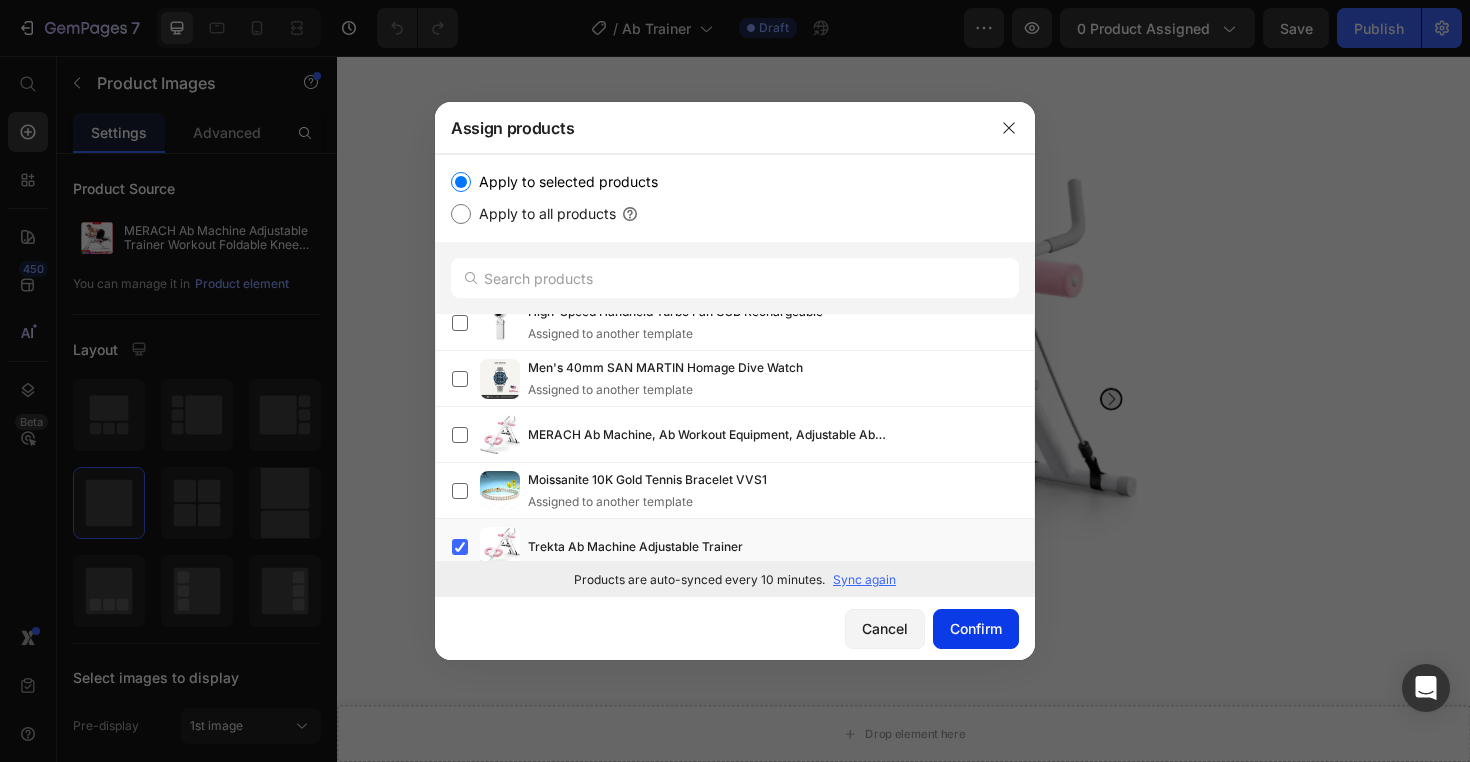 click on "Confirm" at bounding box center [976, 628] 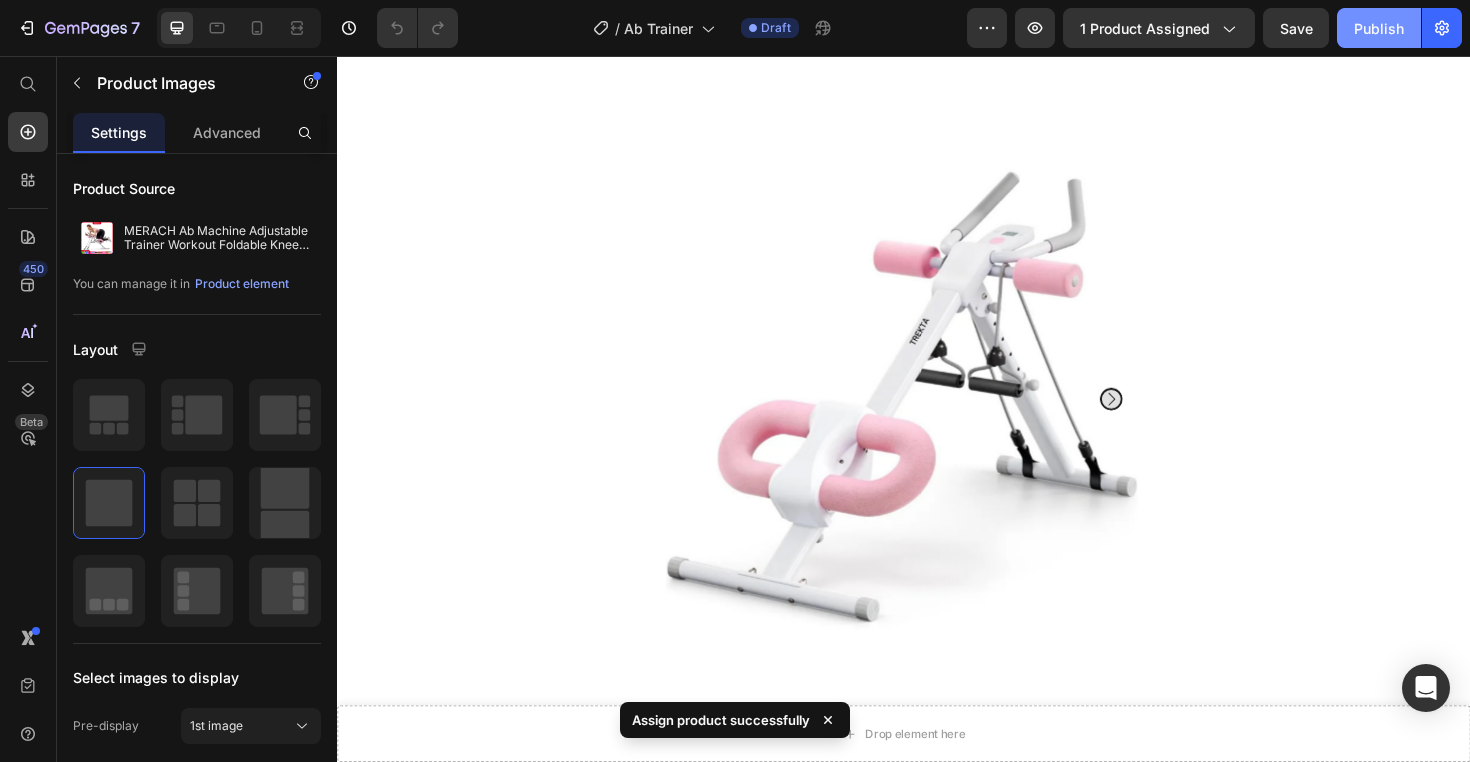 click on "Publish" at bounding box center [1379, 28] 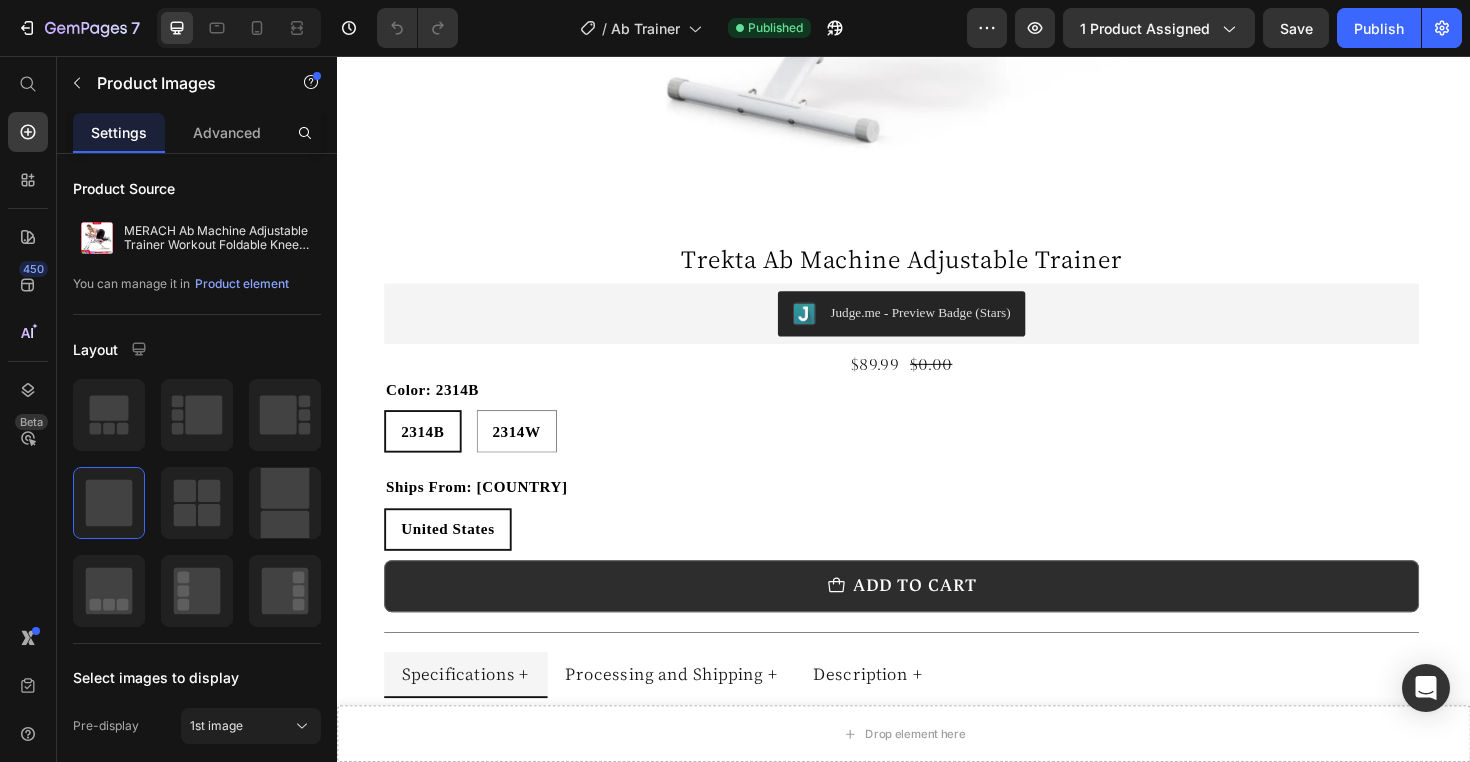 scroll, scrollTop: 454, scrollLeft: 0, axis: vertical 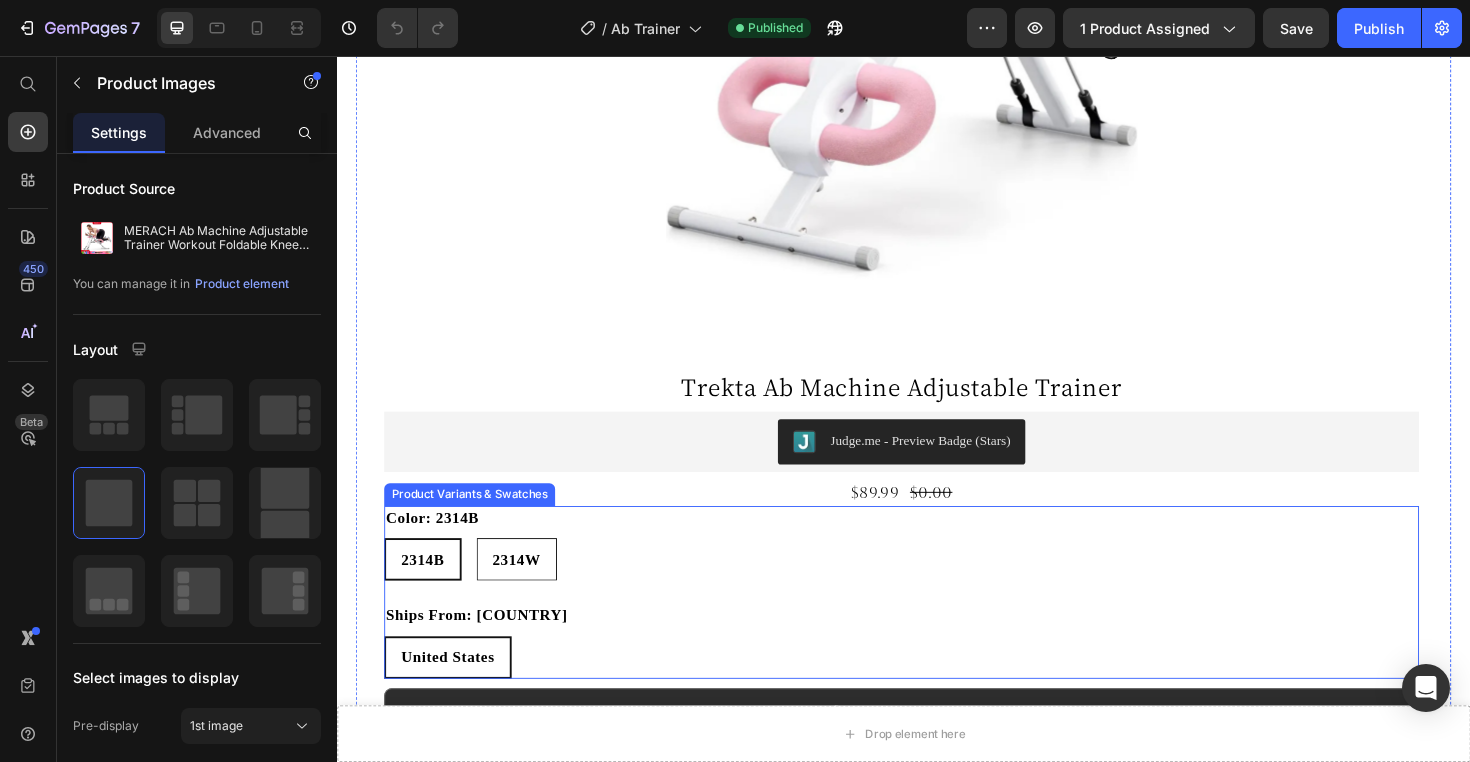 click on "2314W" at bounding box center (527, 590) 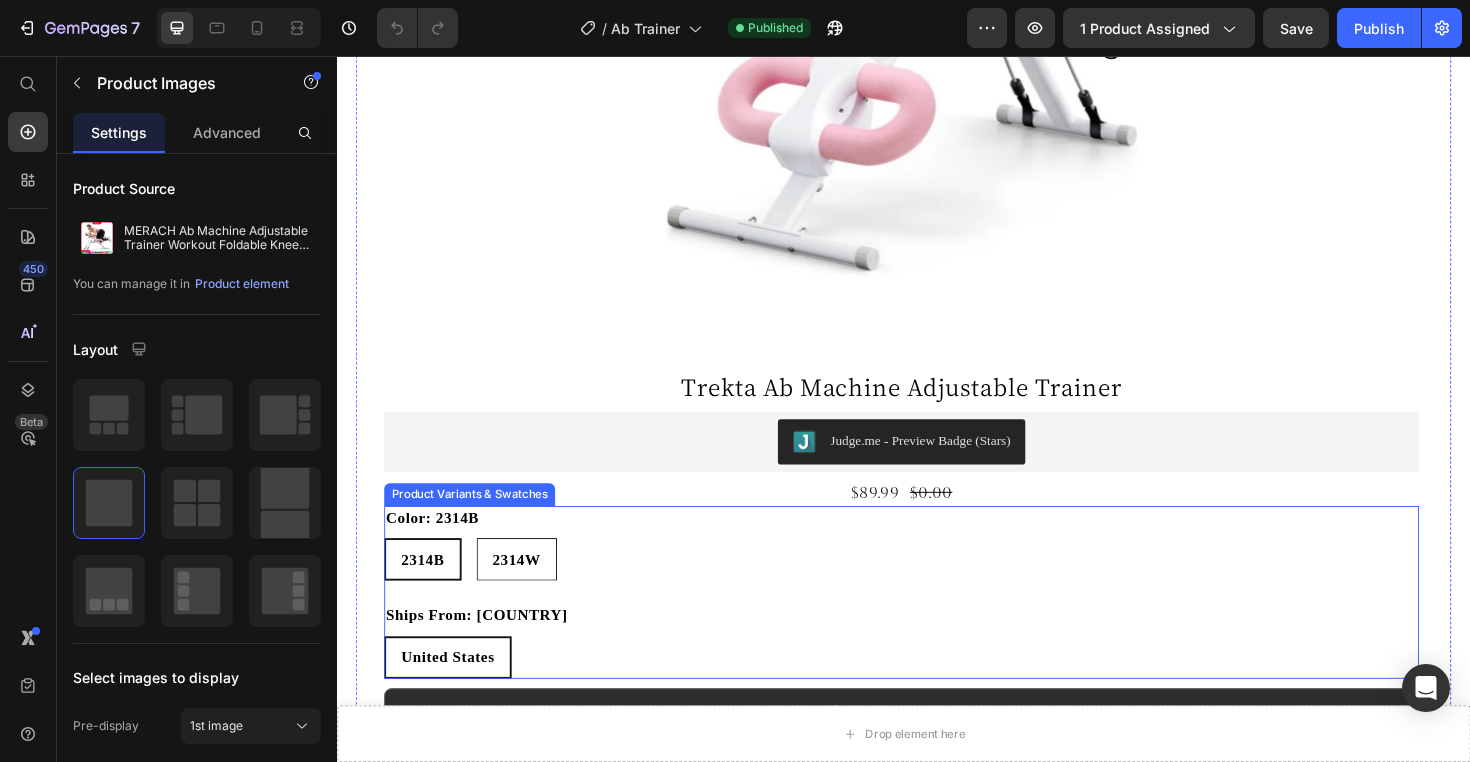 click on "2314W 2314W 2314W" at bounding box center (484, 566) 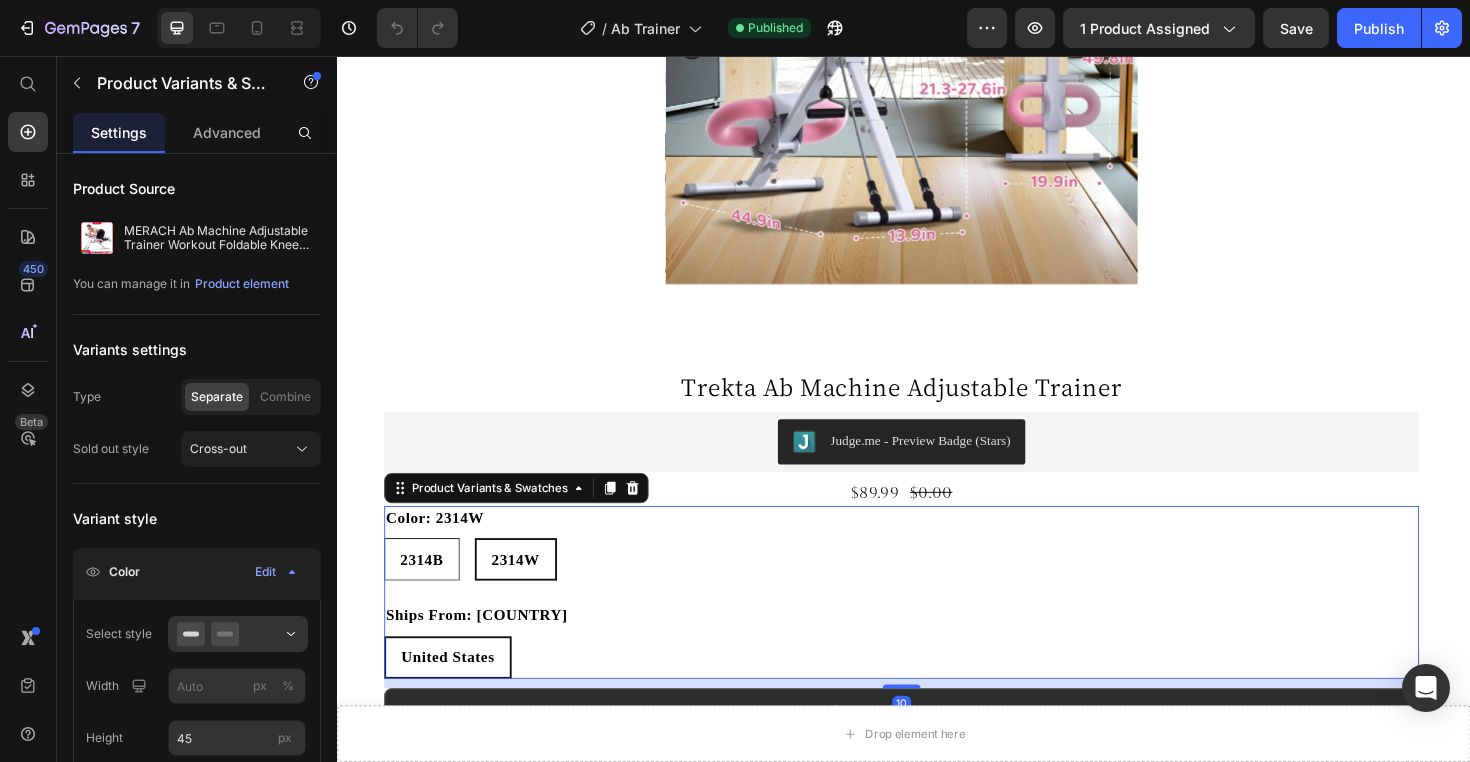 click on "2314B" at bounding box center (427, 590) 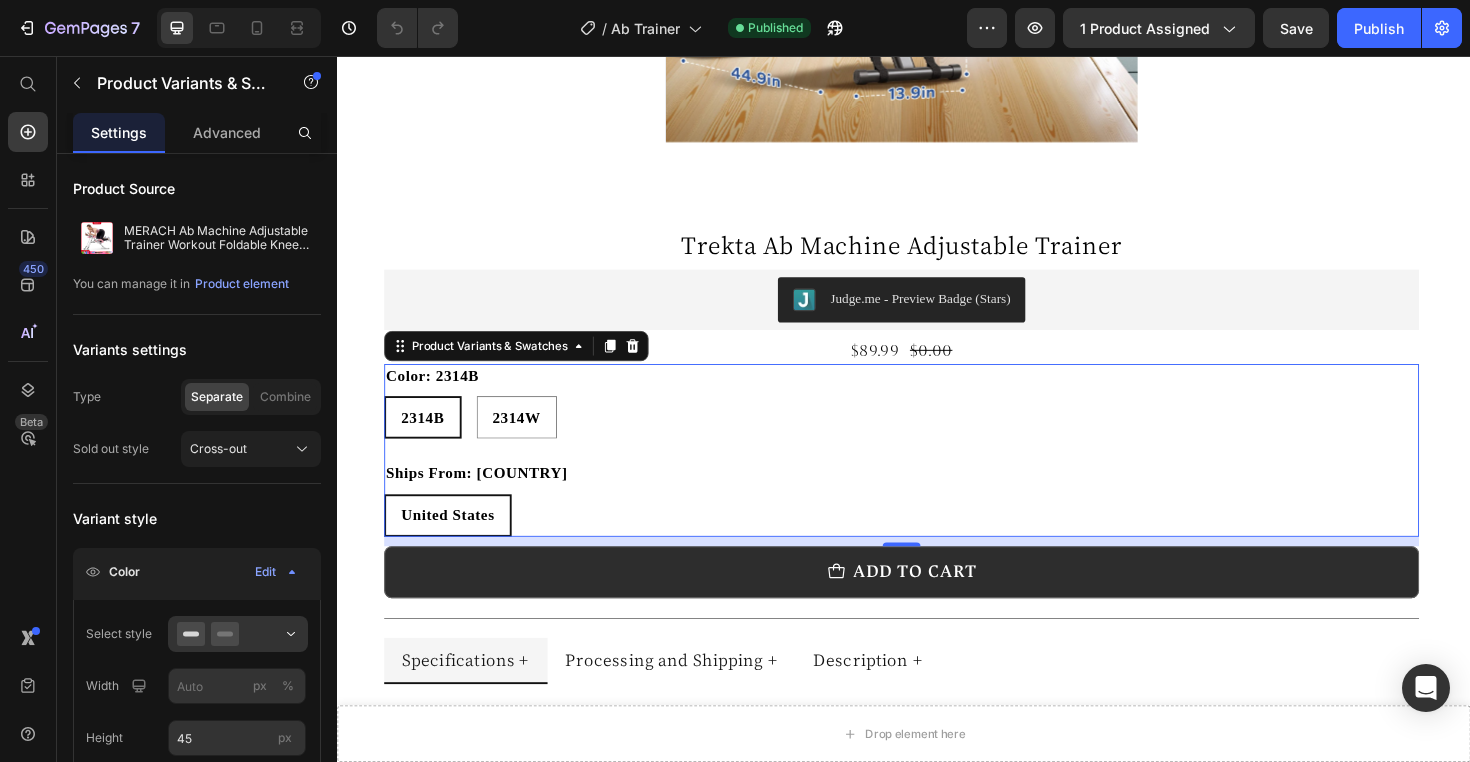 scroll, scrollTop: 651, scrollLeft: 0, axis: vertical 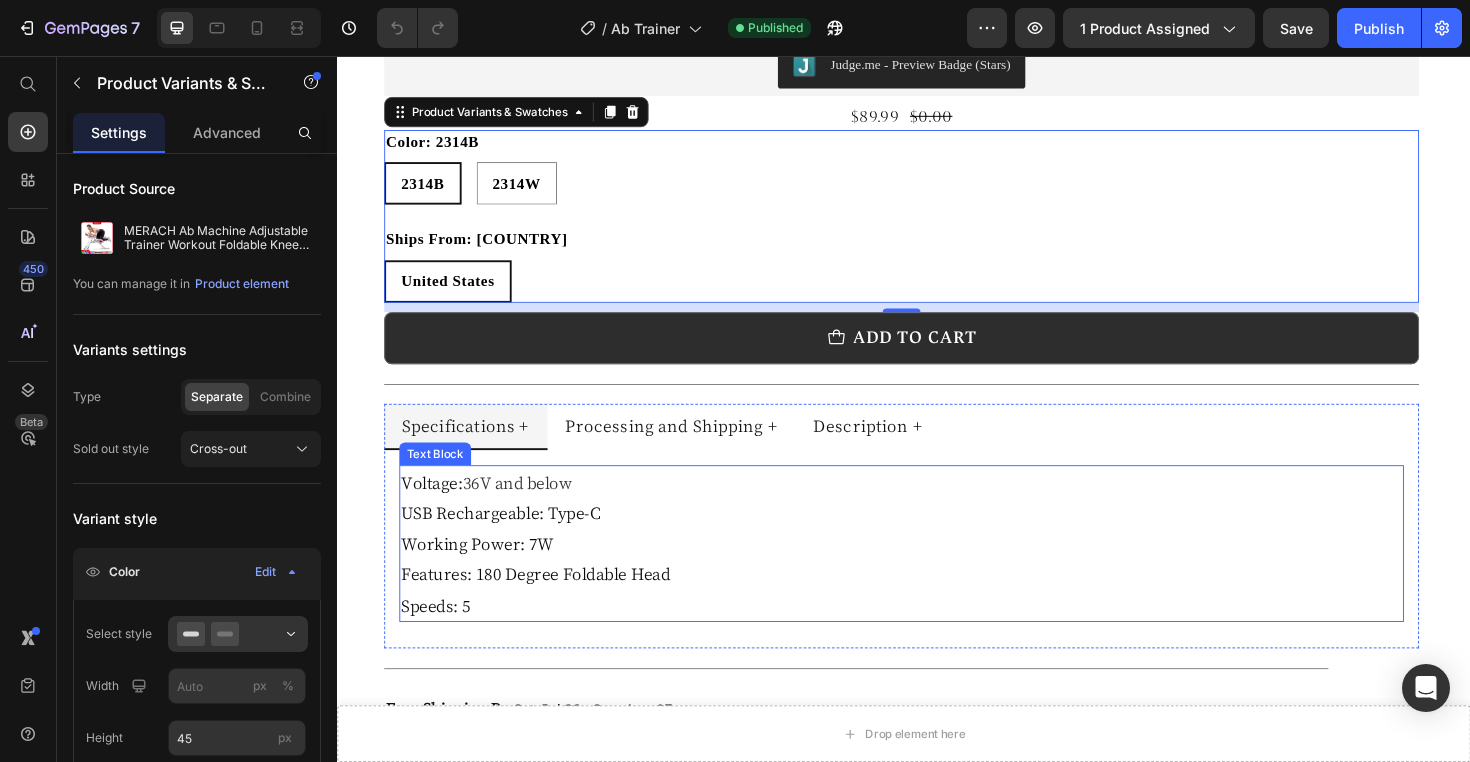 click on "USB Rechargeable: Type-C" at bounding box center (935, 540) 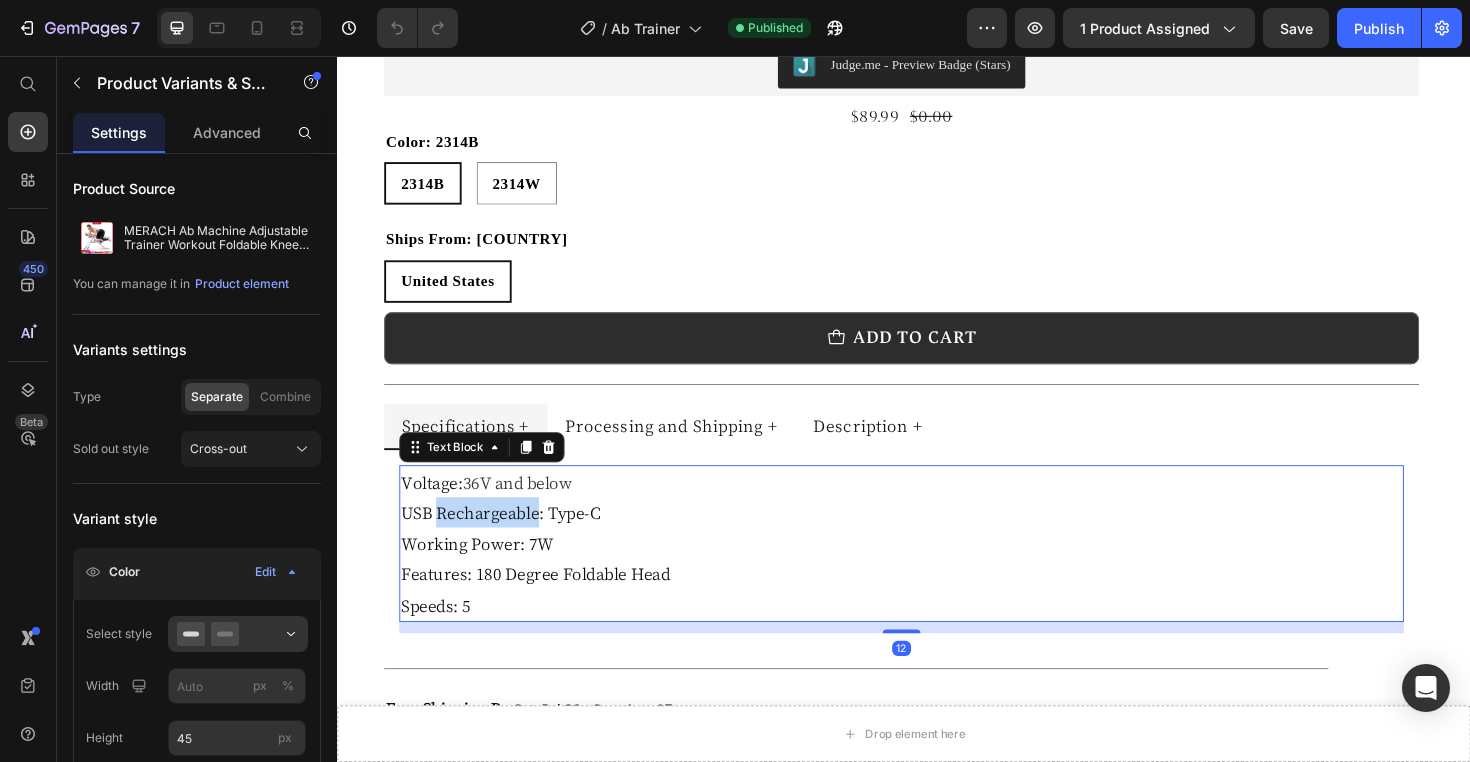click on "USB Rechargeable: Type-C" at bounding box center (935, 540) 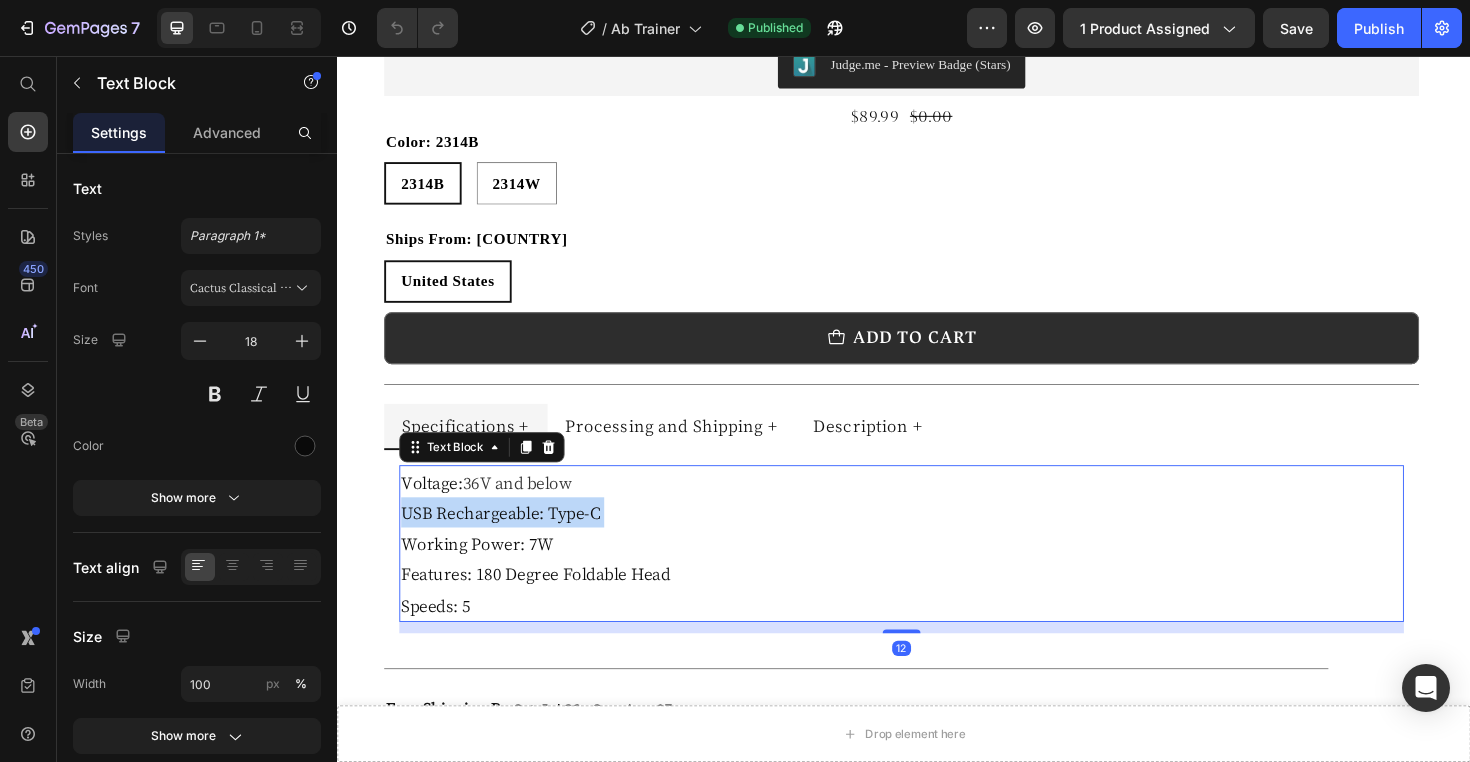 click on "USB Rechargeable: Type-C" at bounding box center (935, 540) 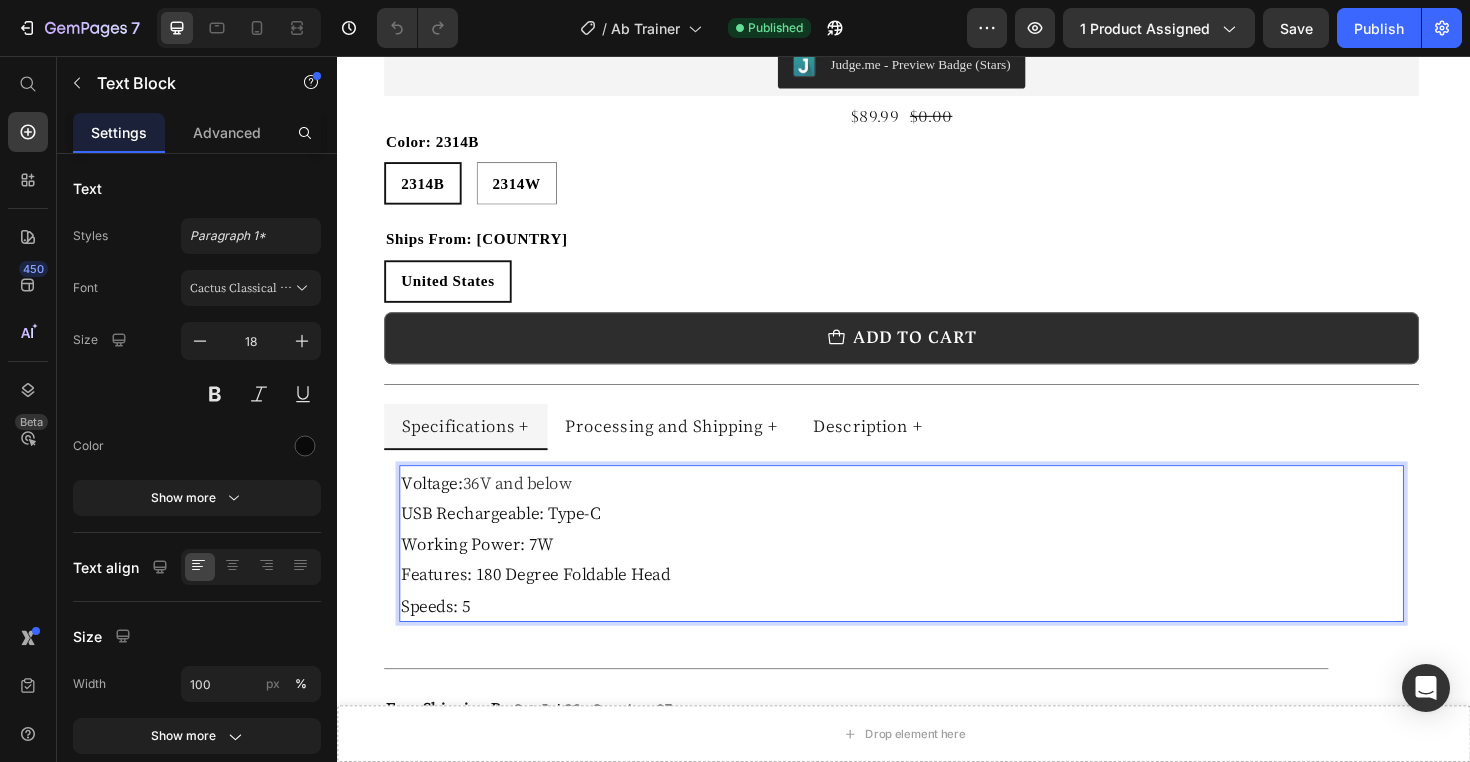 click on "Features: 180 Degree Foldable Head" at bounding box center (935, 605) 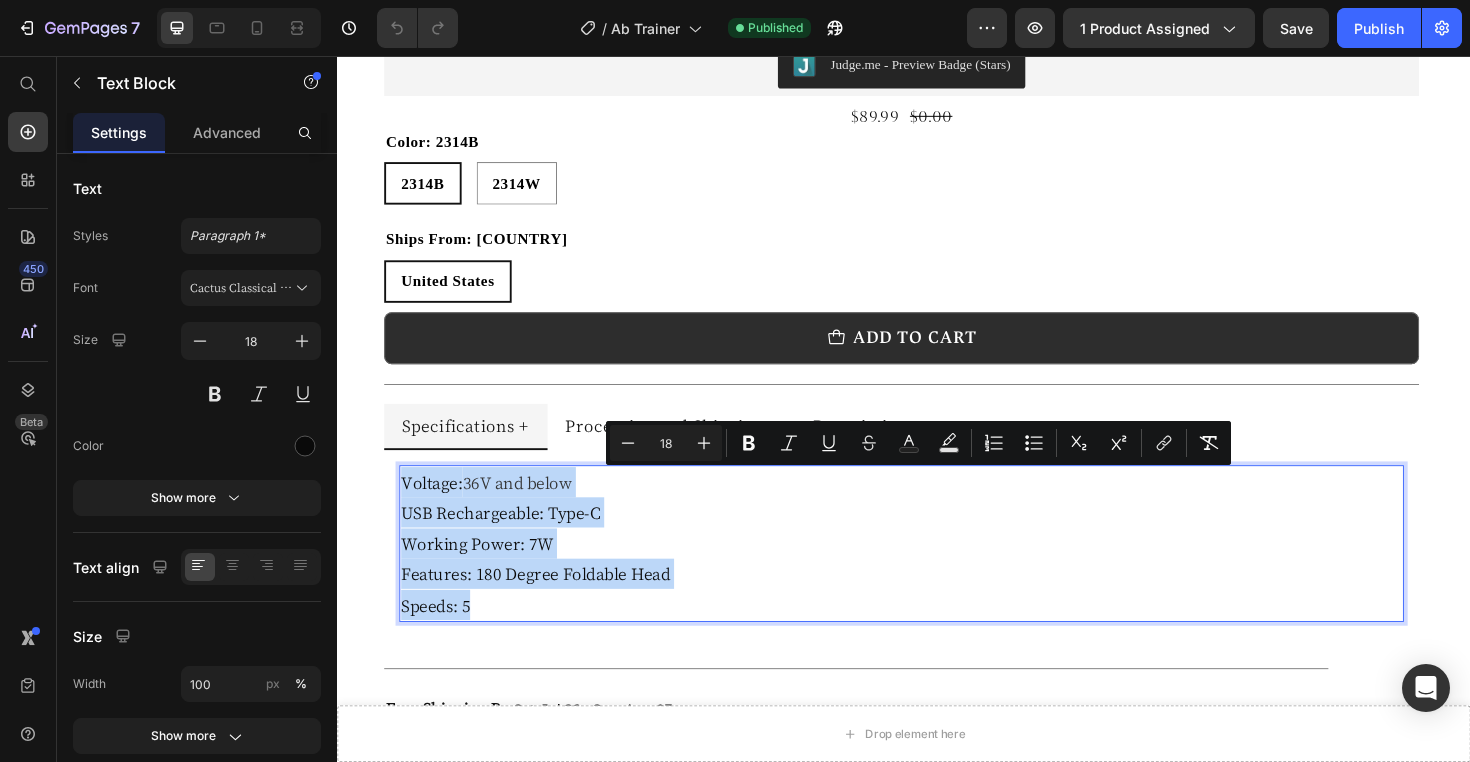 drag, startPoint x: 538, startPoint y: 628, endPoint x: 409, endPoint y: 513, distance: 172.81783 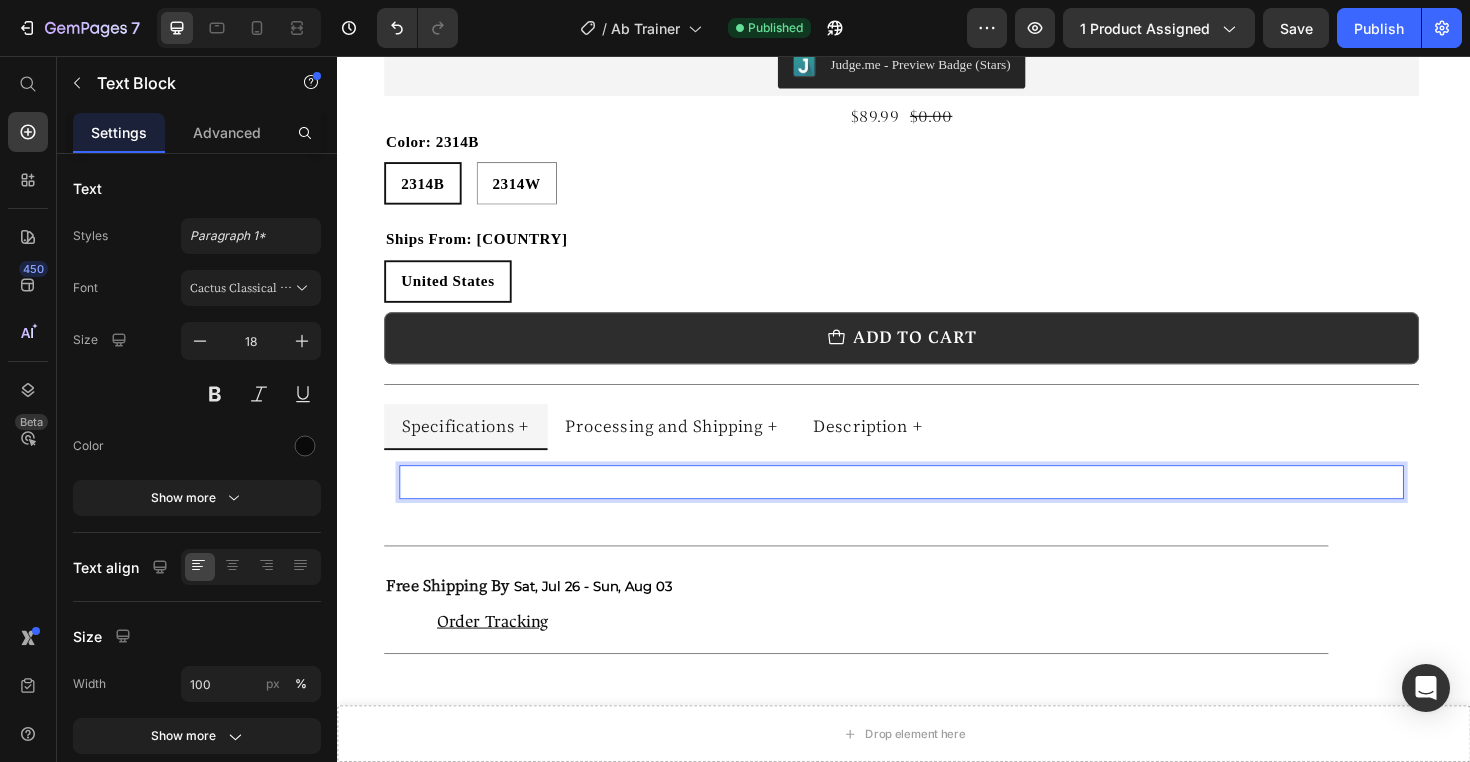 click on "TREKTATREKTA" at bounding box center (474, 508) 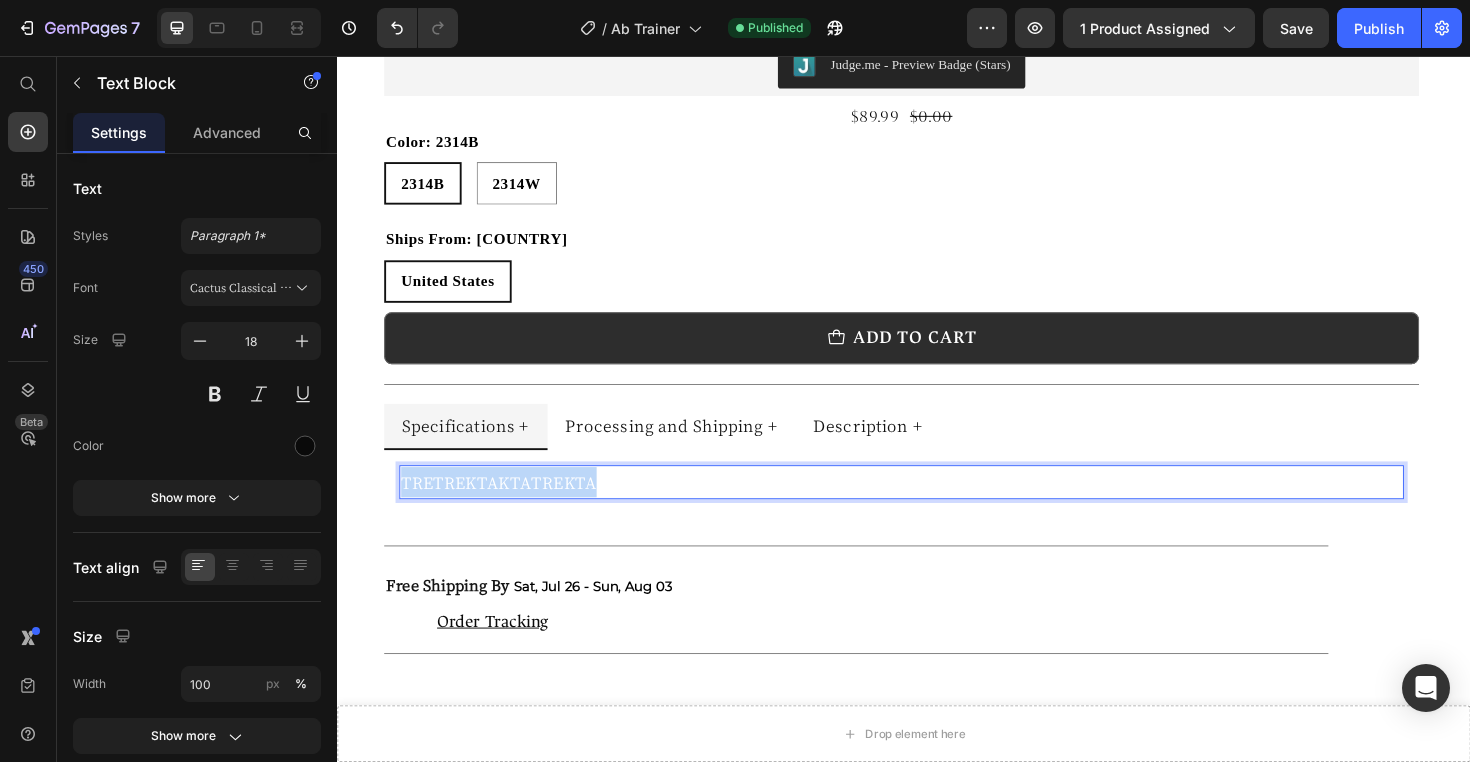 click on "TRETREKTAKTATREKTA" at bounding box center (508, 508) 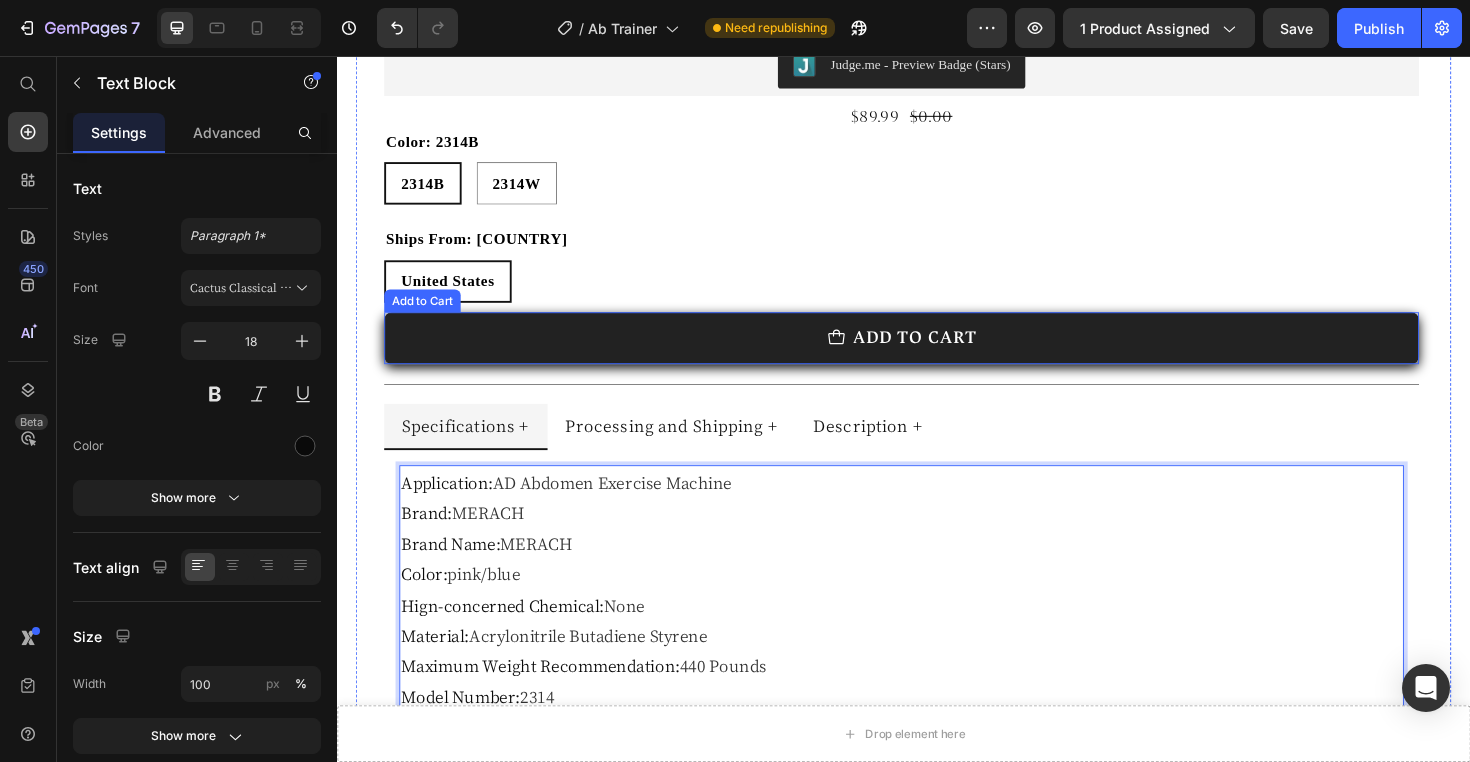 scroll, scrollTop: 944, scrollLeft: 0, axis: vertical 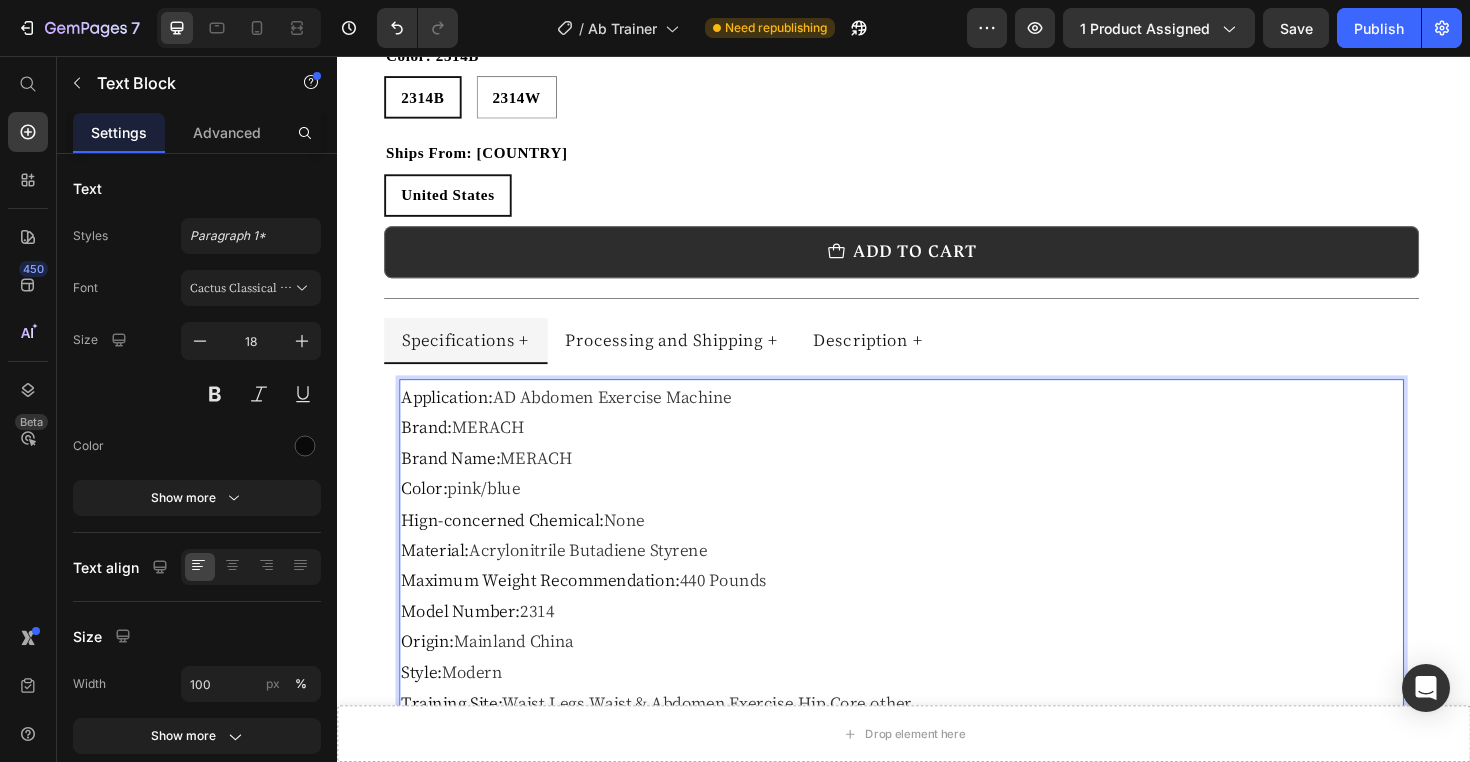 click on "MERACH" at bounding box center (497, 448) 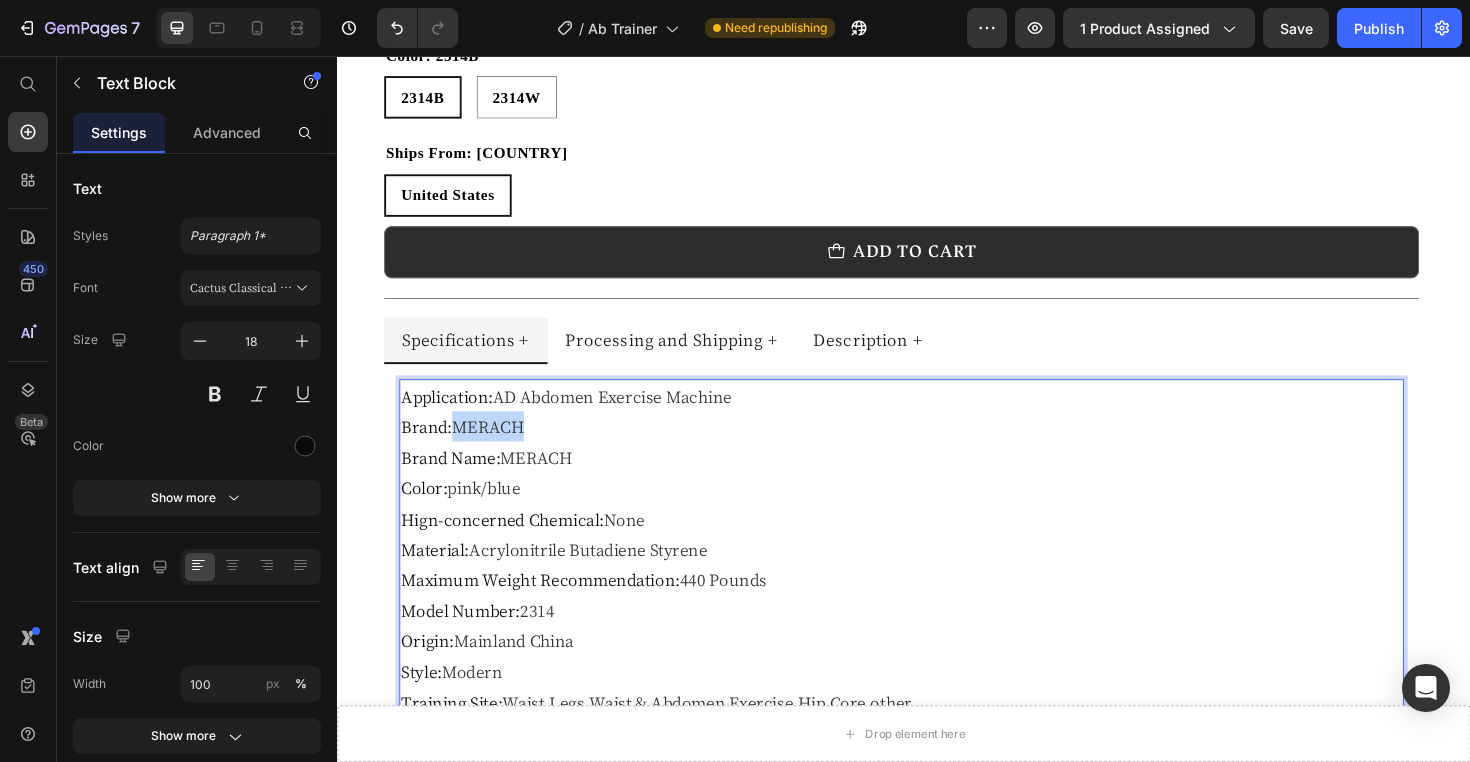 click on "MERACH" at bounding box center [497, 448] 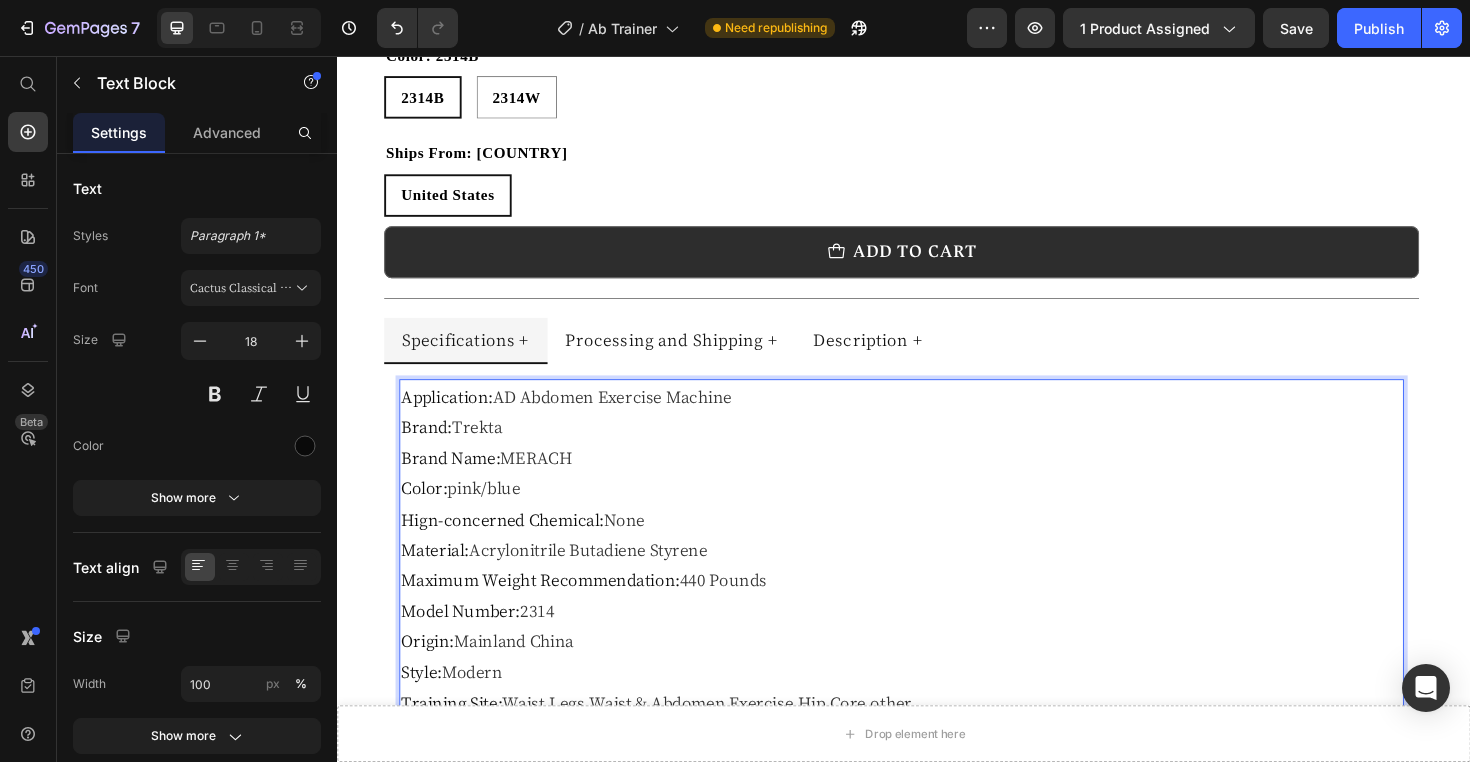 click on "MERACH" at bounding box center (548, 481) 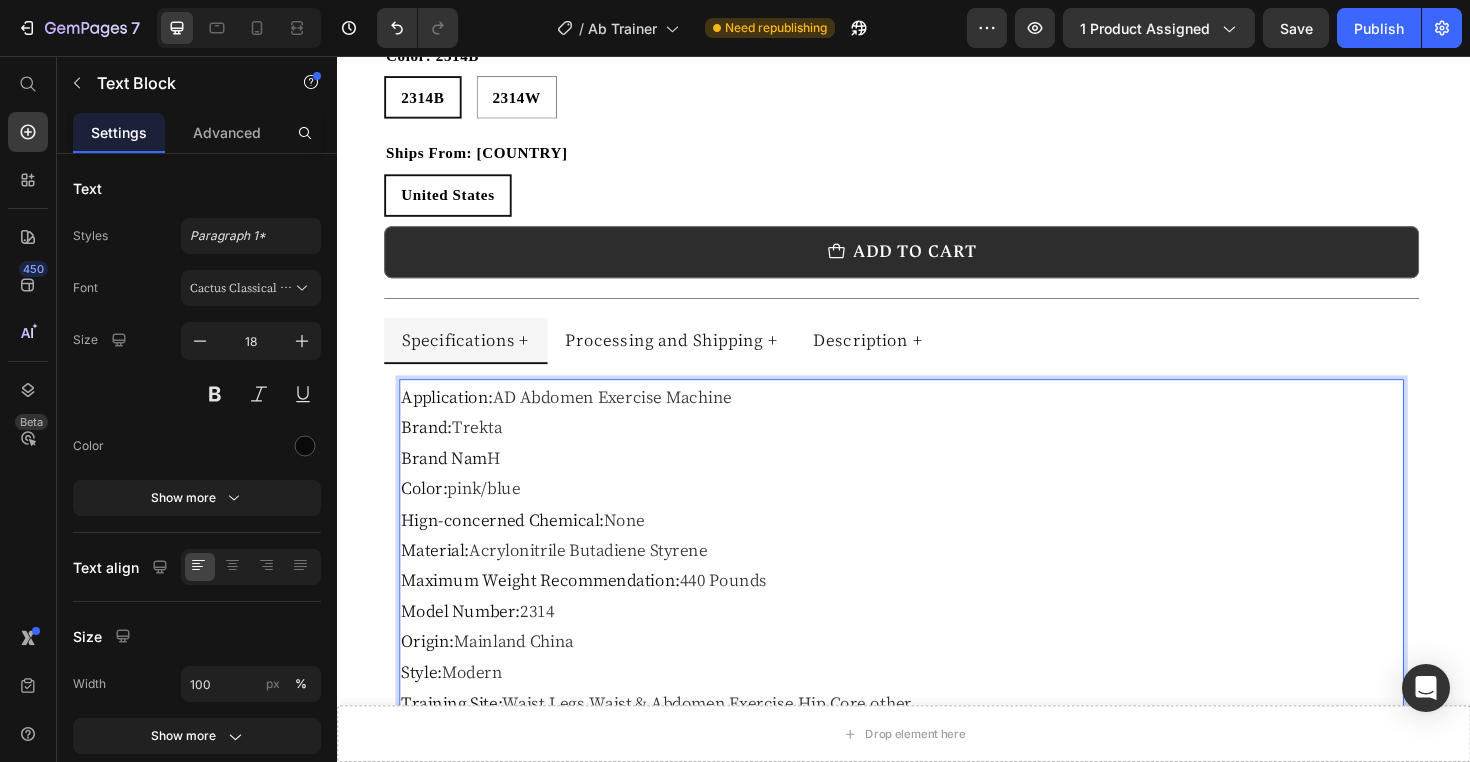 click on "Brand Nam H" at bounding box center (935, 481) 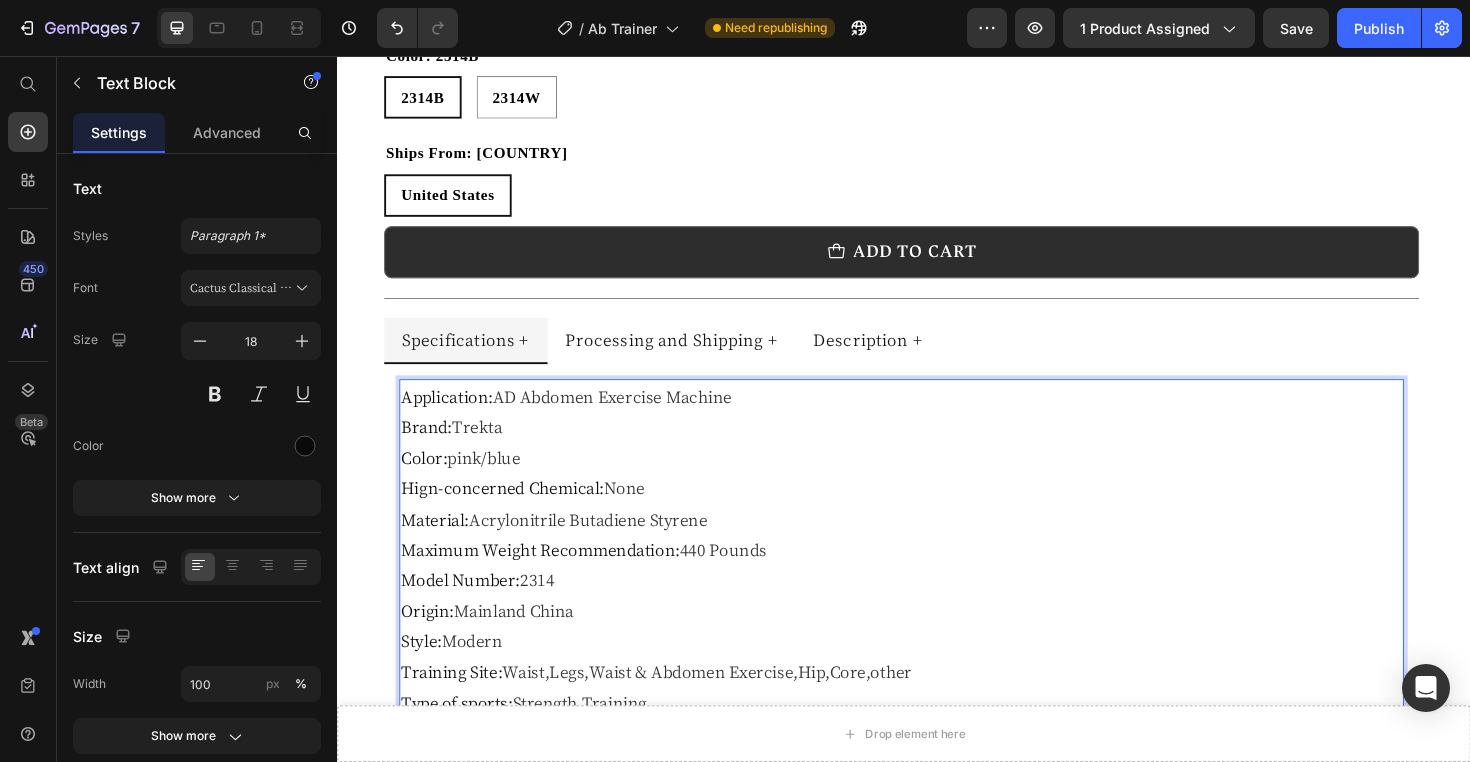 click on "Color:  pink/blue" at bounding box center [935, 481] 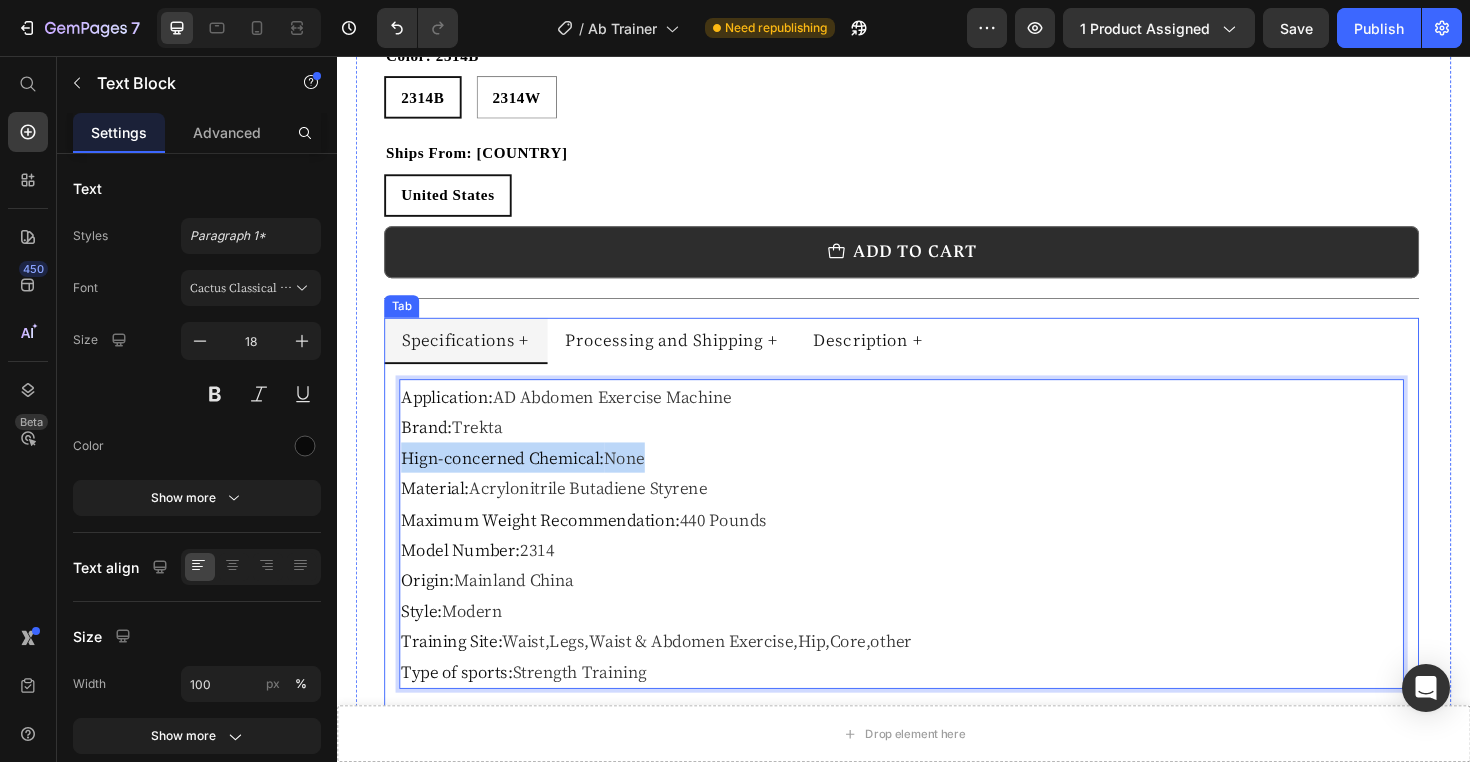 drag, startPoint x: 713, startPoint y: 470, endPoint x: 399, endPoint y: 471, distance: 314.0016 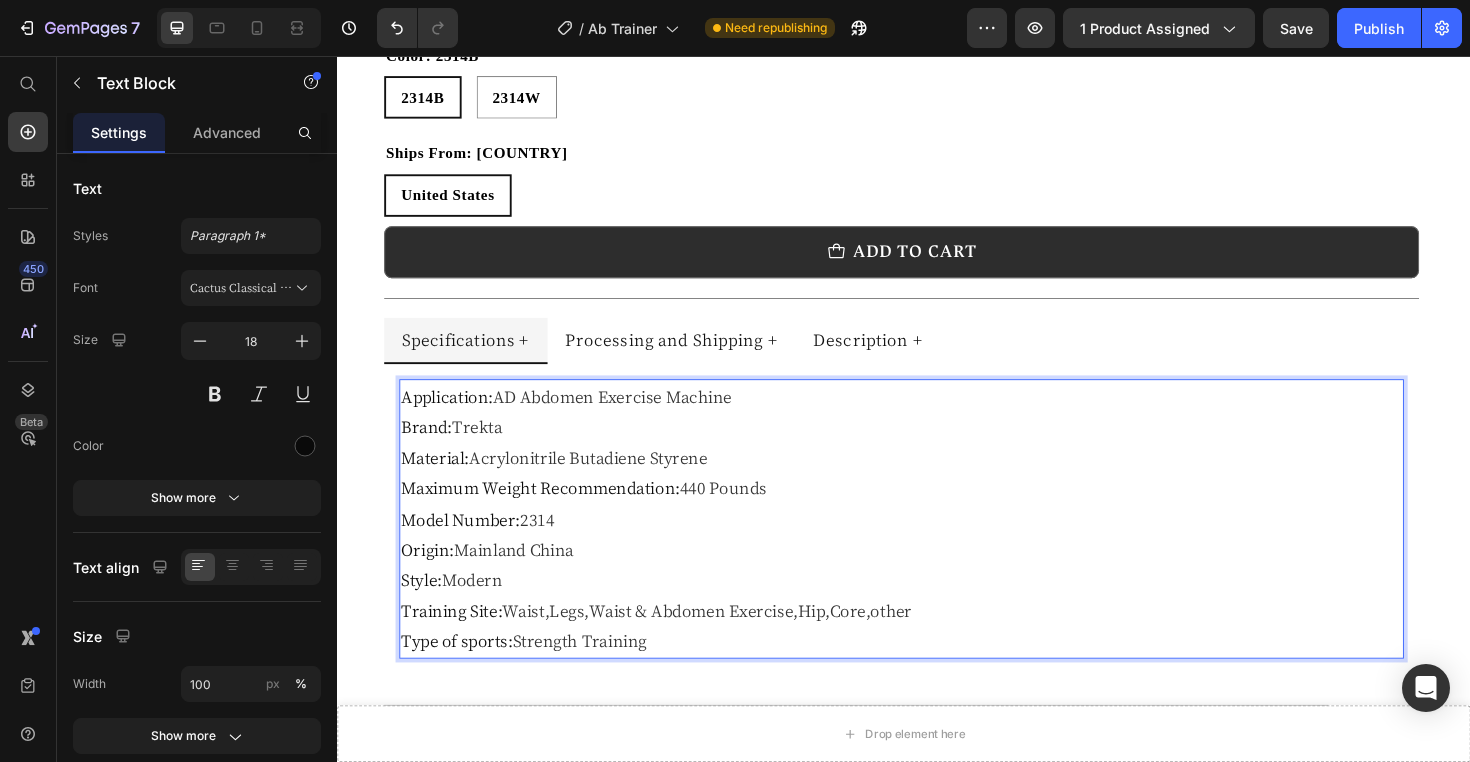 click on "Origin:  Mainland China" at bounding box center (935, 578) 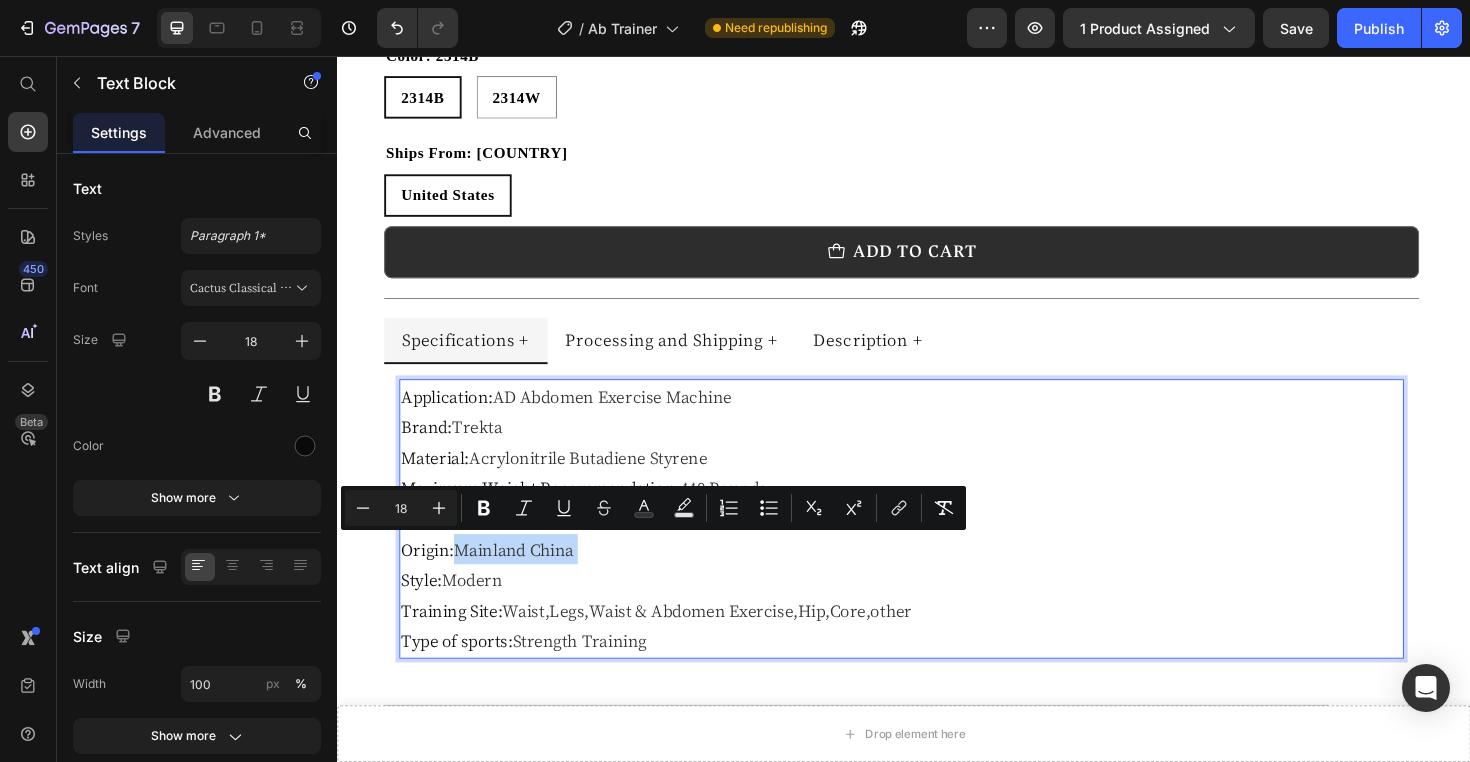 drag, startPoint x: 650, startPoint y: 582, endPoint x: 480, endPoint y: 579, distance: 170.02647 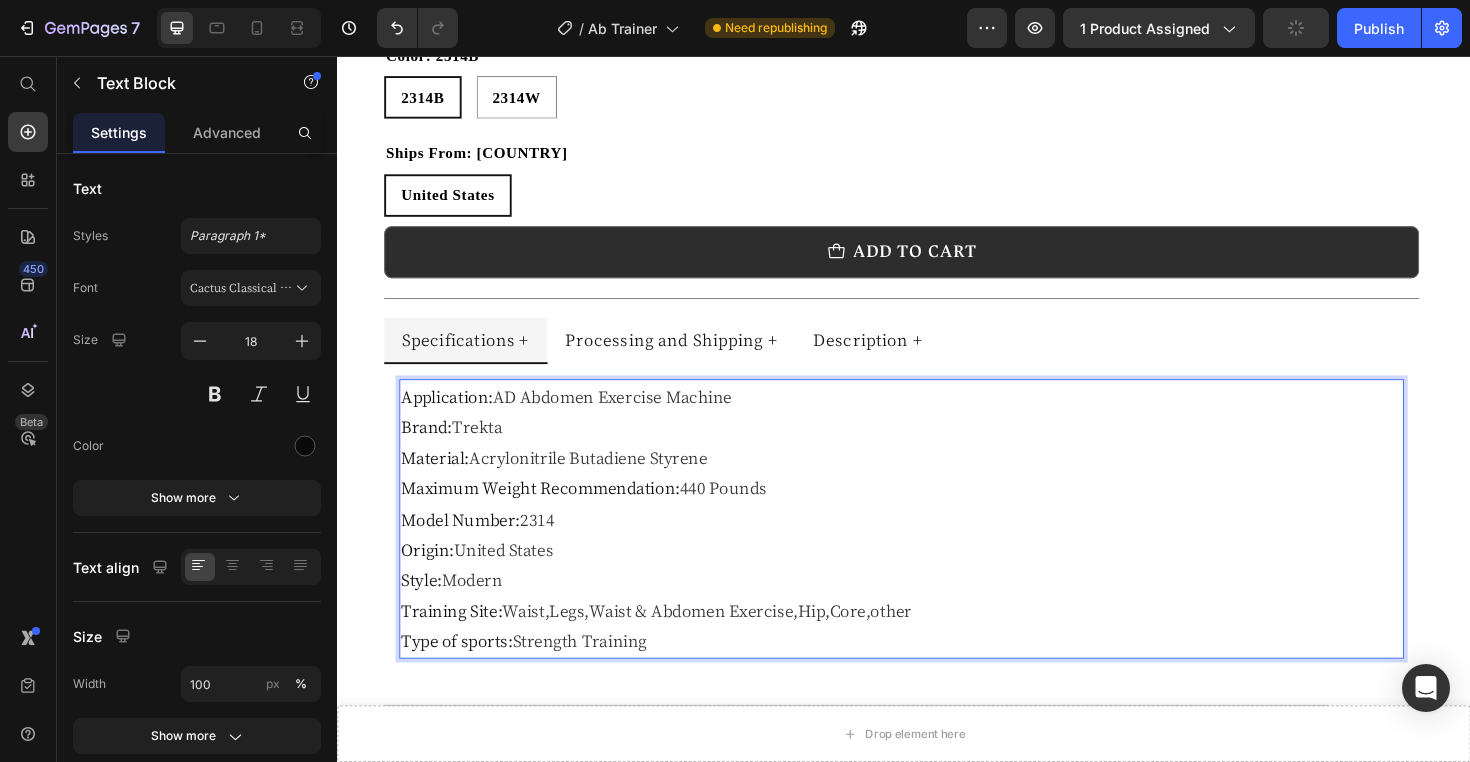 click on "Style:  Modern" at bounding box center (935, 610) 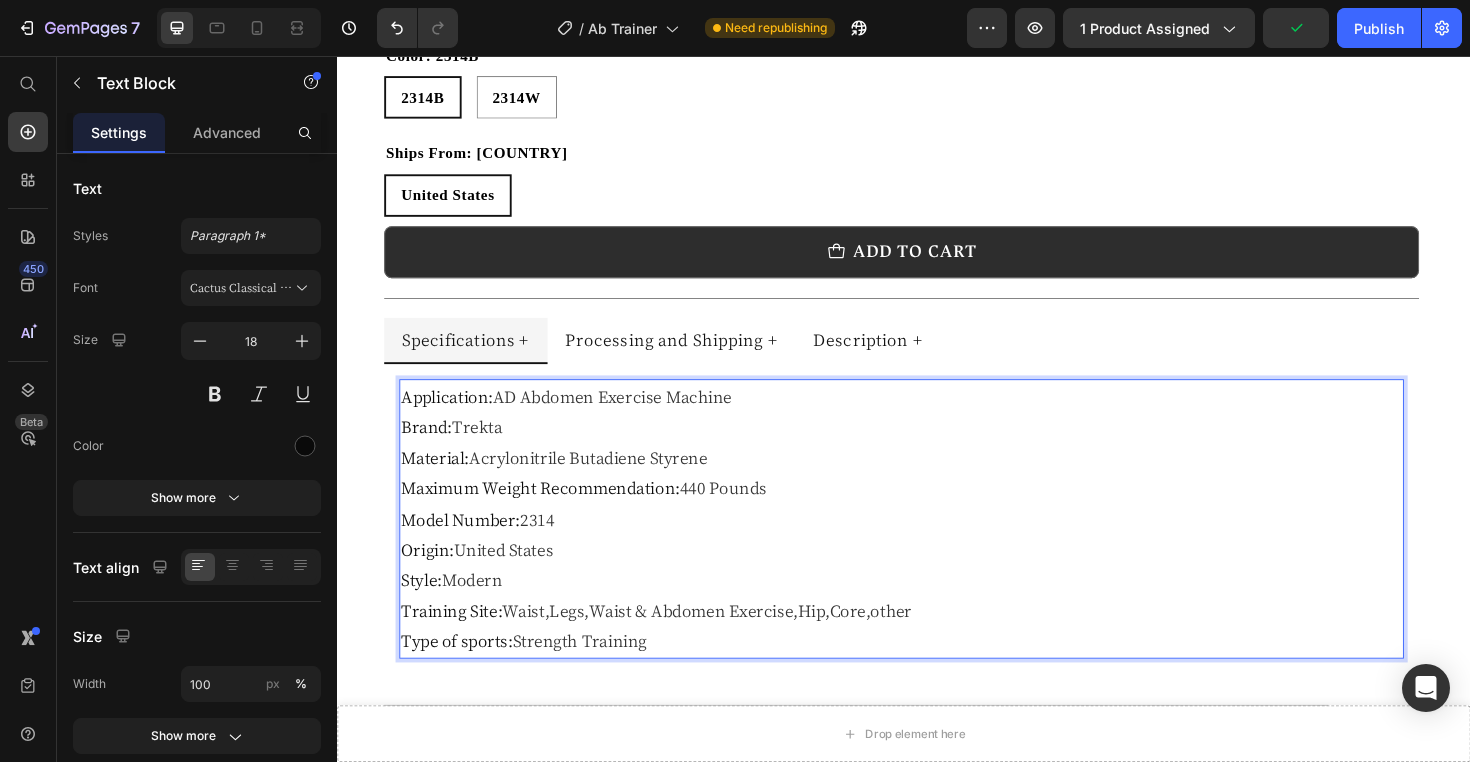 click on "Type of sports:  Strength Training" at bounding box center (935, 675) 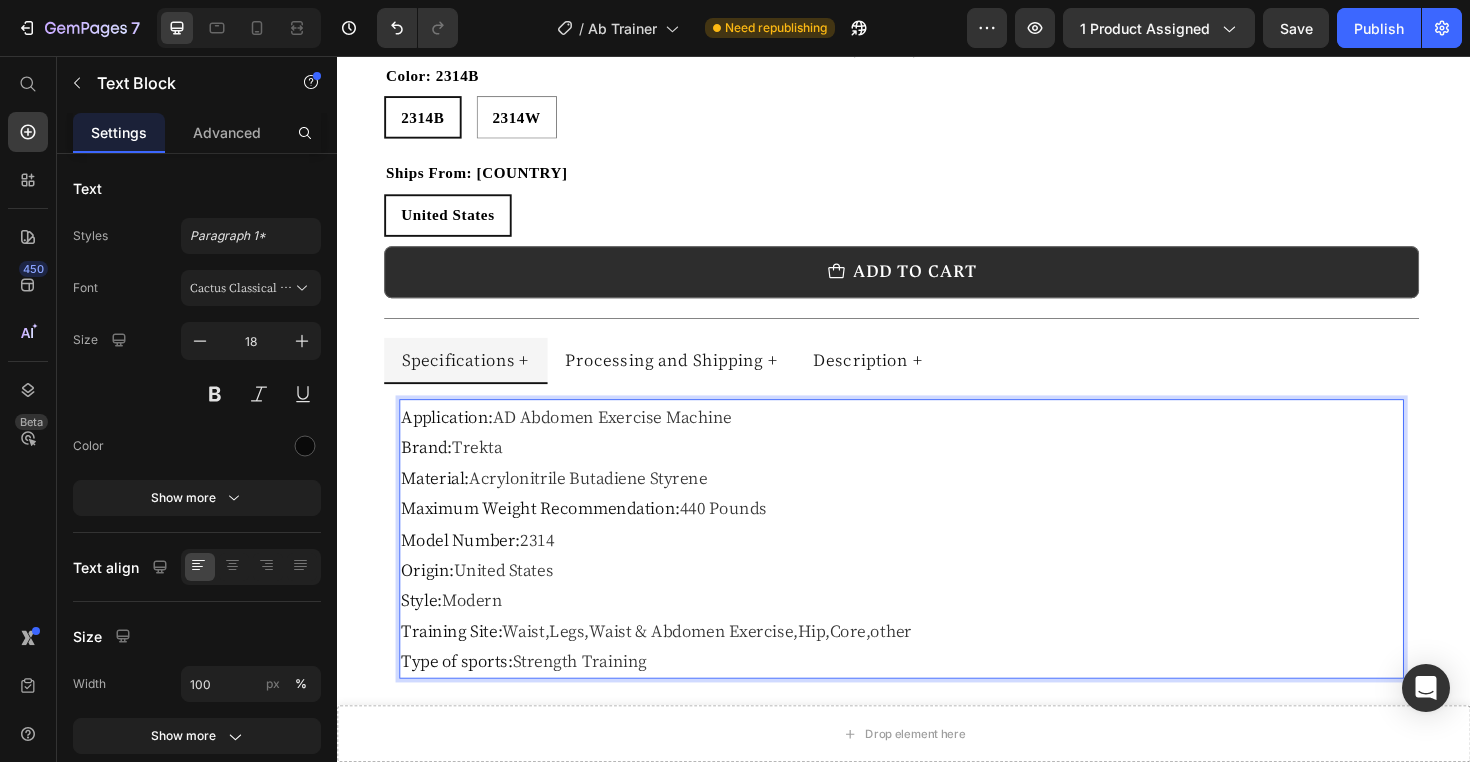 scroll, scrollTop: 889, scrollLeft: 0, axis: vertical 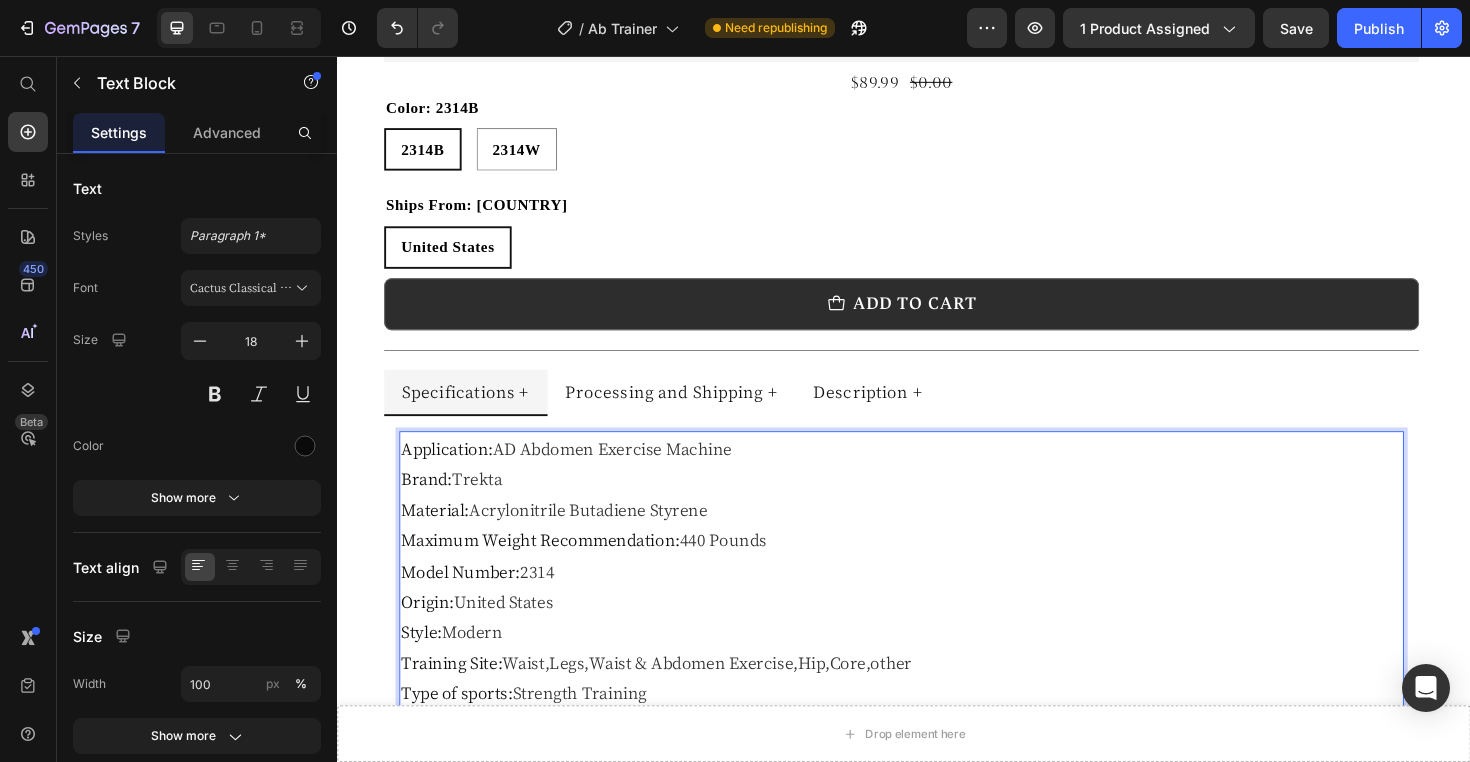 click on "Brand:  Trekta" at bounding box center (935, 503) 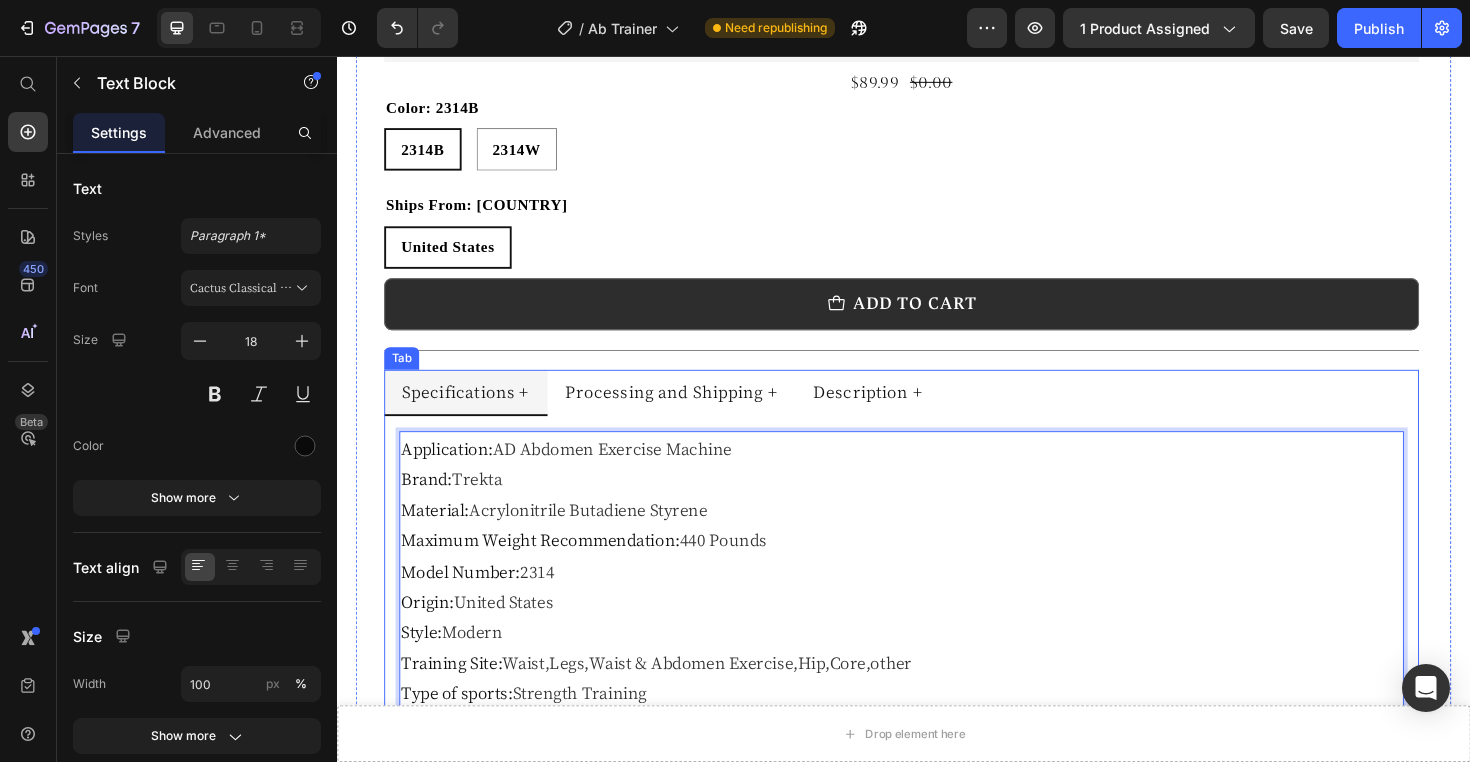 click on "Processing and Shipping +" at bounding box center (691, 411) 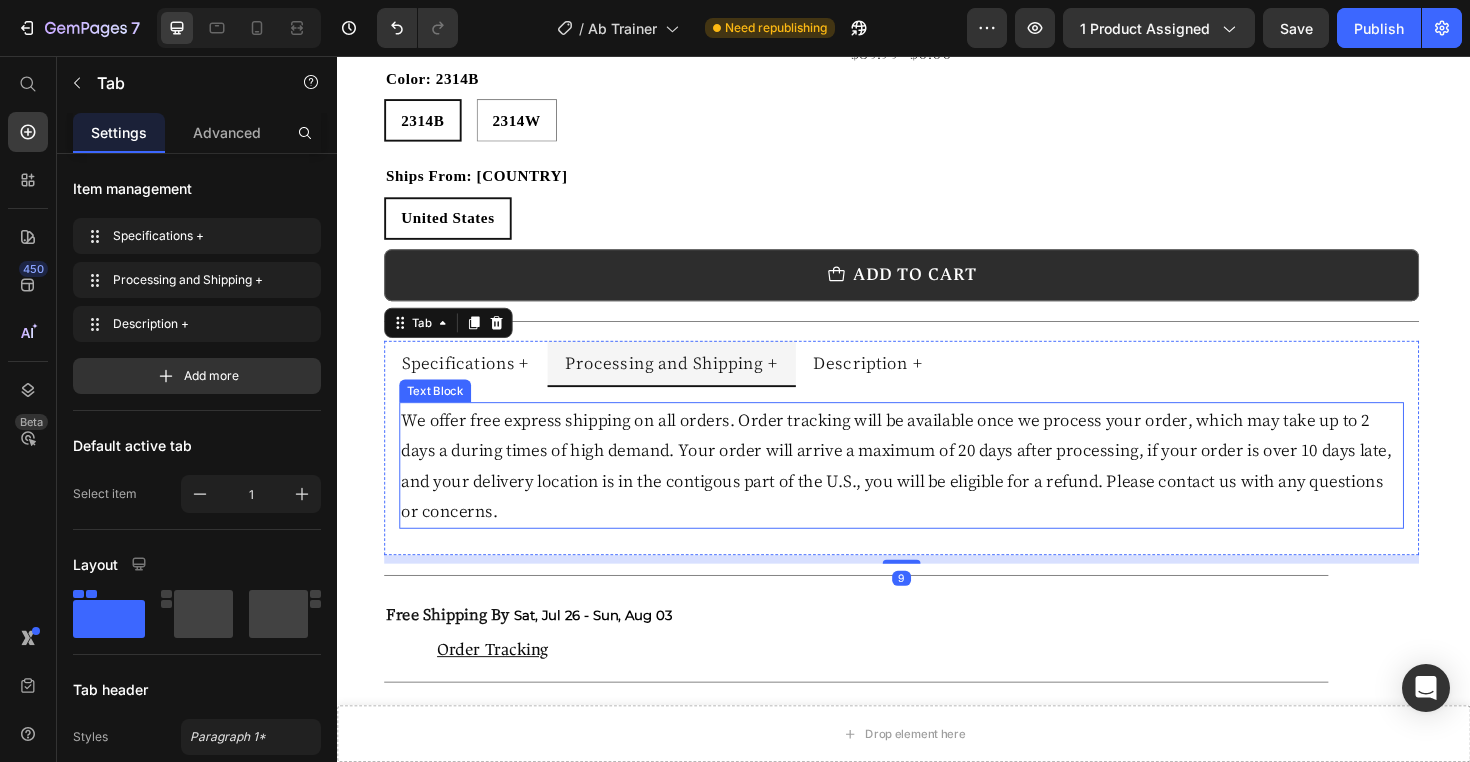 scroll, scrollTop: 926, scrollLeft: 0, axis: vertical 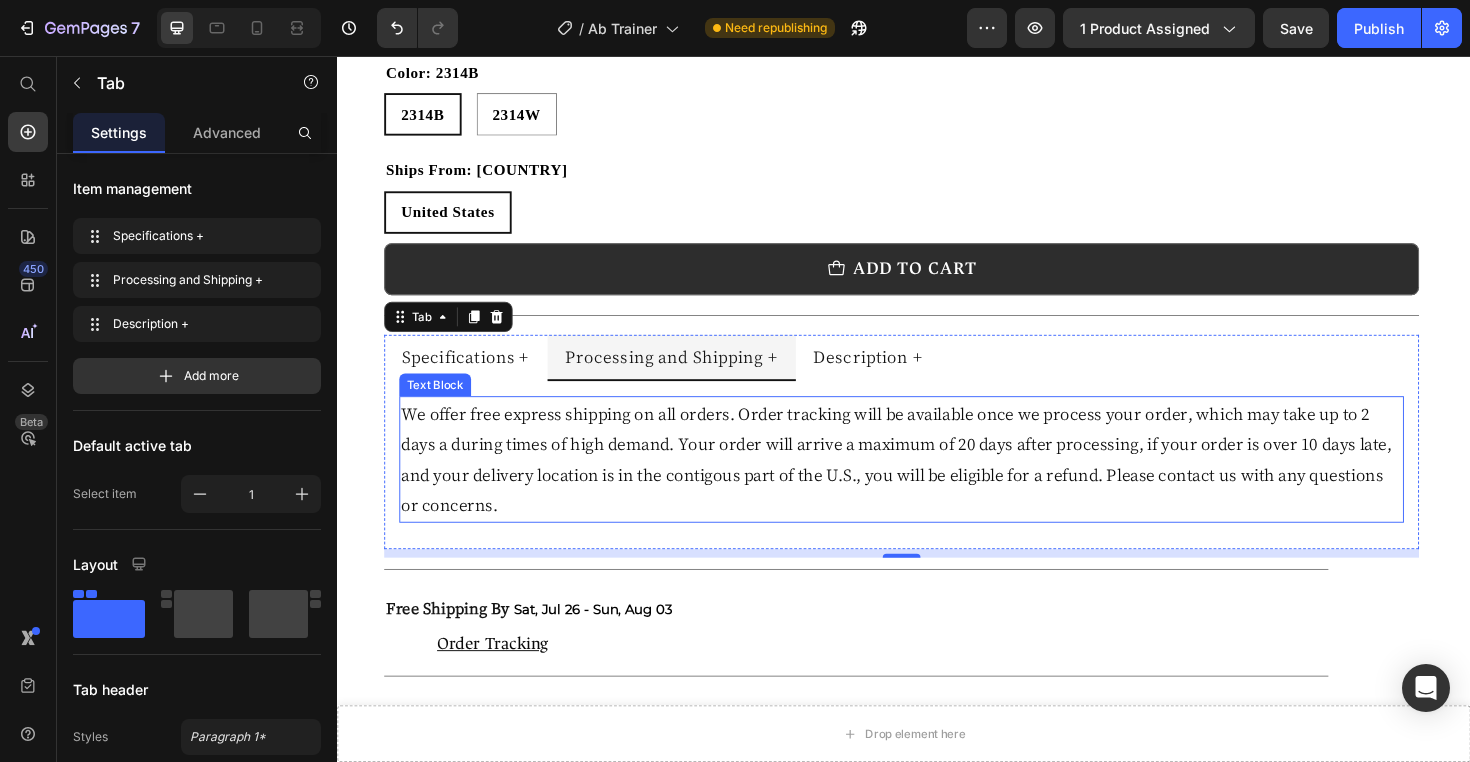 click on "We offer free express shipping on all orders. Order tracking will be available once we process your order, which may take up to 2 days a during times of high demand. Your order will arrive a maximum of 20 days after processing, if your order is over 10 days late, and your delivery location is in the contigous part of the U.S., you will be eligible for a refund. Please contact us with any questions or concerns." at bounding box center (935, 483) 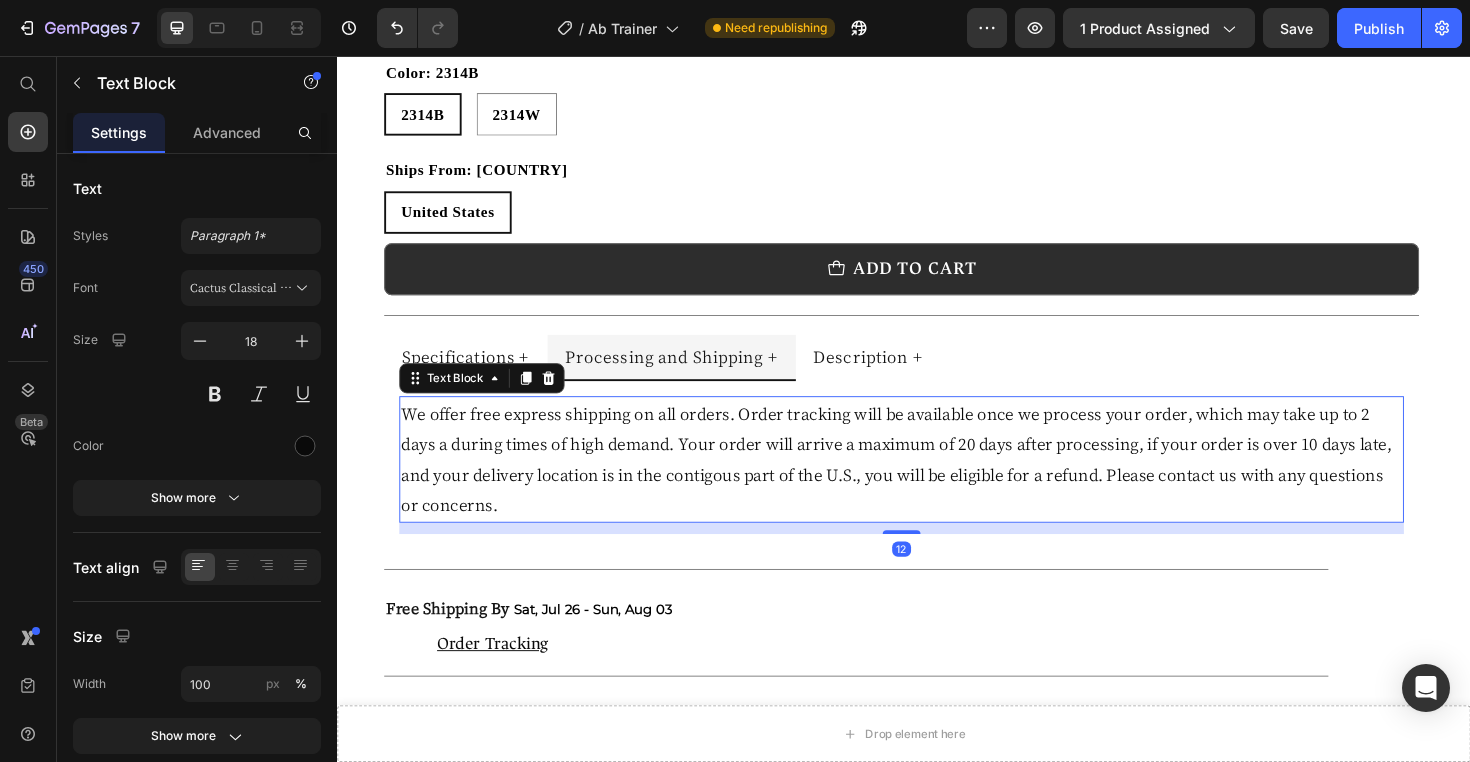 click on "We offer free express shipping on all orders. Order tracking will be available once we process your order, which may take up to 2 days a during times of high demand. Your order will arrive a maximum of 20 days after processing, if your order is over 10 days late, and your delivery location is in the contigous part of the U.S., you will be eligible for a refund. Please contact us with any questions or concerns." at bounding box center (935, 483) 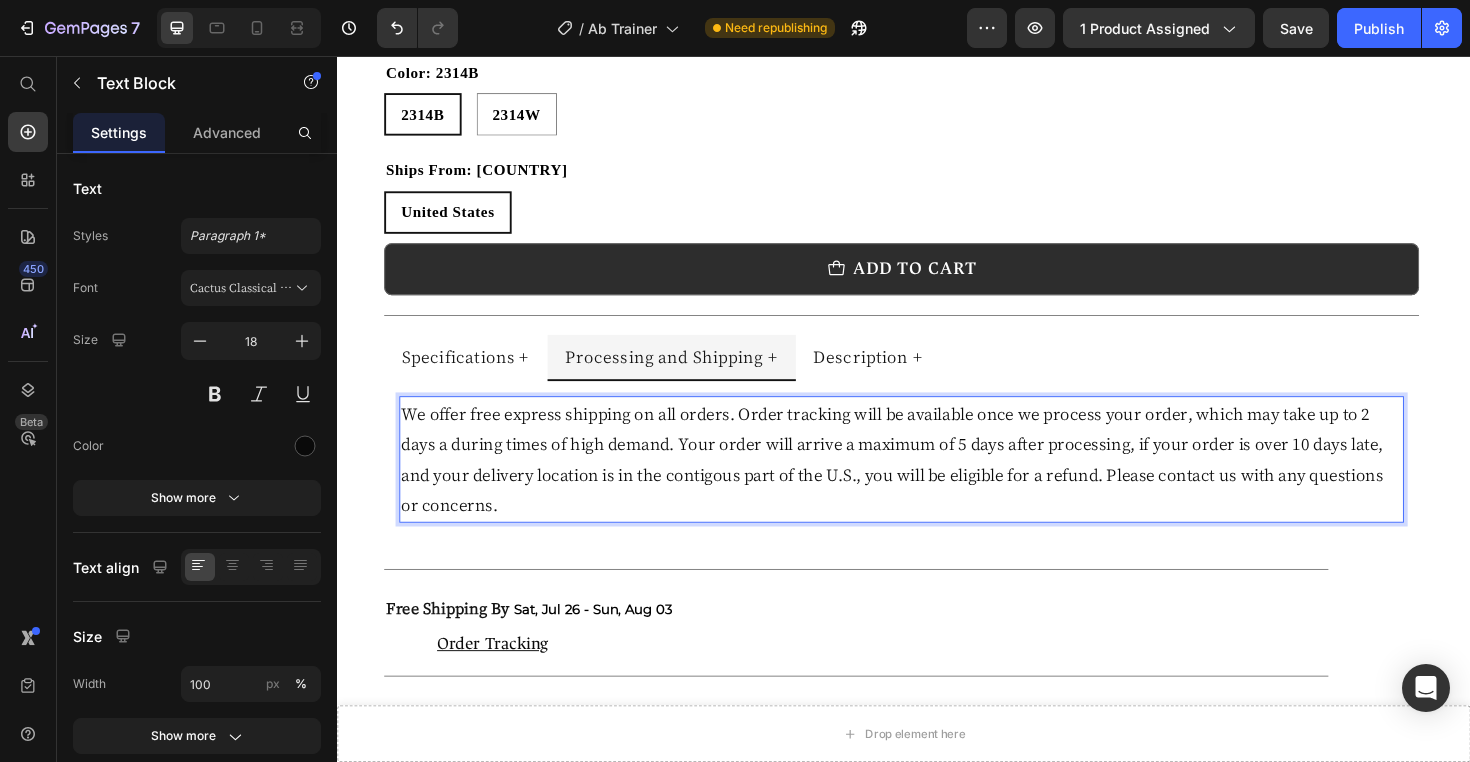 click on "We offer free express shipping on all orders. Order tracking will be available once we process your order, which may take up to 2 days a during times of high demand. Your order will arrive a maximum of 5 days after processing, if your order is over 10 days late, and your delivery location is in the contigous part of the U.S., you will be eligible for a refund. Please contact us with any questions or concerns." at bounding box center [935, 483] 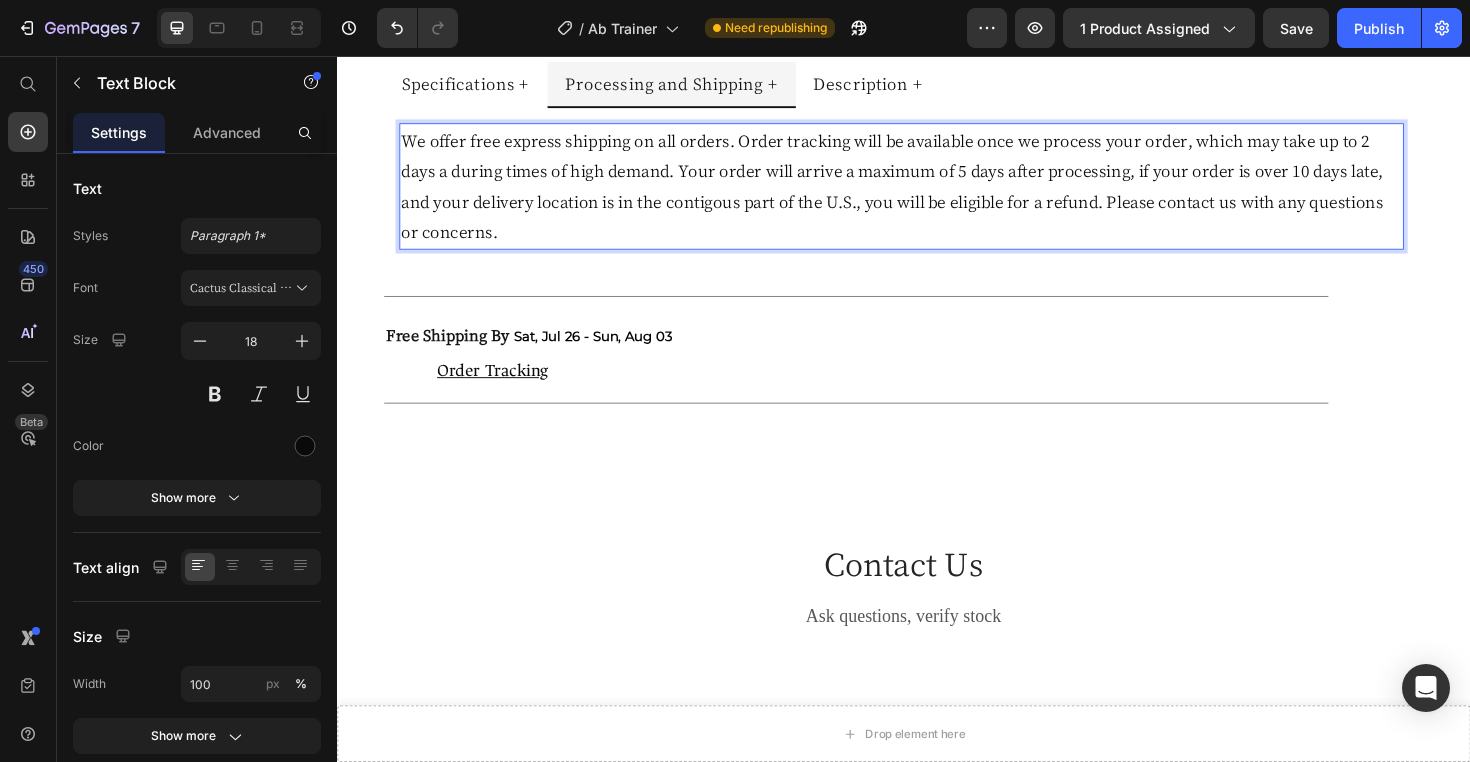 scroll, scrollTop: 1241, scrollLeft: 0, axis: vertical 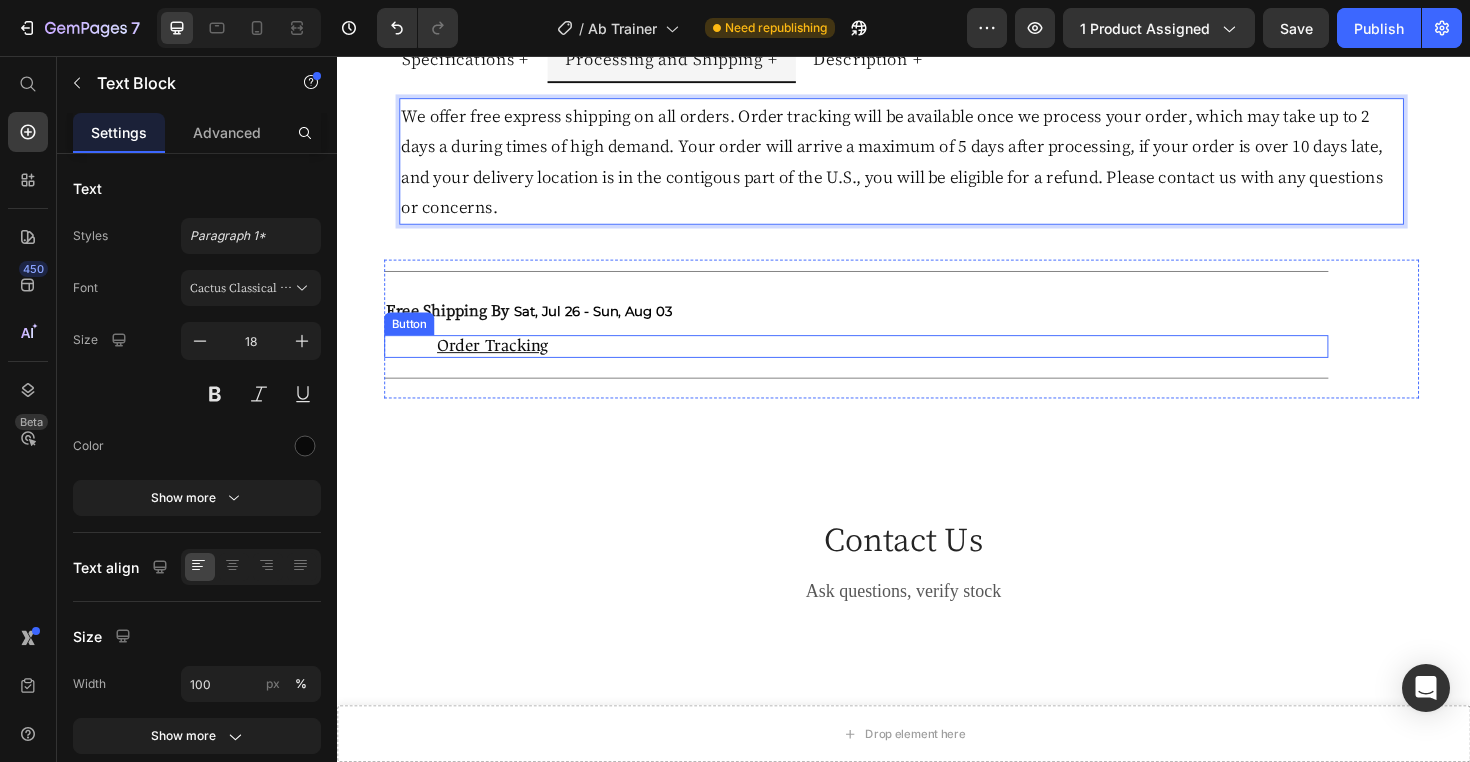 click on "Order Tracking Button" at bounding box center (887, 364) 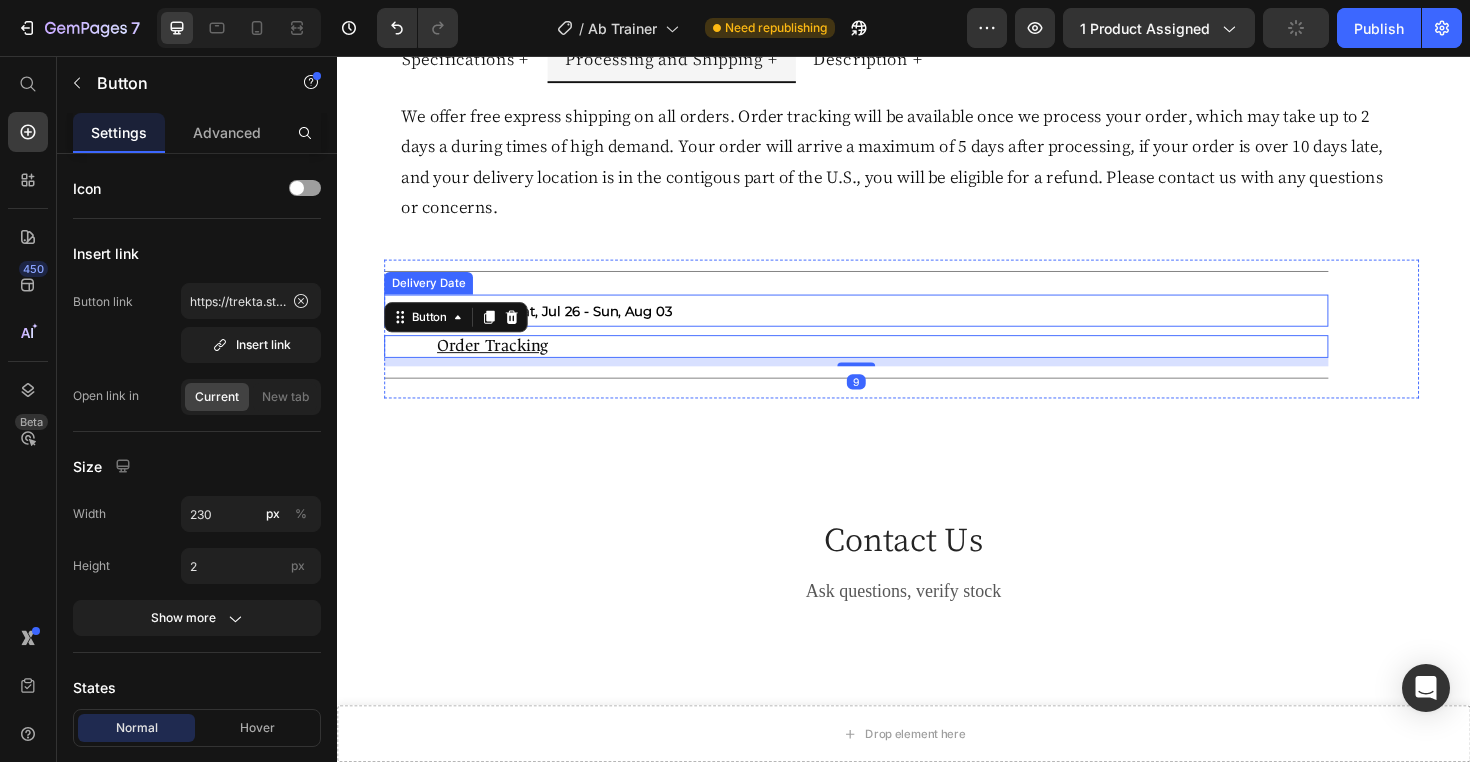 click on "Sat, Jul 26 - Sun, Aug 03" at bounding box center [608, 327] 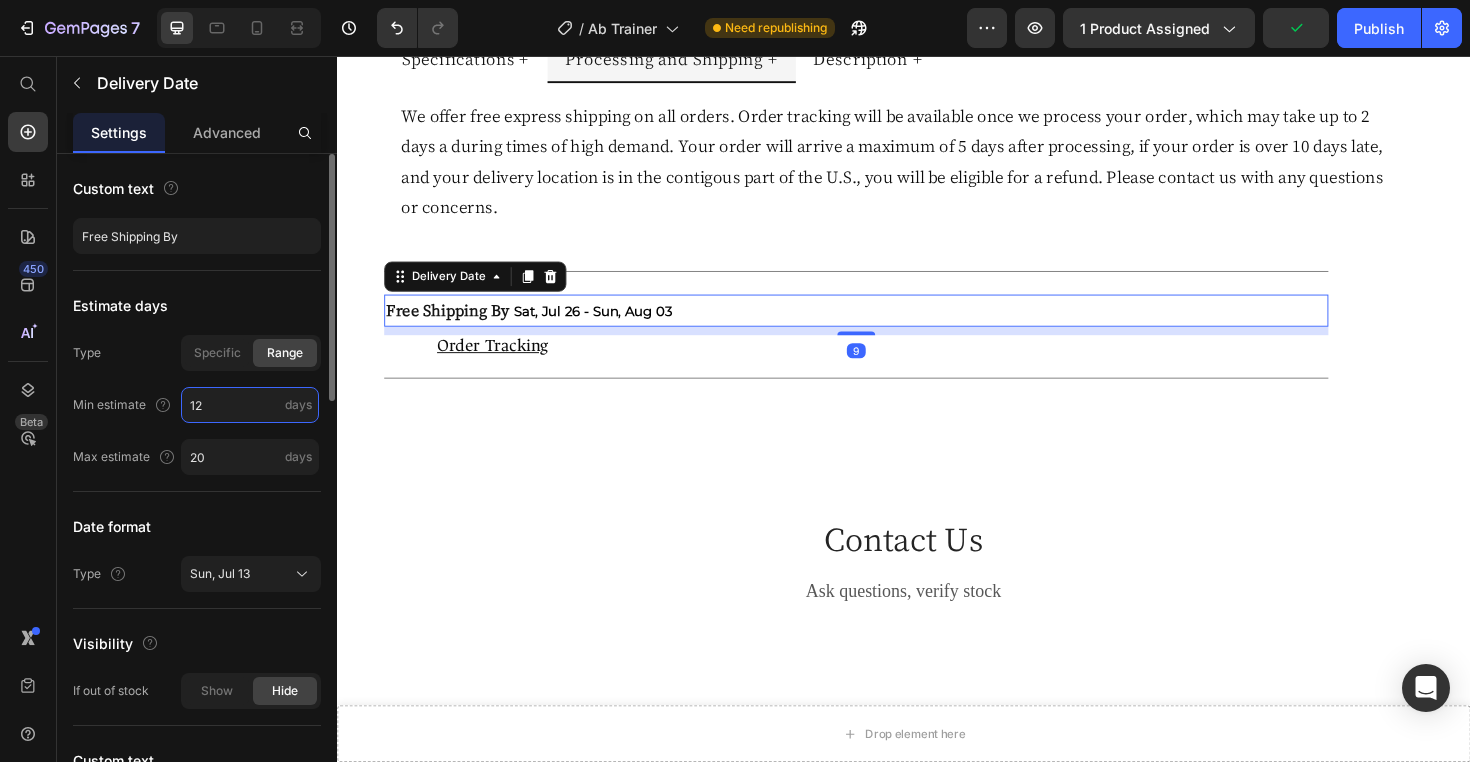 click on "12" at bounding box center [250, 405] 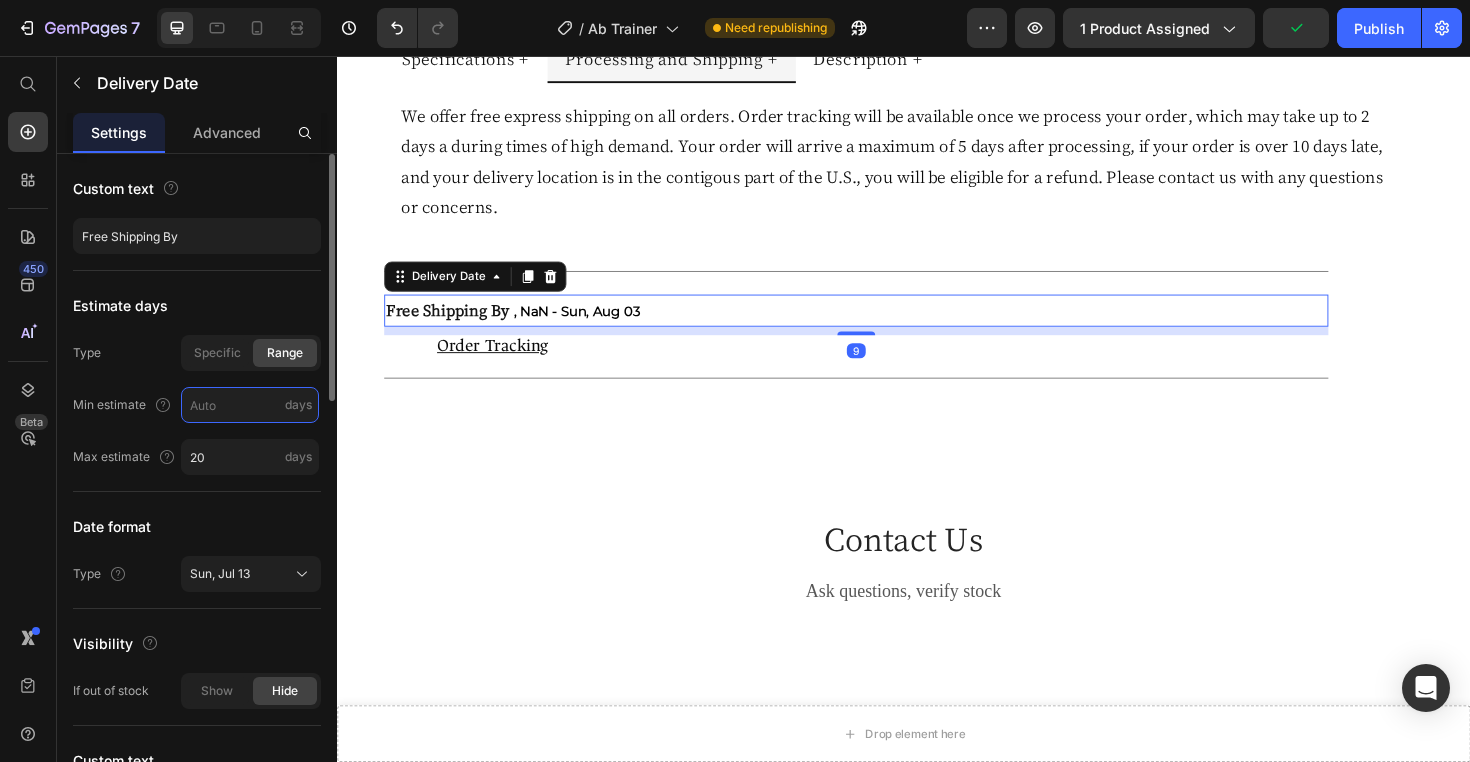 type on "2" 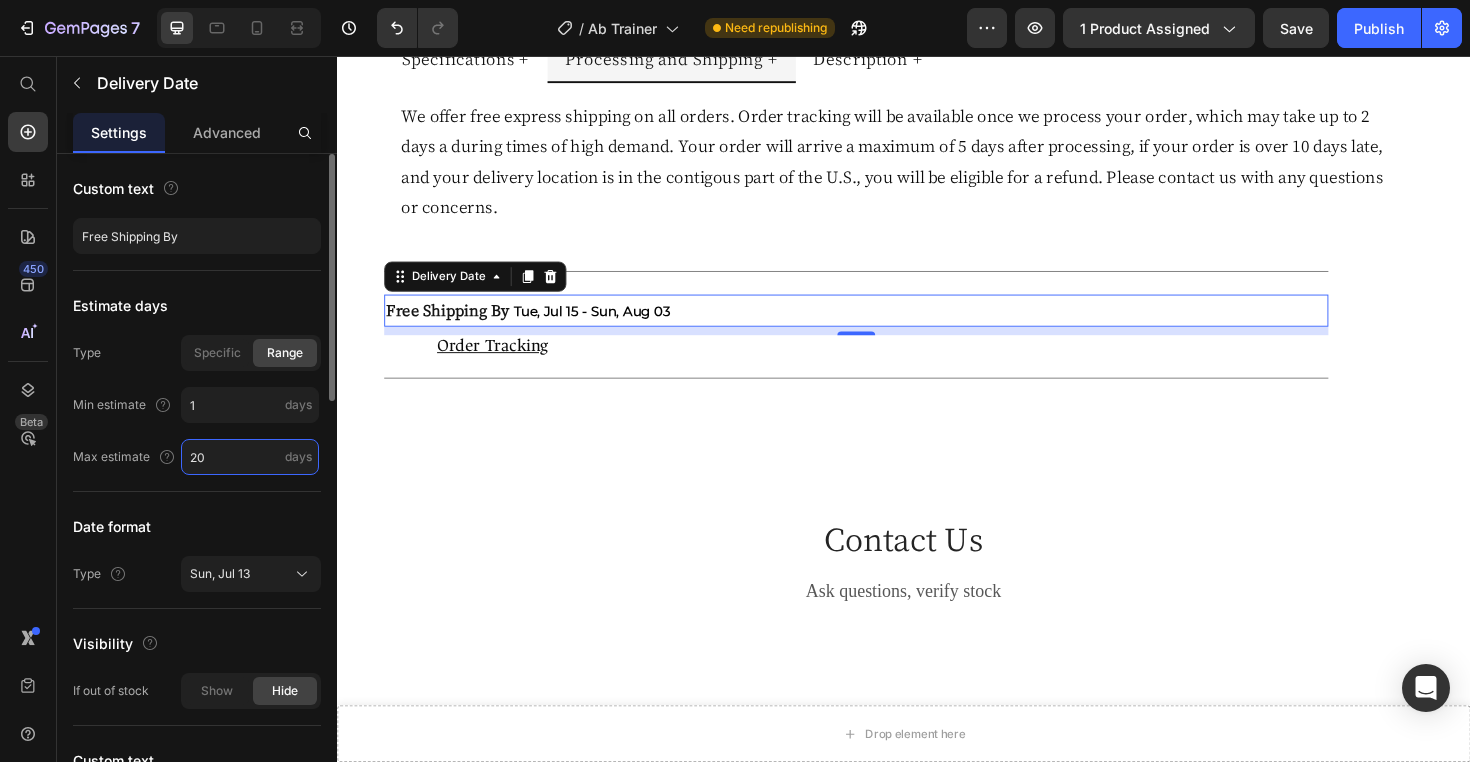 type on "1" 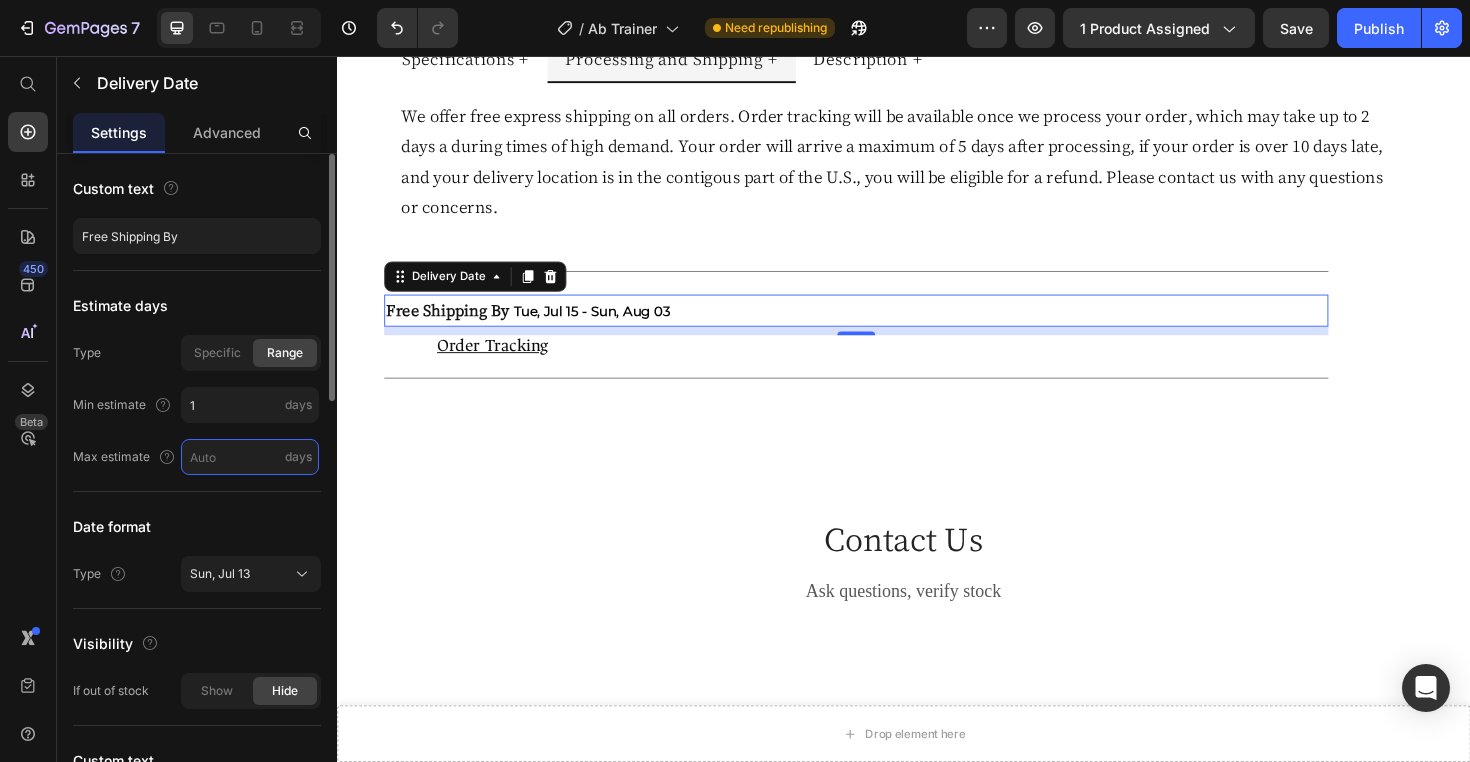 type on "5" 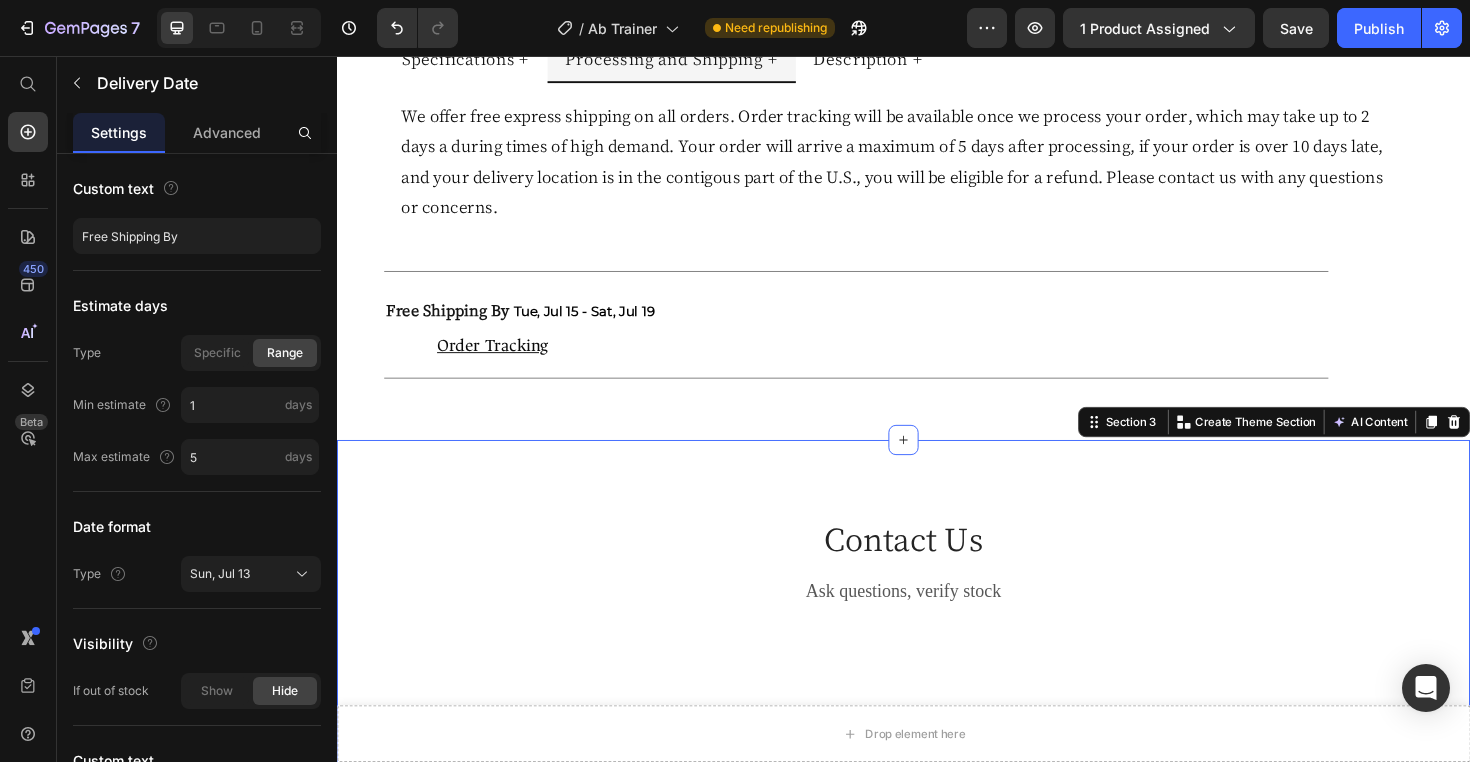 click on "Contact Us Heading Ask questions, verify stock Text block Row Contact Info Heading Contact Information Heading Fill up the form and our Team will get back toyou within 24 hours Text block Image [NUMBER] [STREET], [CITY], [STATE] Text block Row Image [PHONE] Text block Row Row FIRST NAME Text block NAME Text block Text Field LAST NAME Text block Email Text block Email Field Row MESSAGE Text block MESSAGE Text block Text Field Send Message Submit Button Contact Form Row FIRST NAME Text block NAME Text block Text Field LAST NAME Text block Email Text block Email Field Row MESSAGE Text block MESSAGE Text block Text Field Send Message Submit Button Contact Form Row Row Section 3   You can create reusable sections Create Theme Section AI Content Write with GemAI What would you like to describe here? Tone and Voice Persuasive Product Getting products... Show more Generate" at bounding box center [937, 840] 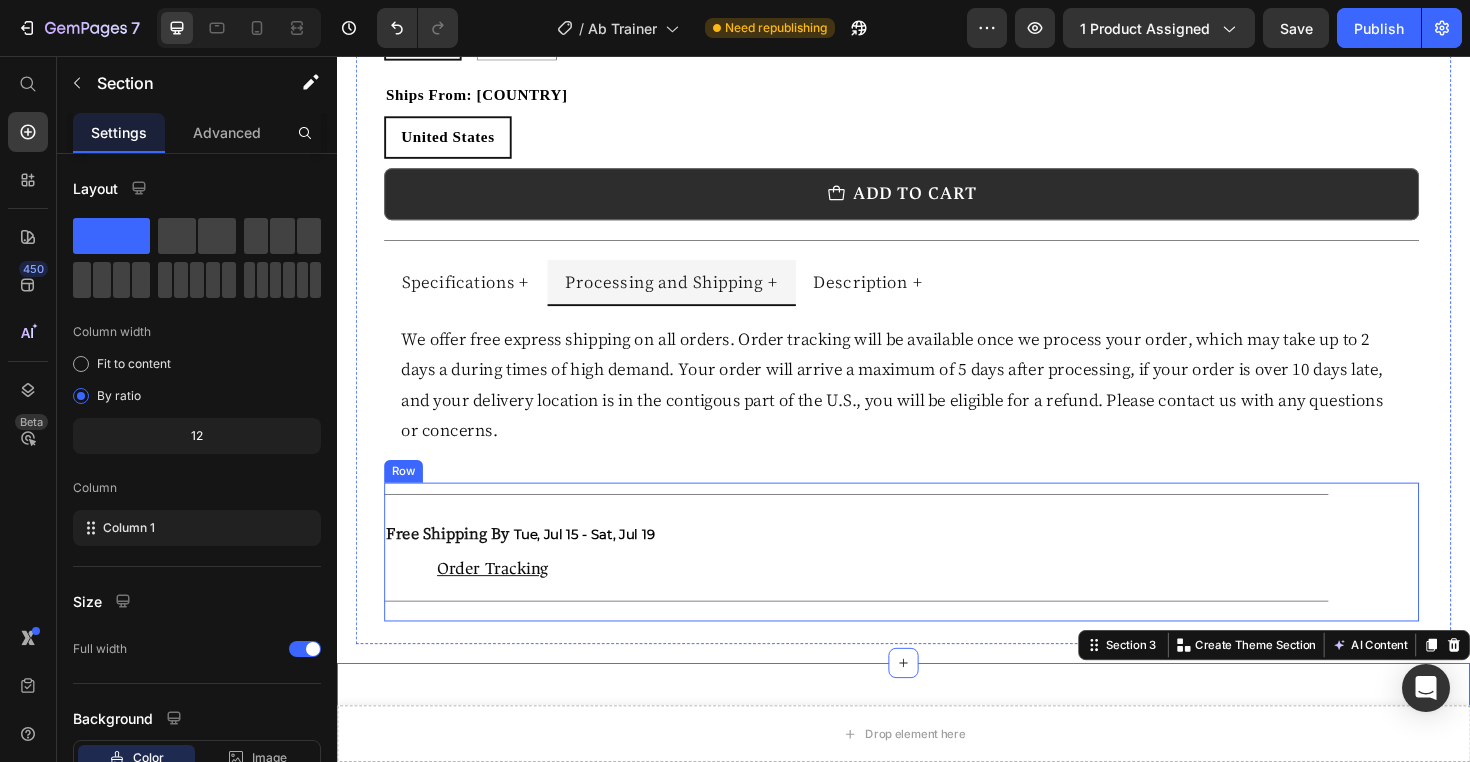scroll, scrollTop: 1048, scrollLeft: 0, axis: vertical 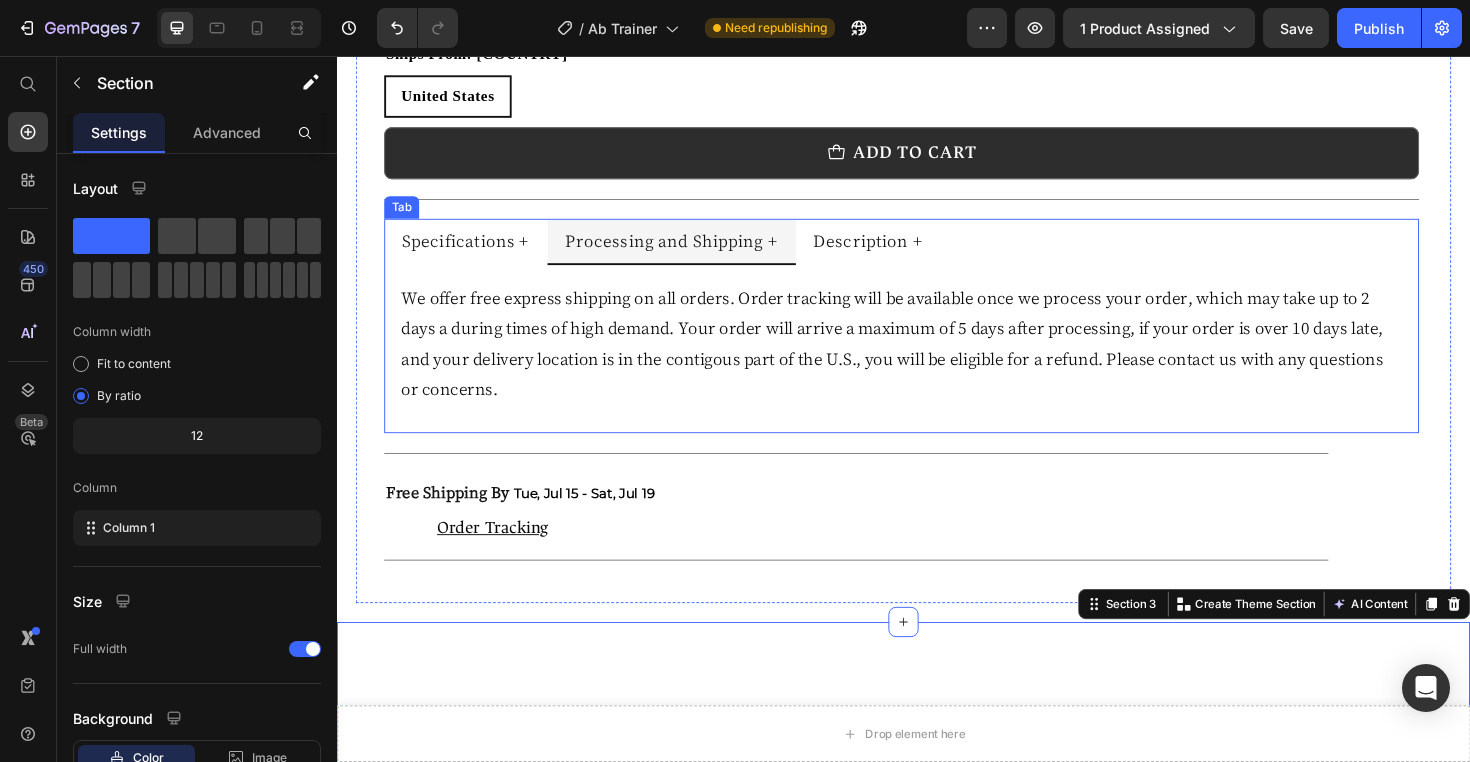 click on "Description +" at bounding box center (900, 252) 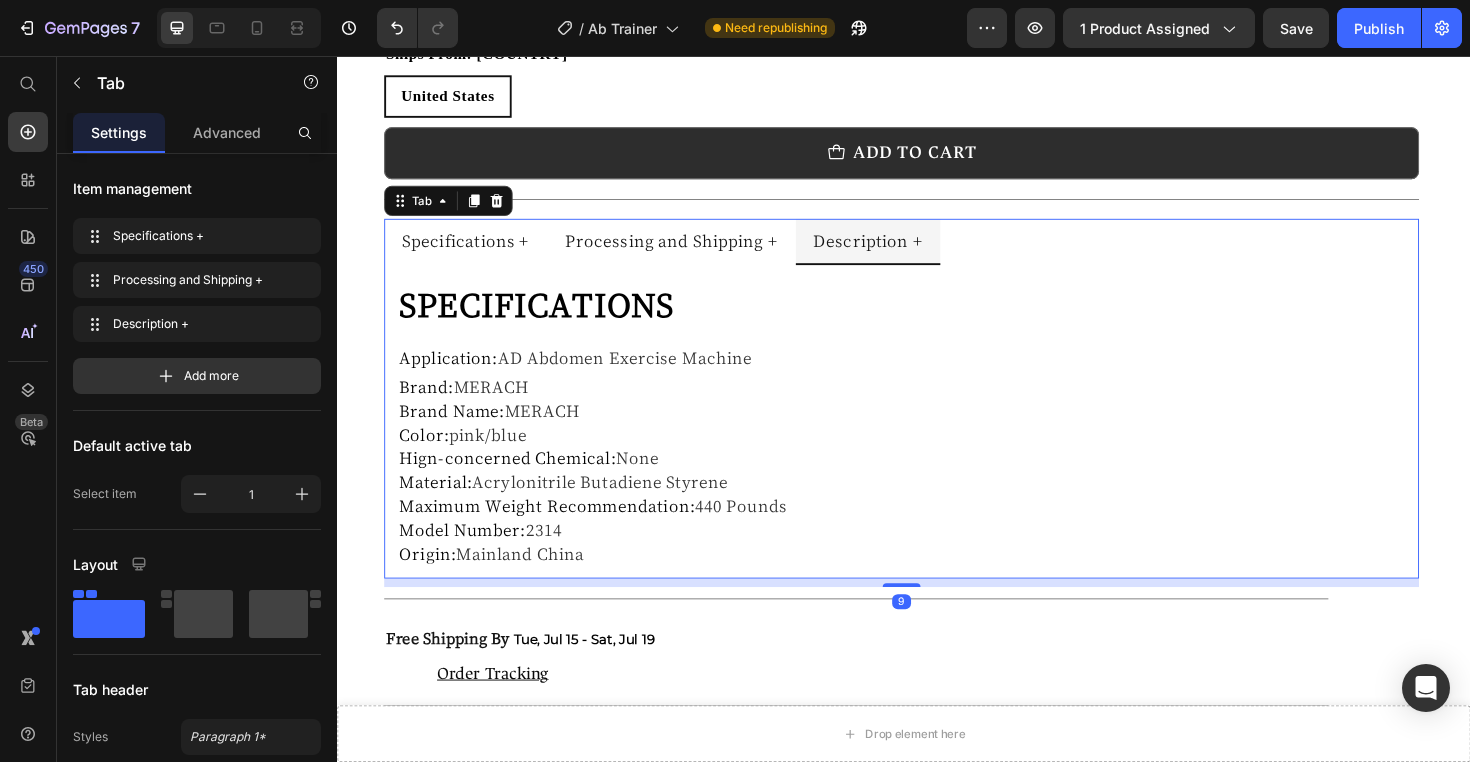 click on "Processing and Shipping +" at bounding box center [691, 252] 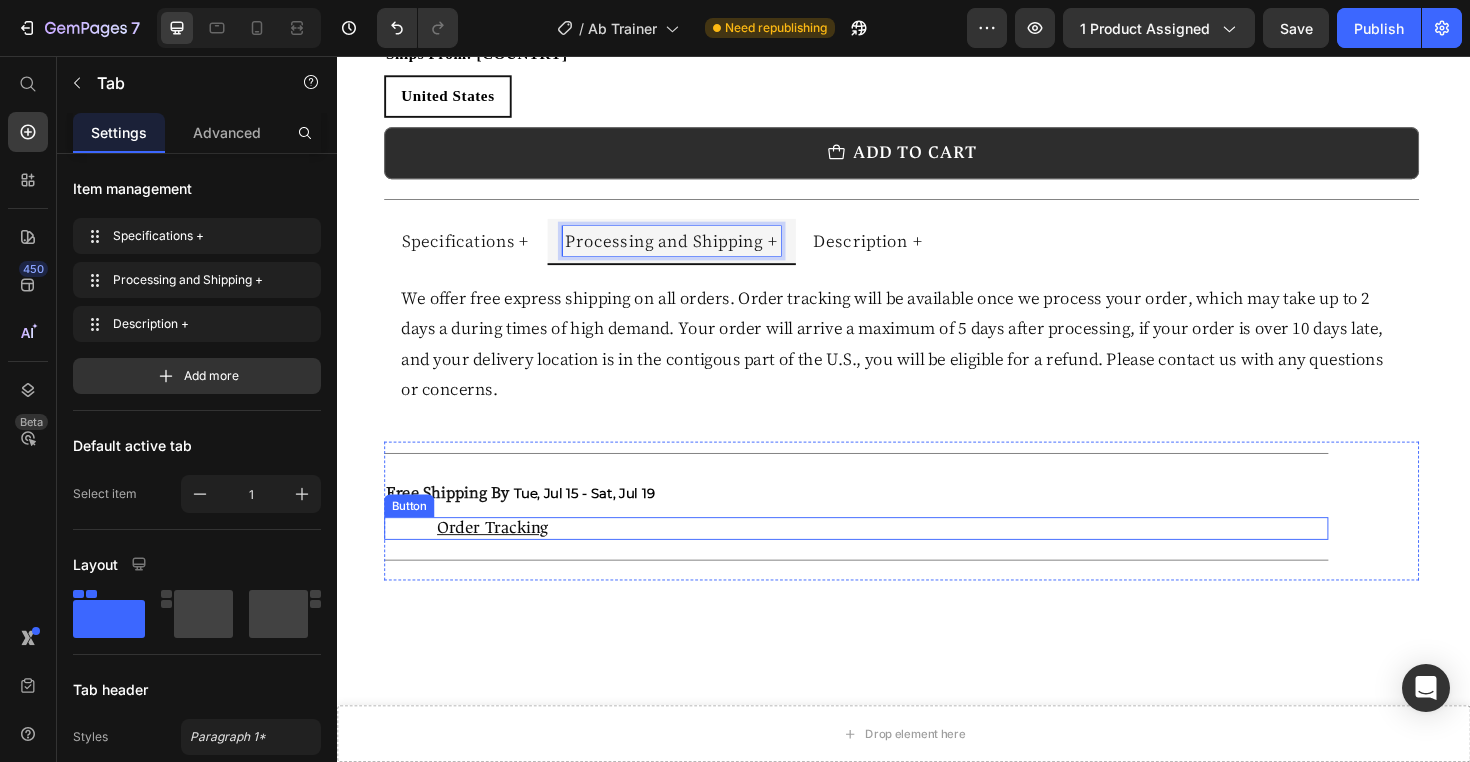 click on "Tue, Jul 15 - Sat, Jul 19" at bounding box center [599, 520] 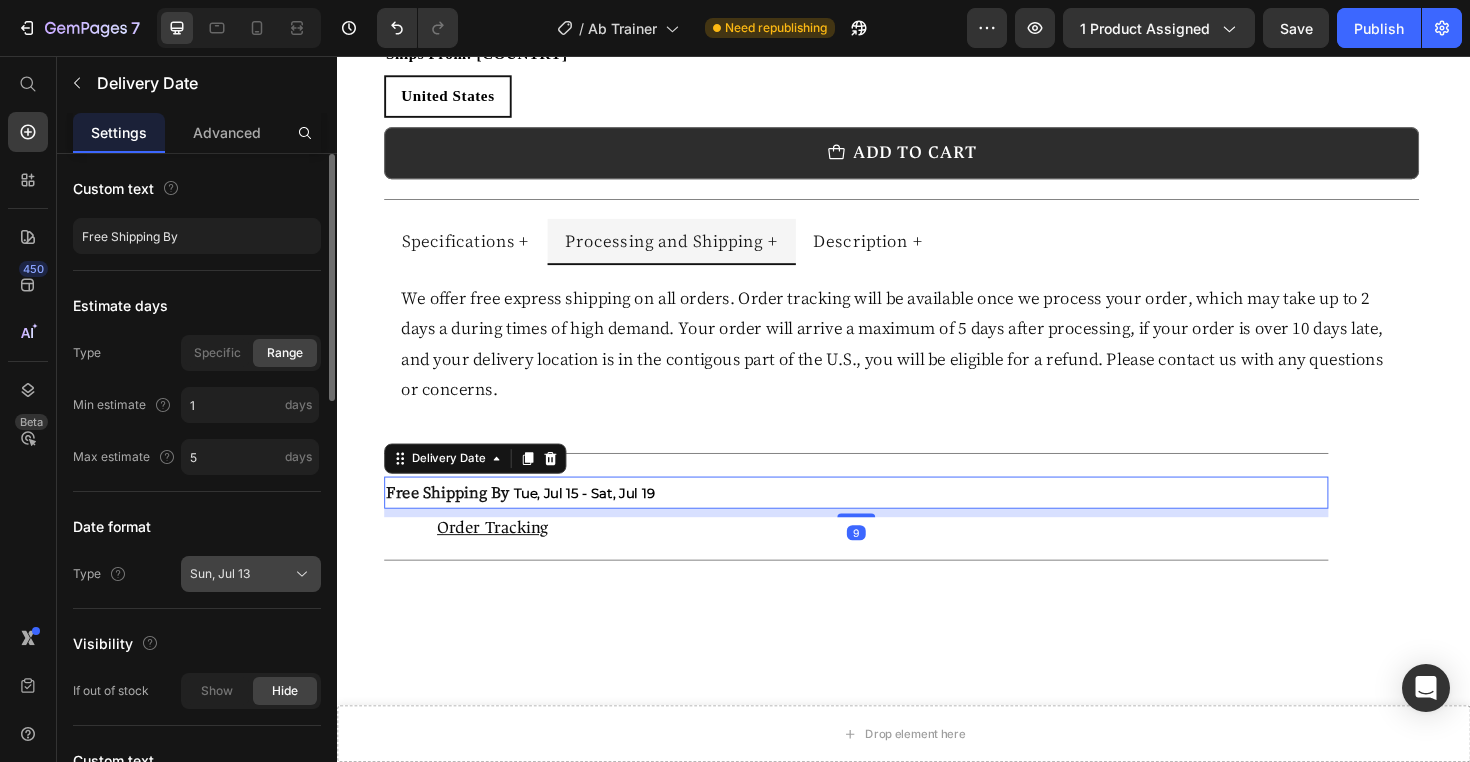 click on "Sun, Jul 13" 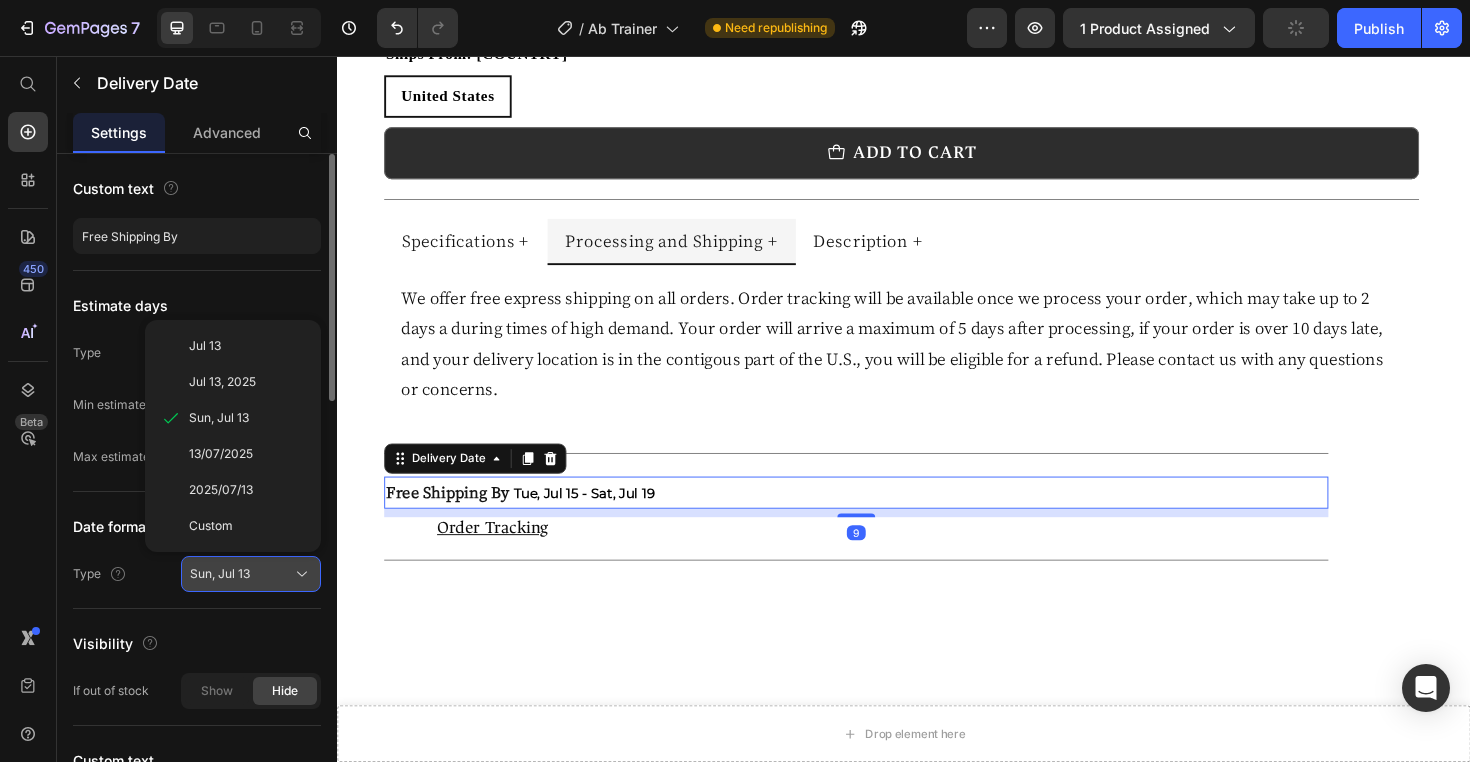 click on "Sun, Jul 13" 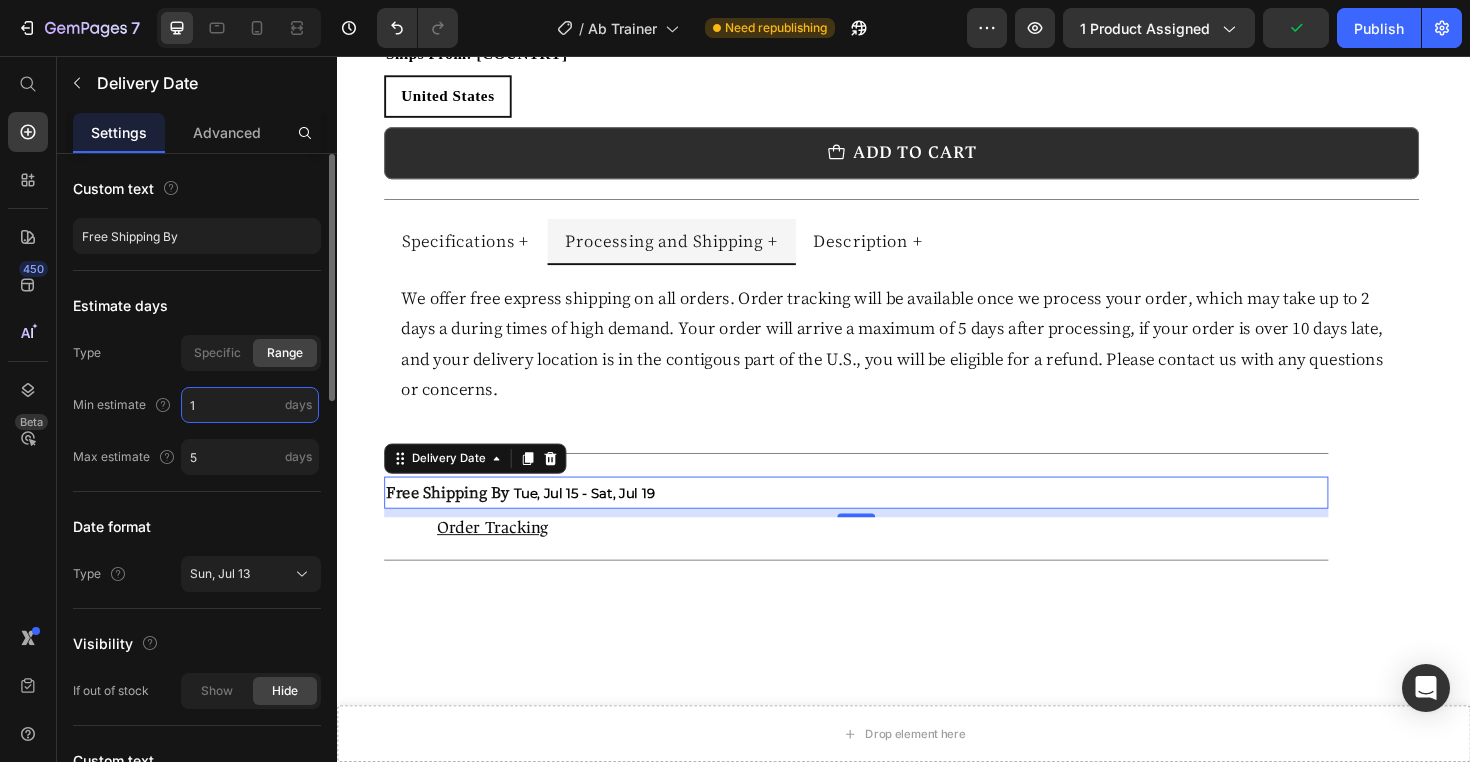 click on "1" at bounding box center [250, 405] 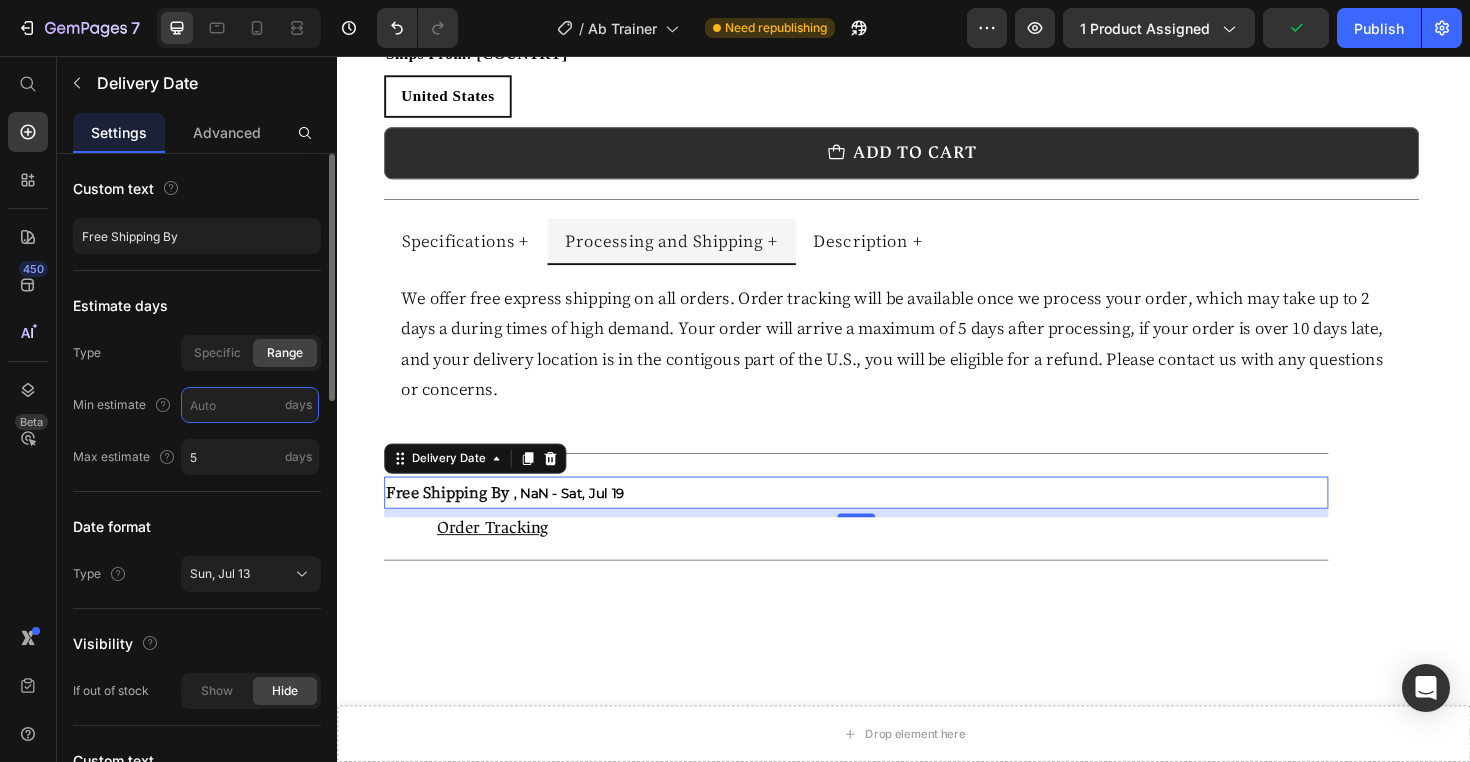 type on "2" 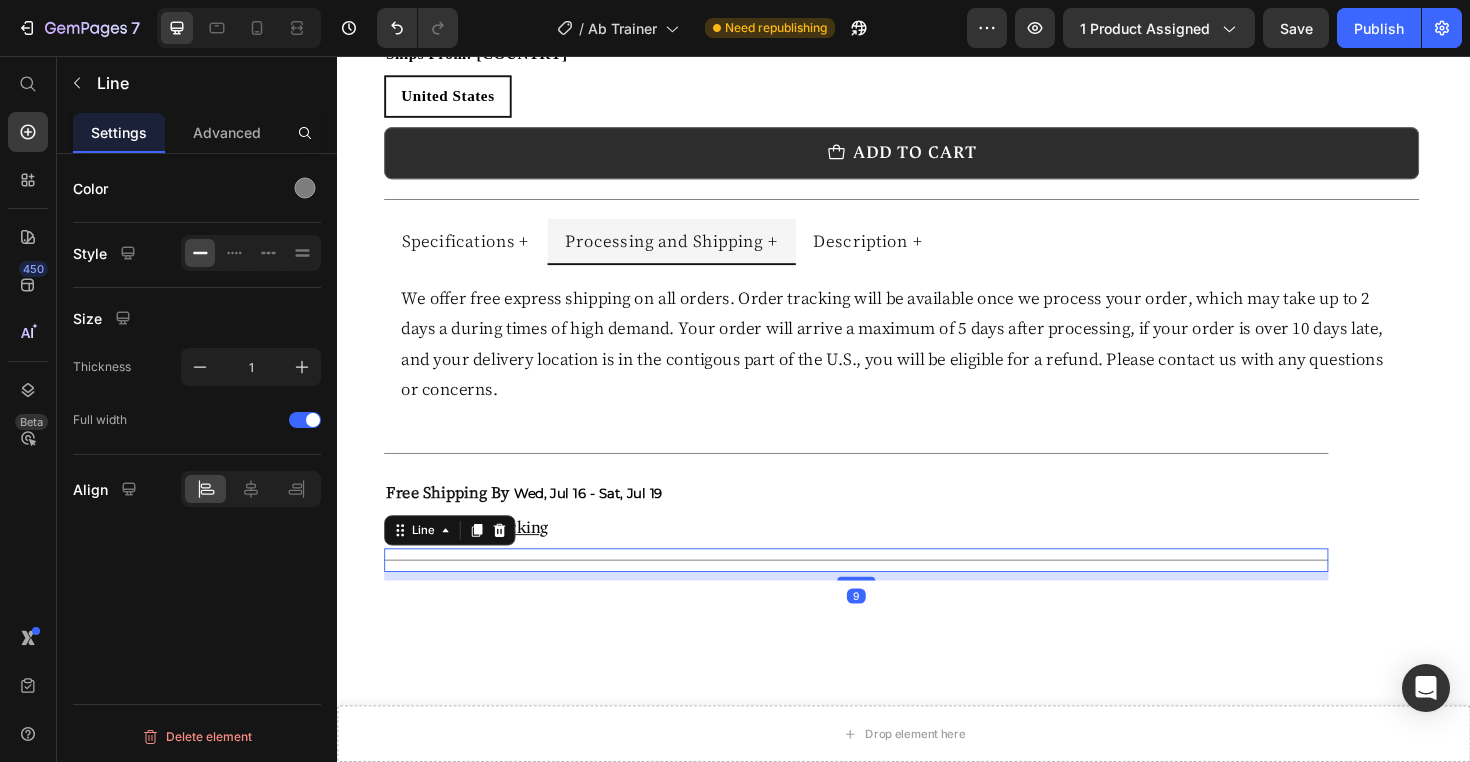click on "Title Line   9" at bounding box center (887, 590) 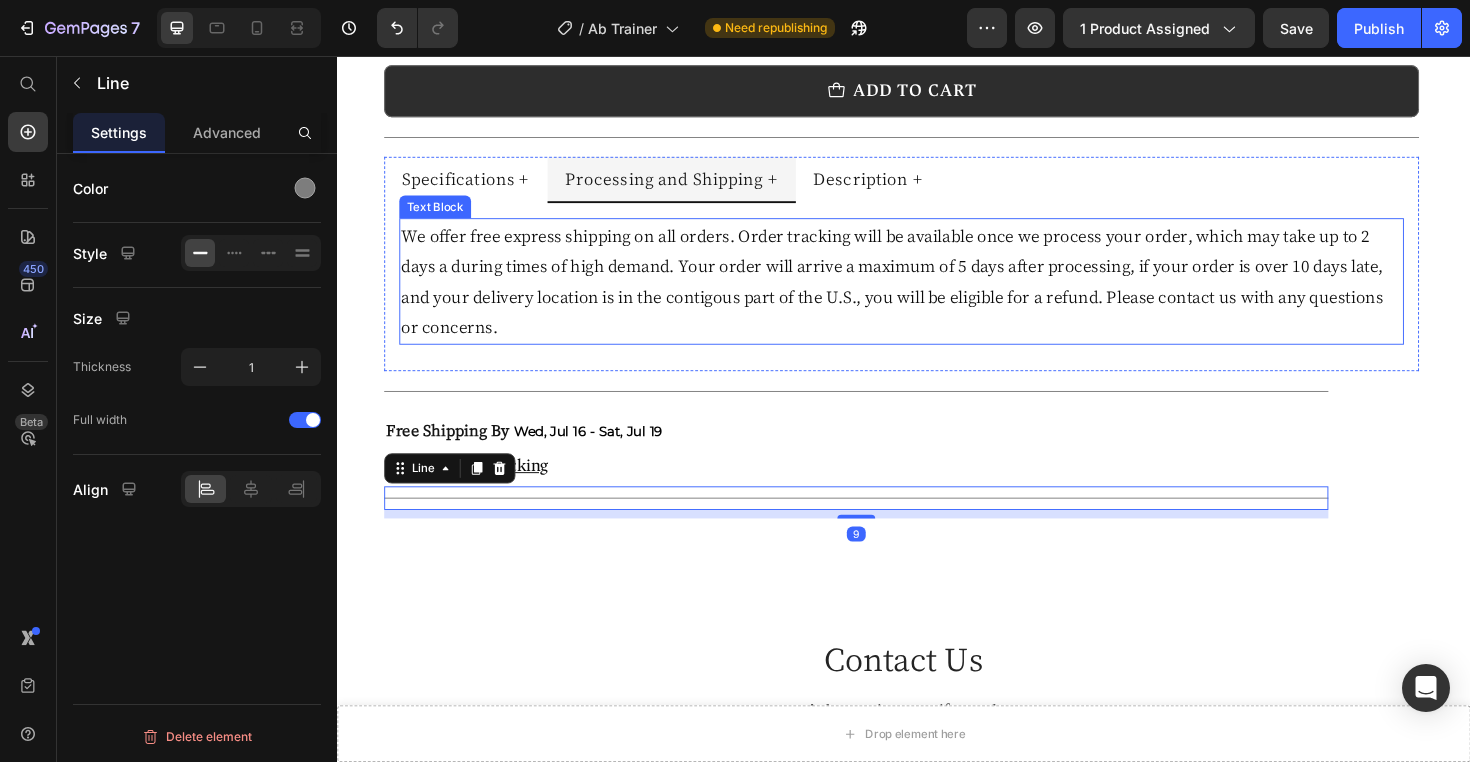 scroll, scrollTop: 1113, scrollLeft: 0, axis: vertical 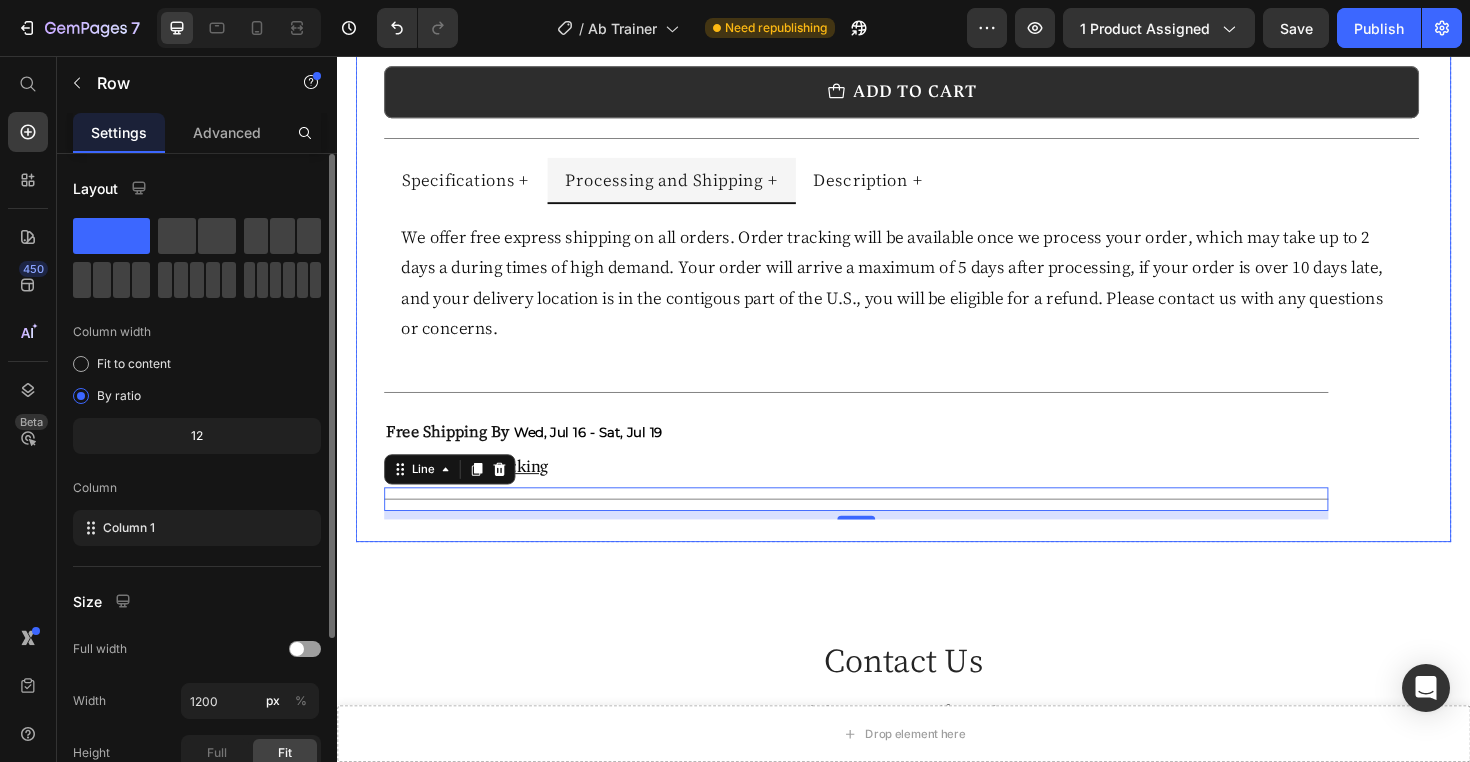 click on "Product Images Trekta Ab Machine Adjustable Trainer Product Title Judge.me - Preview Badge (Stars) Judge.me $89.99 Product Price $0.00 Product Price Row Color: 2314B 2314B 2314B 2314B 2314W 2314W 2314W Ships From: [COUNTRY] [COUNTRY] [COUNTRY] [COUNTRY] Product Variants & Swatches
add to cart Add to Cart                Title Line Specifications + Processing and Shipping + Description + Application:  AD Abdomen Exercise Machine Brand:  Trekta Material:  Acrylonitrile Butadiene Styrene Maximum Weight Recommendation:  440 Pounds Model Number:  2314 Origin:  [COUNTRY] Style:  Modern Training Site:  Waist,Legs,Waist & Abdomen Exercise,Hip,Core,other Type of sports:  Strength Training Text Block Text Block SPECIFICATIONS
Application :  AD Abdomen Exercise Machine
Brand :  MERACH
Brand Name :  MERACH
Color :  pink/blue
Hign-concerned Chemical :  None
Material :  Acrylonitrile Butadiene Styrene
Maximum Weight Recommendation :
:  2314" at bounding box center (937, -199) 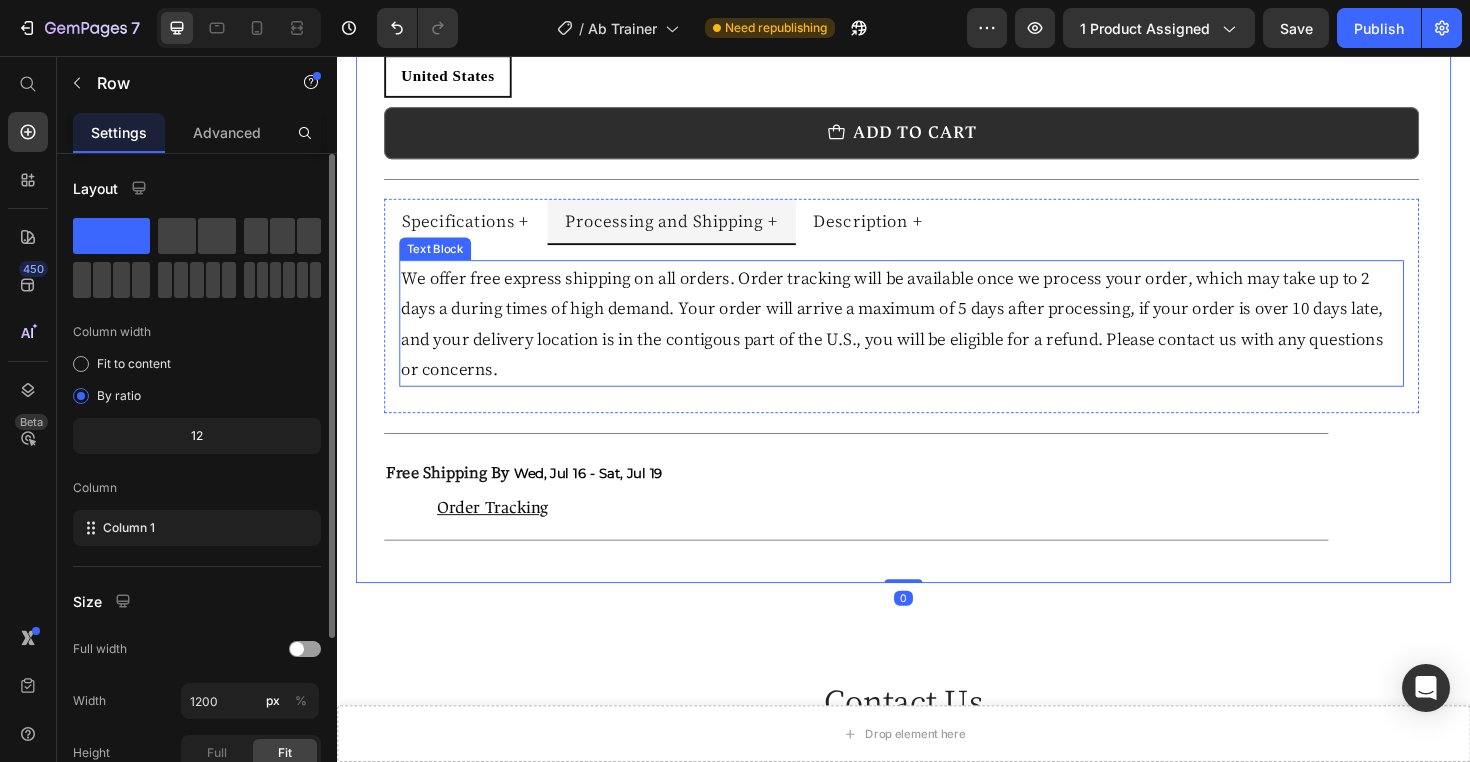 scroll, scrollTop: 1046, scrollLeft: 0, axis: vertical 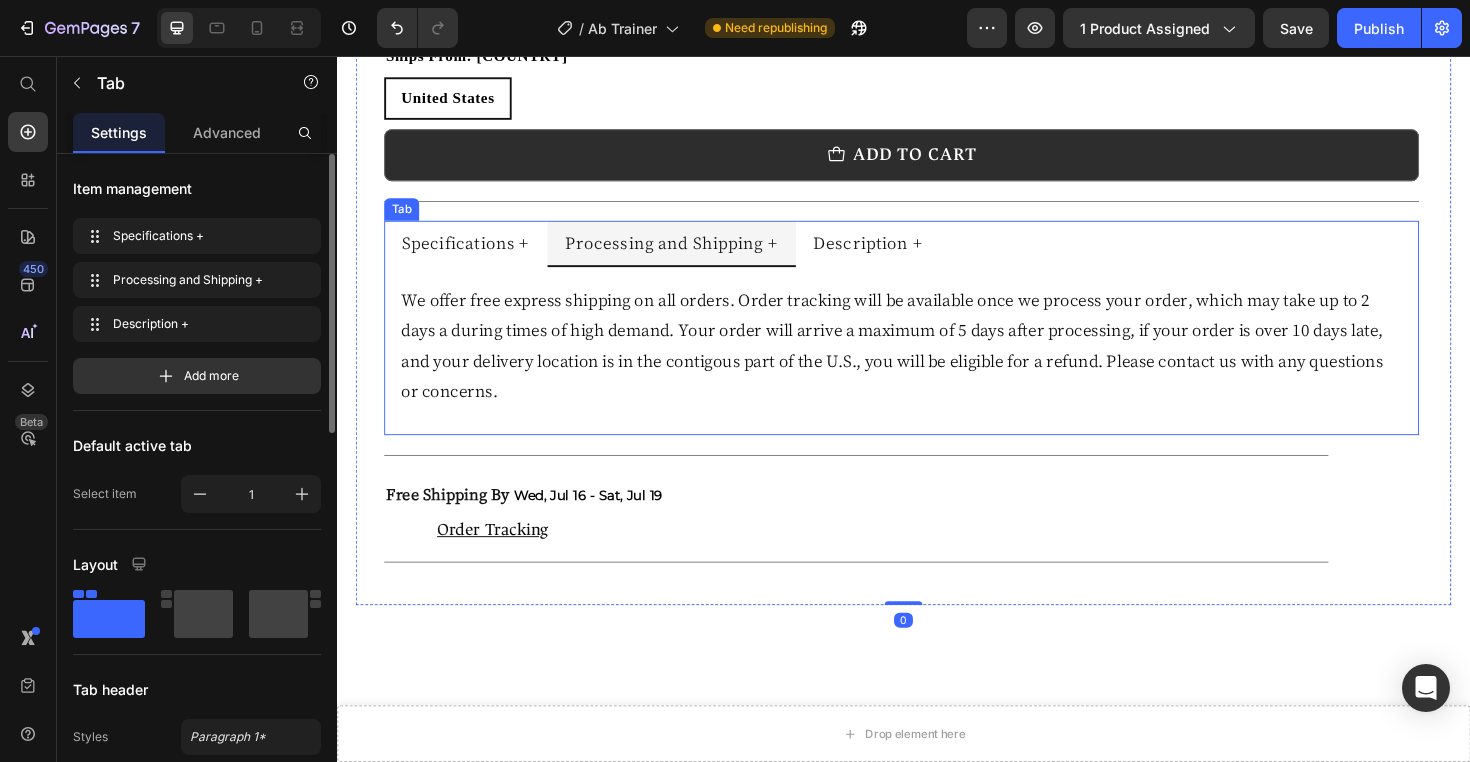 click on "Description +" at bounding box center [900, 254] 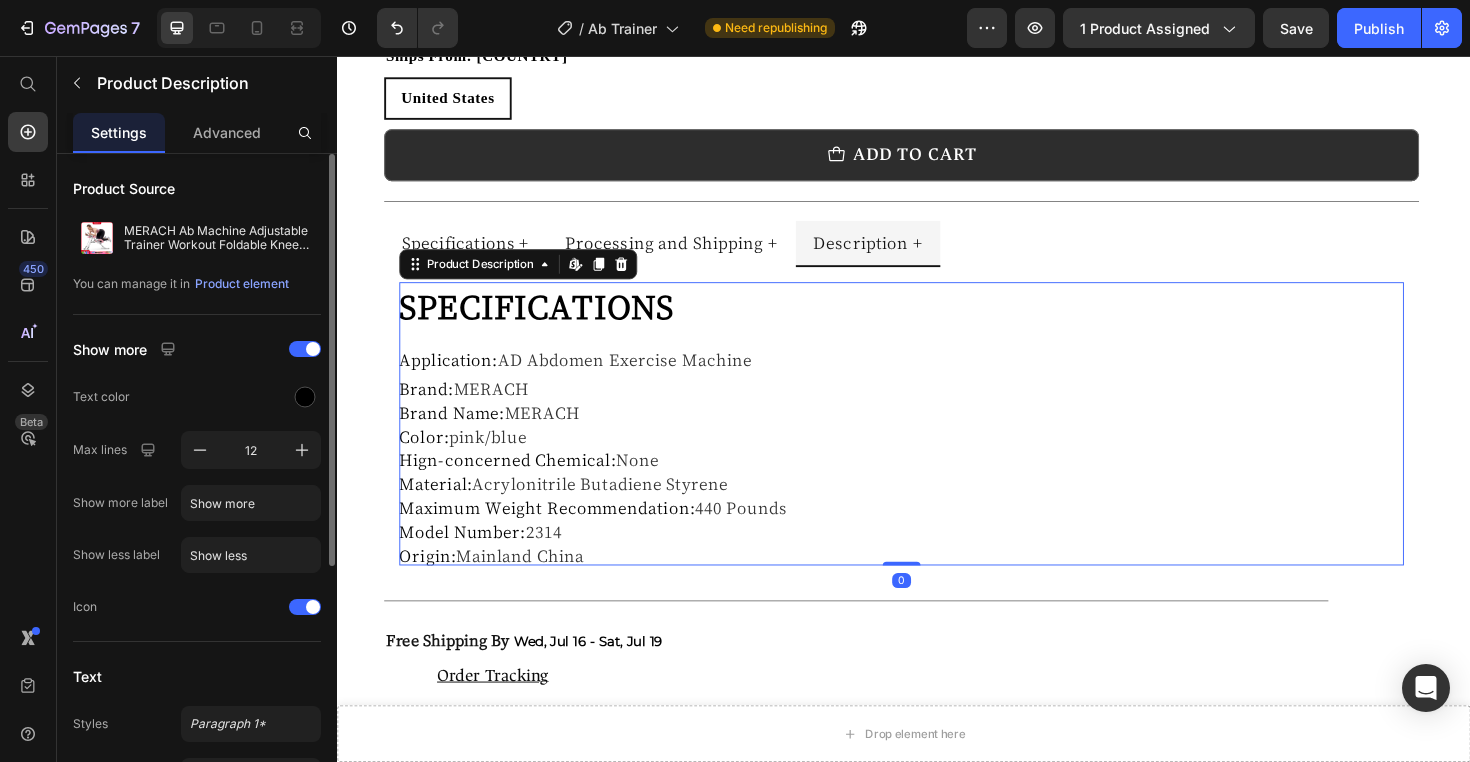 click on "SPECIFICATIONS
Application :  AD Abdomen Exercise Machine
Brand :  MERACH
Brand Name :  MERACH
Color :  pink/blue
Hign-concerned Chemical :  None
Material :  Acrylonitrile Butadiene Styrene
Maximum Weight Recommendation :  440 Pounds
Model Number :  2314
Origin :  Mainland China
Style :  Modern
Training Site :  Waist,Legs,Waist & Abdomen Exercise,Hip,Core,other
Type of sports :  Strength Training
MERACH Ab Machine, Ab Workout Equipment, Adjustable Ab Trainer Machine for Abs Workout at Home Gym, Foldable, Knee Protection, Abdominal Trainer for Stomach Workout
【Exercises Multiple Body Parts】MERACH adjustable Ab machine can be used in a variety of postures to exercise, not only your abdomen, but also other parts of the body can be effectively exercised. It is especially suitable for people with a lot of belly fat and a thick back." at bounding box center (935, 446) 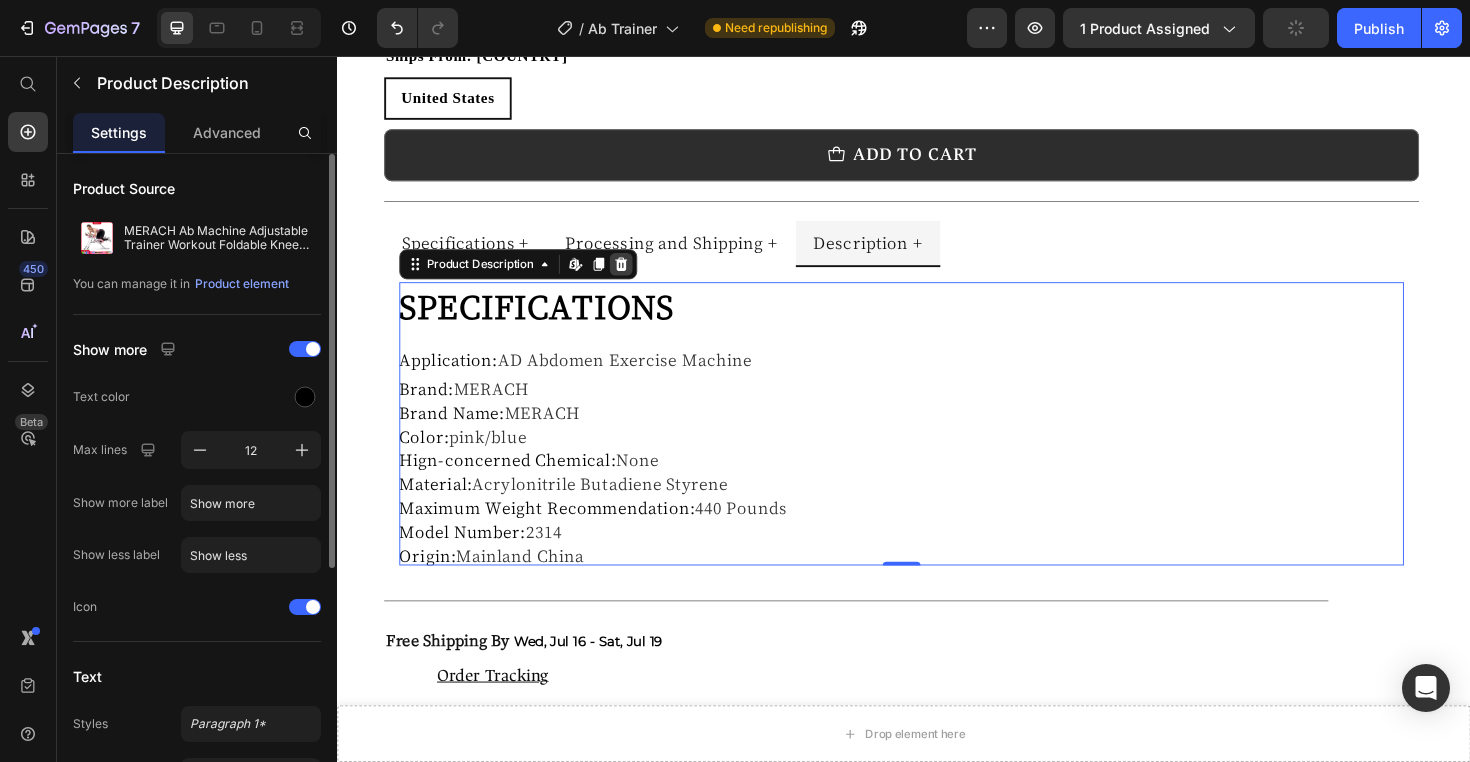 click at bounding box center [638, 277] 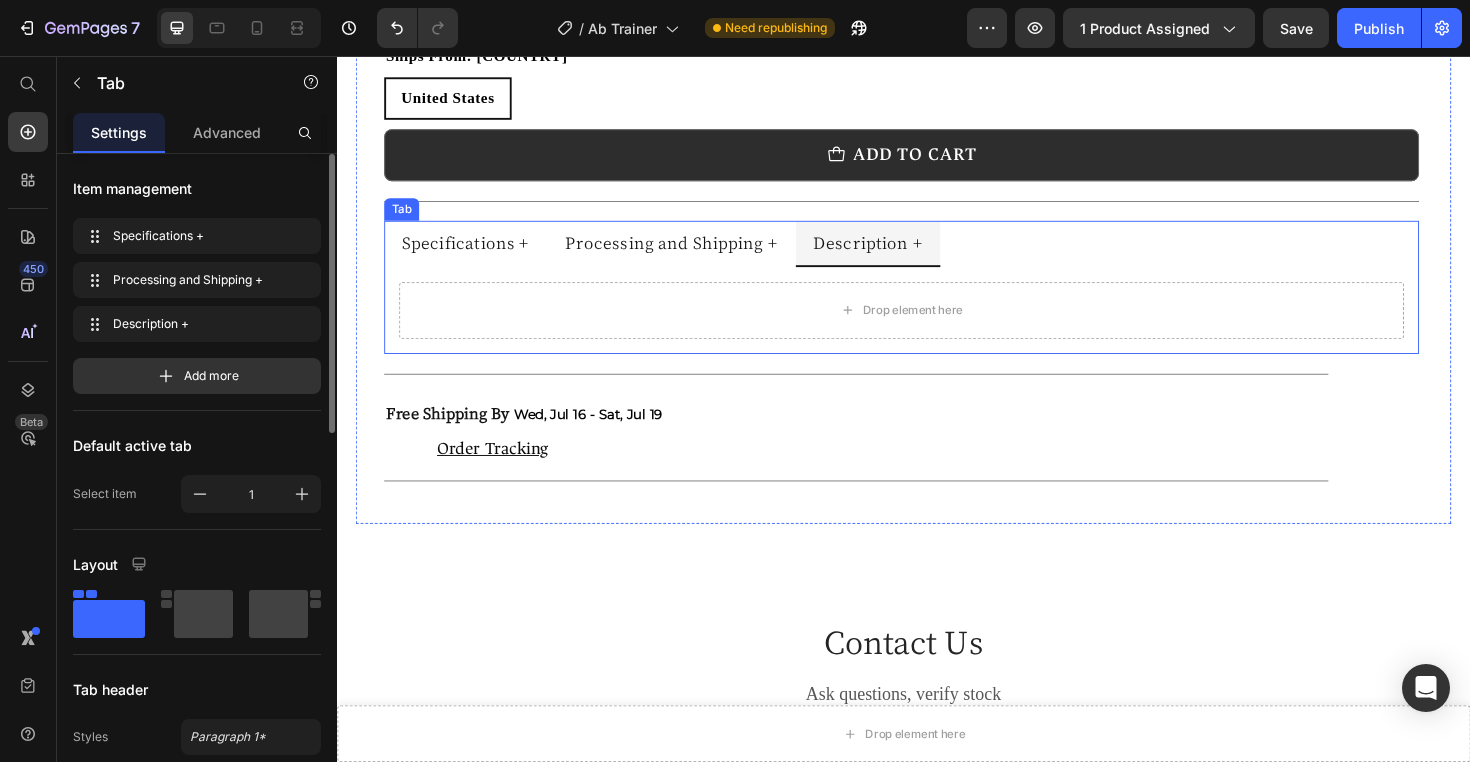 click on "Description +" at bounding box center [900, 254] 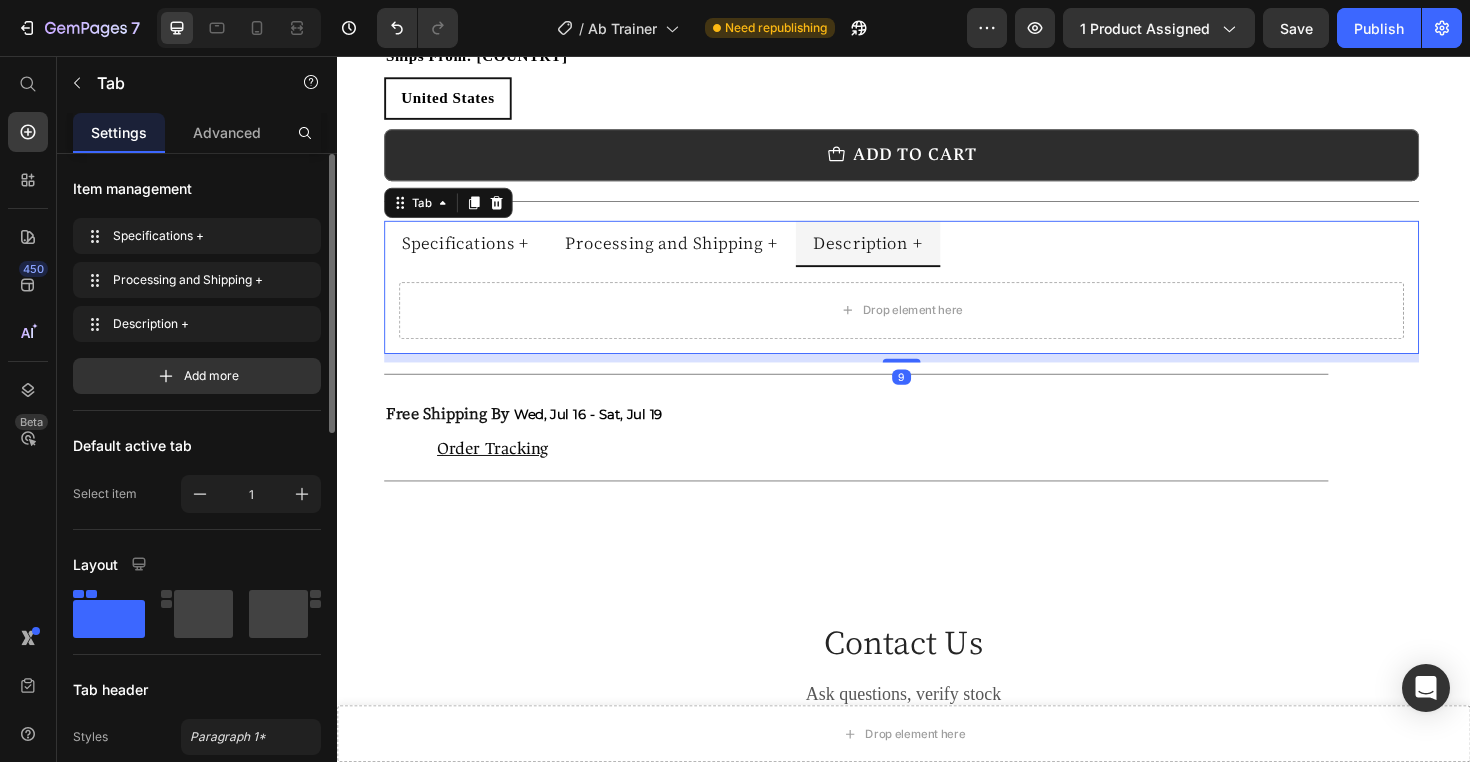 click on "Description +" at bounding box center [900, 255] 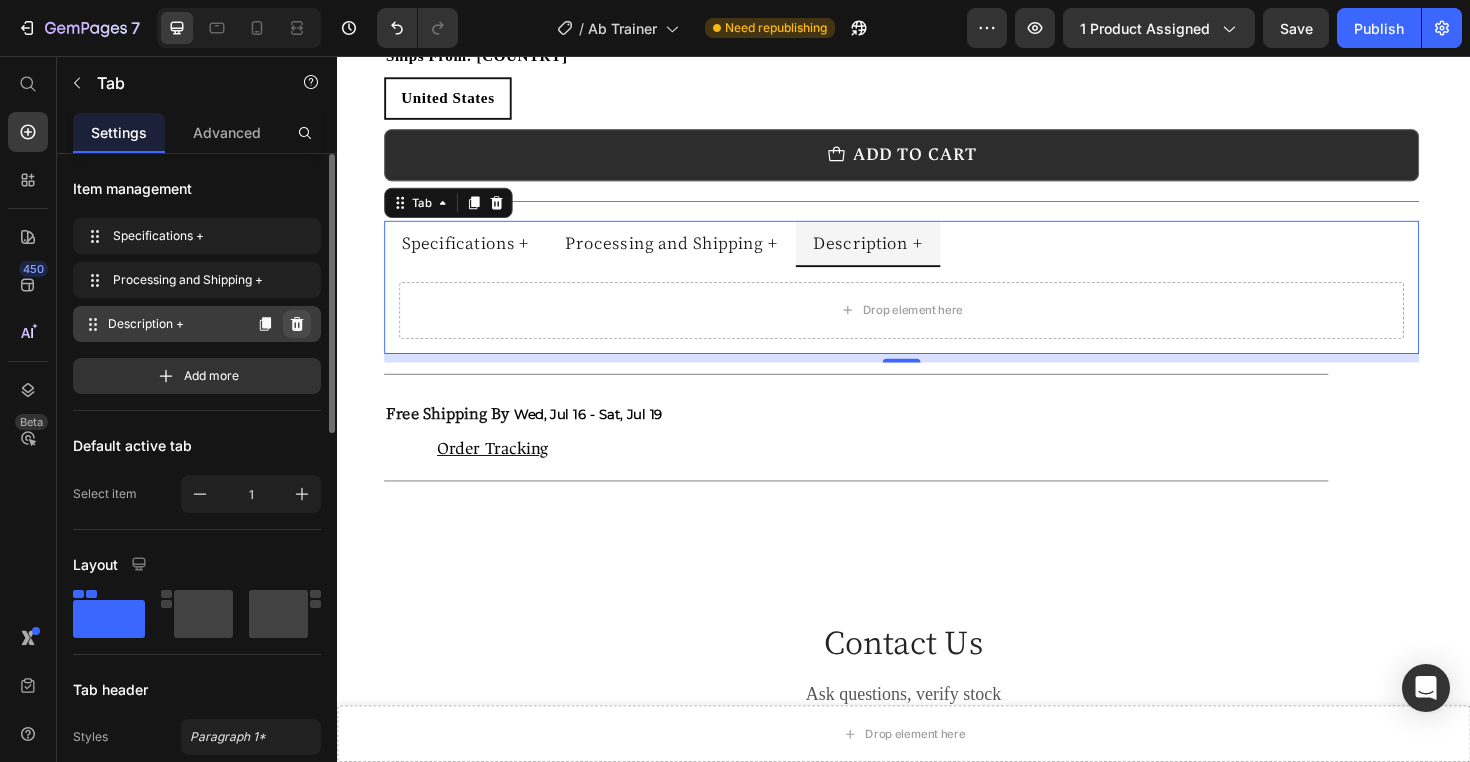 click 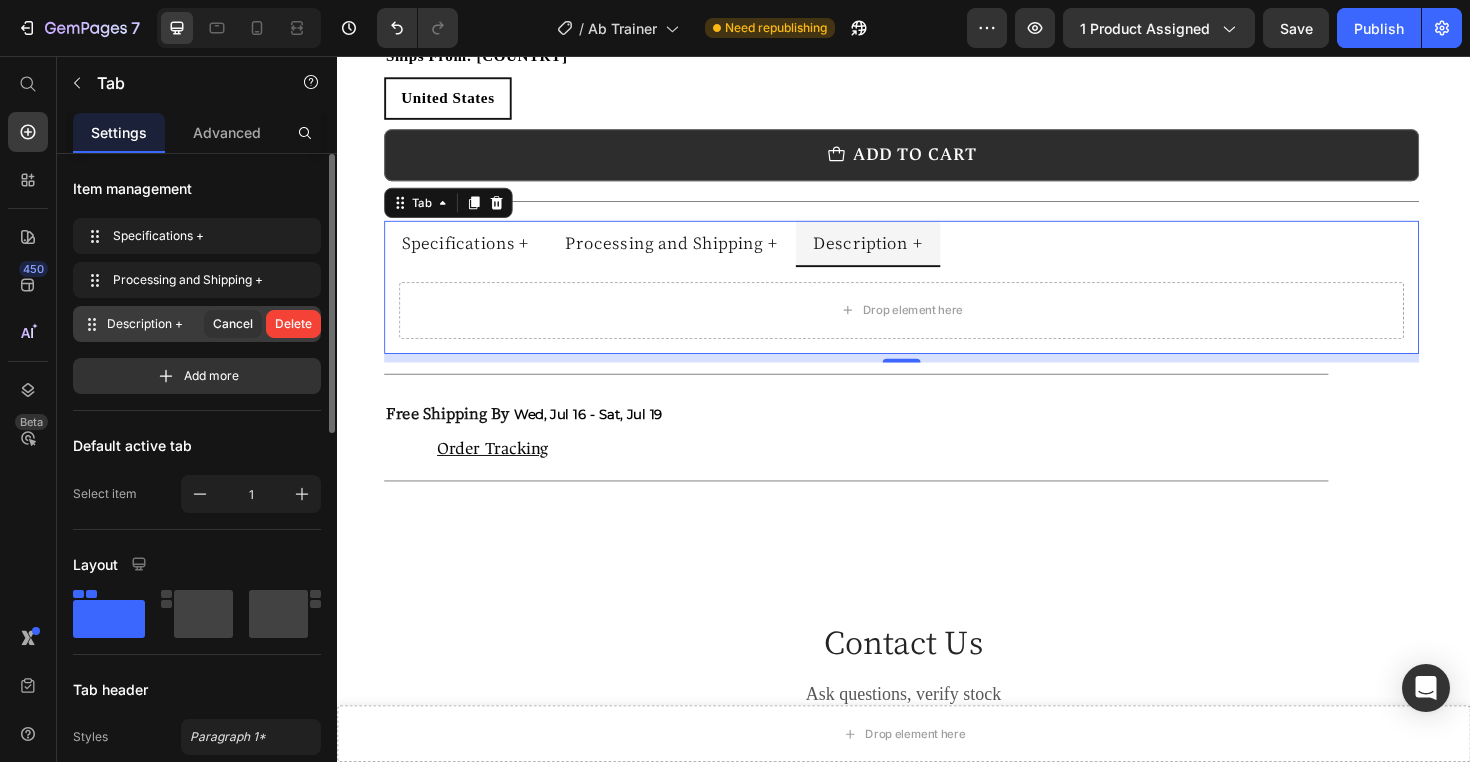 click on "Delete" at bounding box center (293, 324) 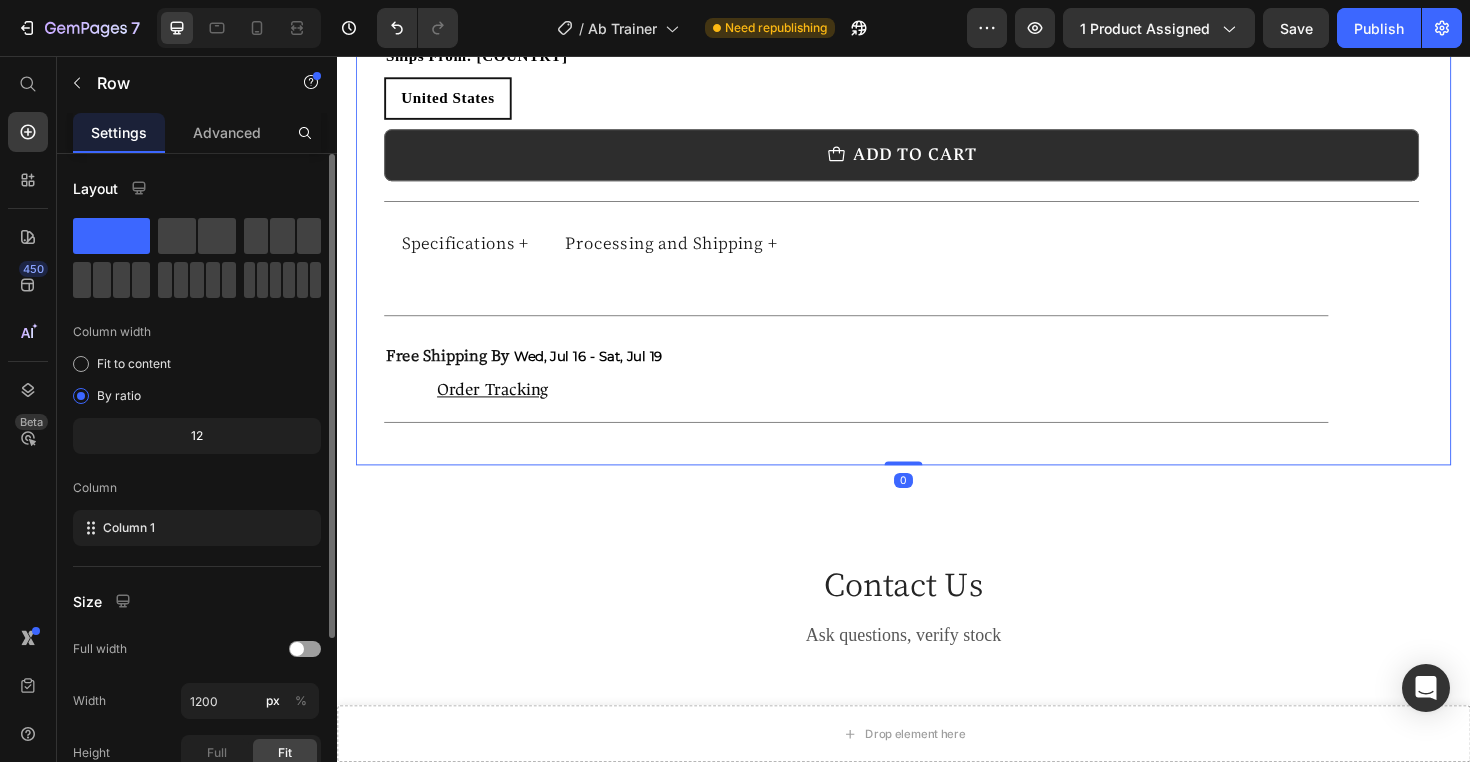 click on "Product Images Trekta Ab Machine Adjustable Trainer Product Title Judge.me - Preview Badge (Stars) Judge.me $89.99 Product Price $0.00 Product Price Row Color: 2314B 2314B 2314B 2314B 2314W 2314W 2314W Ships From: [COUNTRY] [COUNTRY] [COUNTRY] [COUNTRY] Product Variants & Swatches
add to cart Add to Cart                Title Line Specifications + Processing and Shipping + Application:  AD Abdomen Exercise Machine Brand:  Trekta Material:  Acrylonitrile Butadiene Styrene Maximum Weight Recommendation:  440 Pounds Model Number:  2314 Origin:  [COUNTRY] Style:  Modern Training Site:  Waist,Legs,Waist & Abdomen Exercise,Hip,Core,other Type of sports:  Strength Training Text Block Text Block Tab                Title Line
Free Shipping By
Wed, Jul 16 - Sat, Jul 19
Delivery Date Order Tracking Button                Title Line Row Row   0" at bounding box center (937, -206) 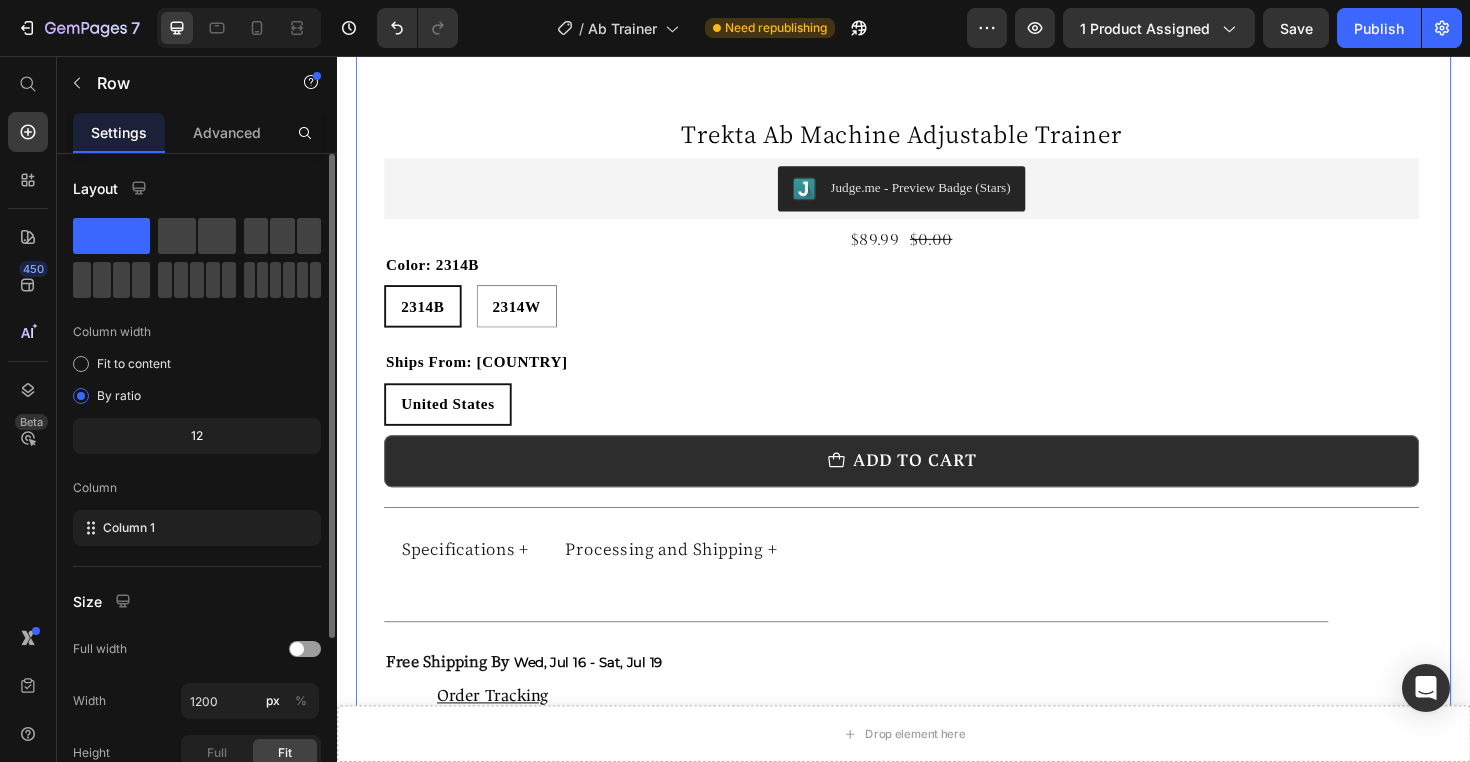 scroll, scrollTop: 0, scrollLeft: 0, axis: both 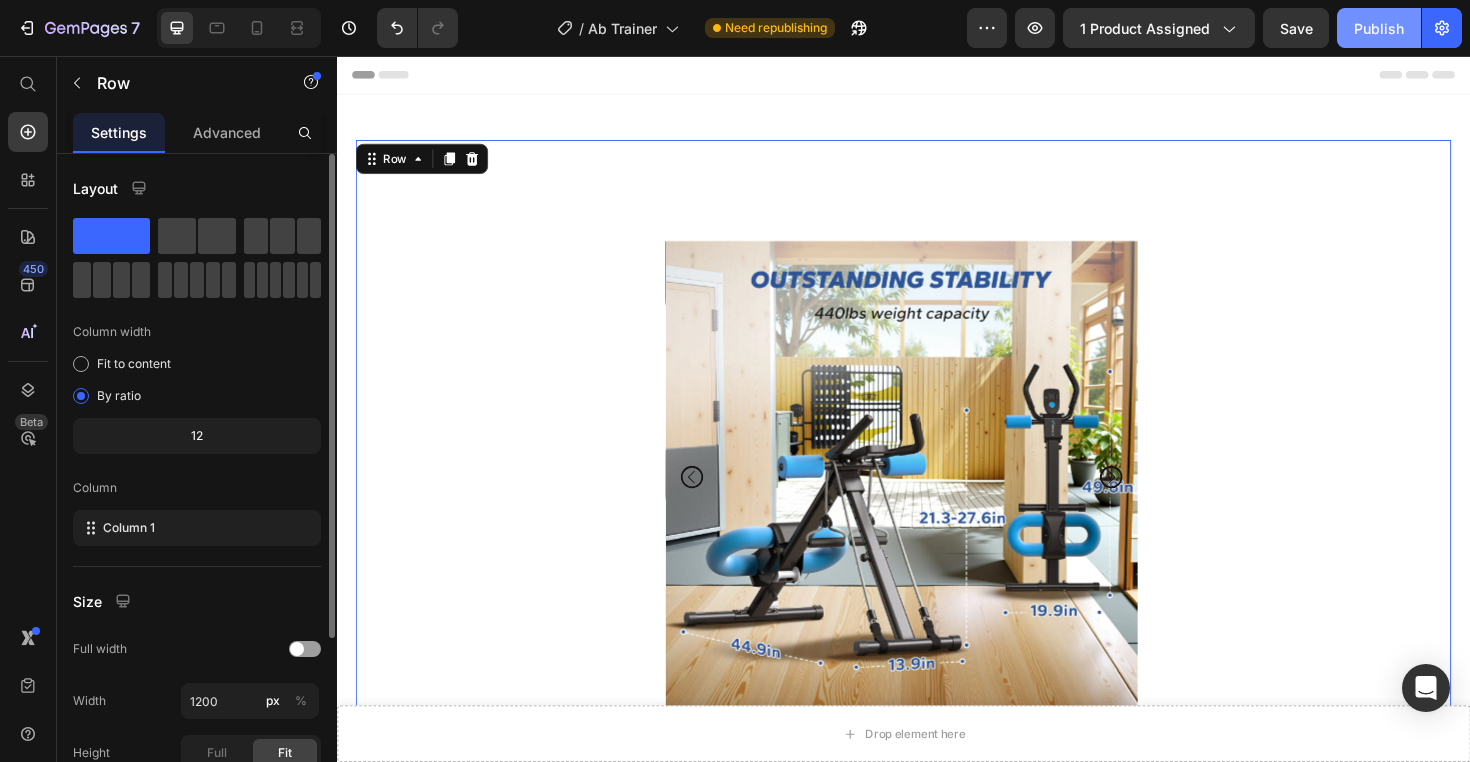 click on "Publish" 